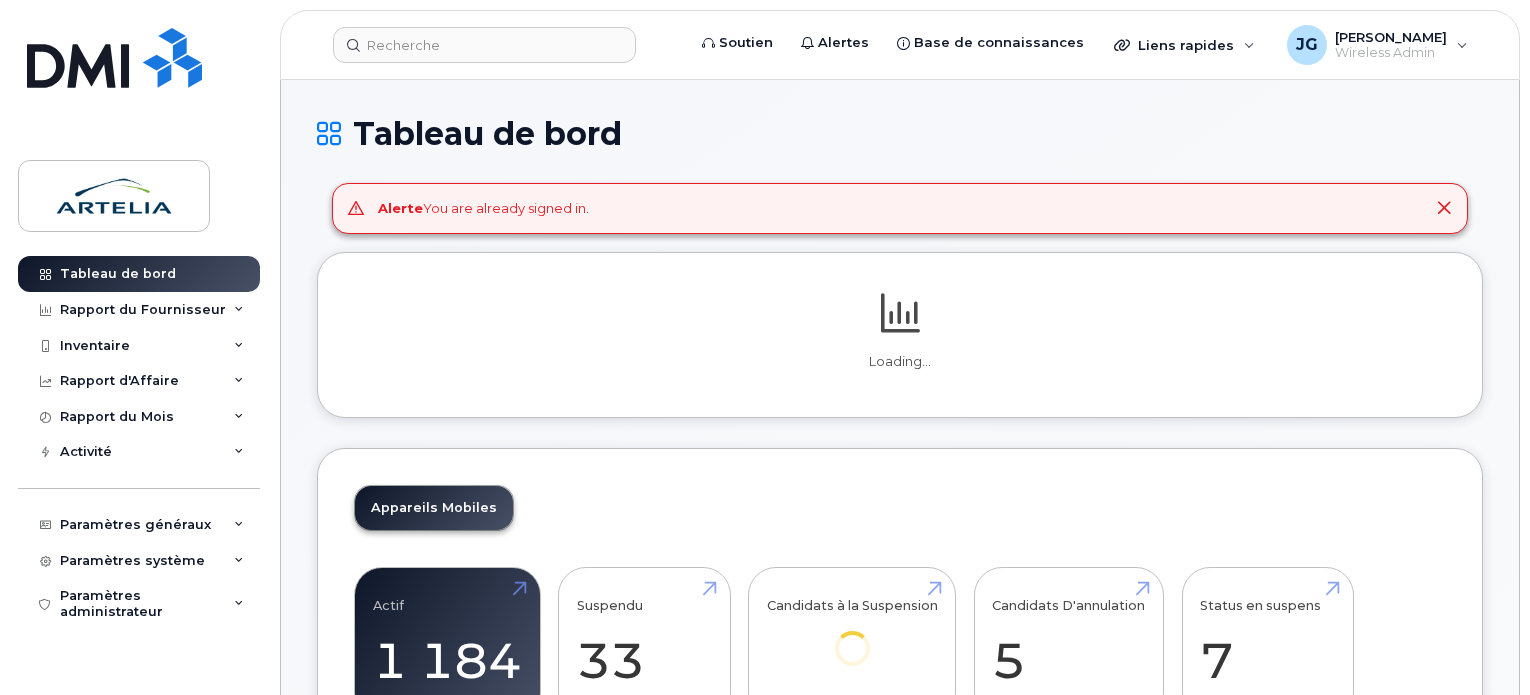 scroll, scrollTop: 0, scrollLeft: 0, axis: both 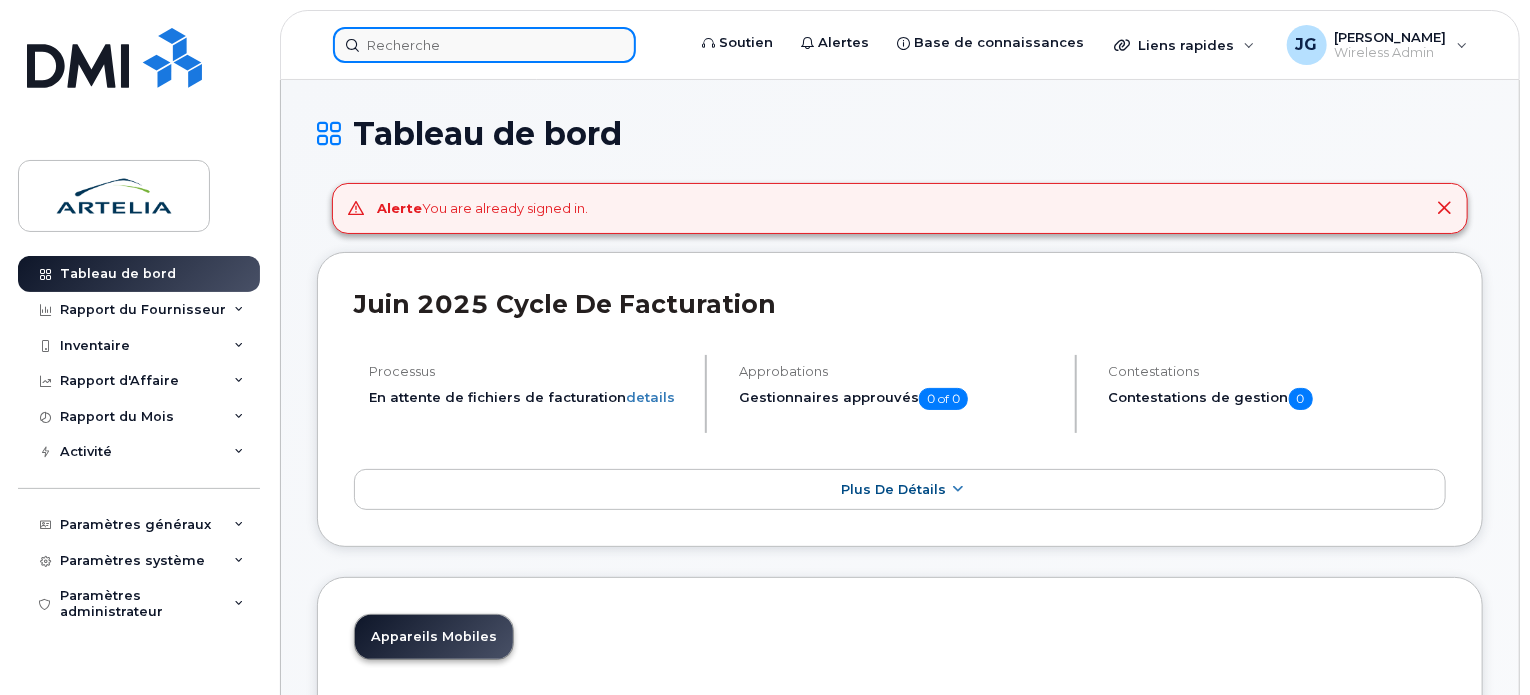 click at bounding box center [484, 45] 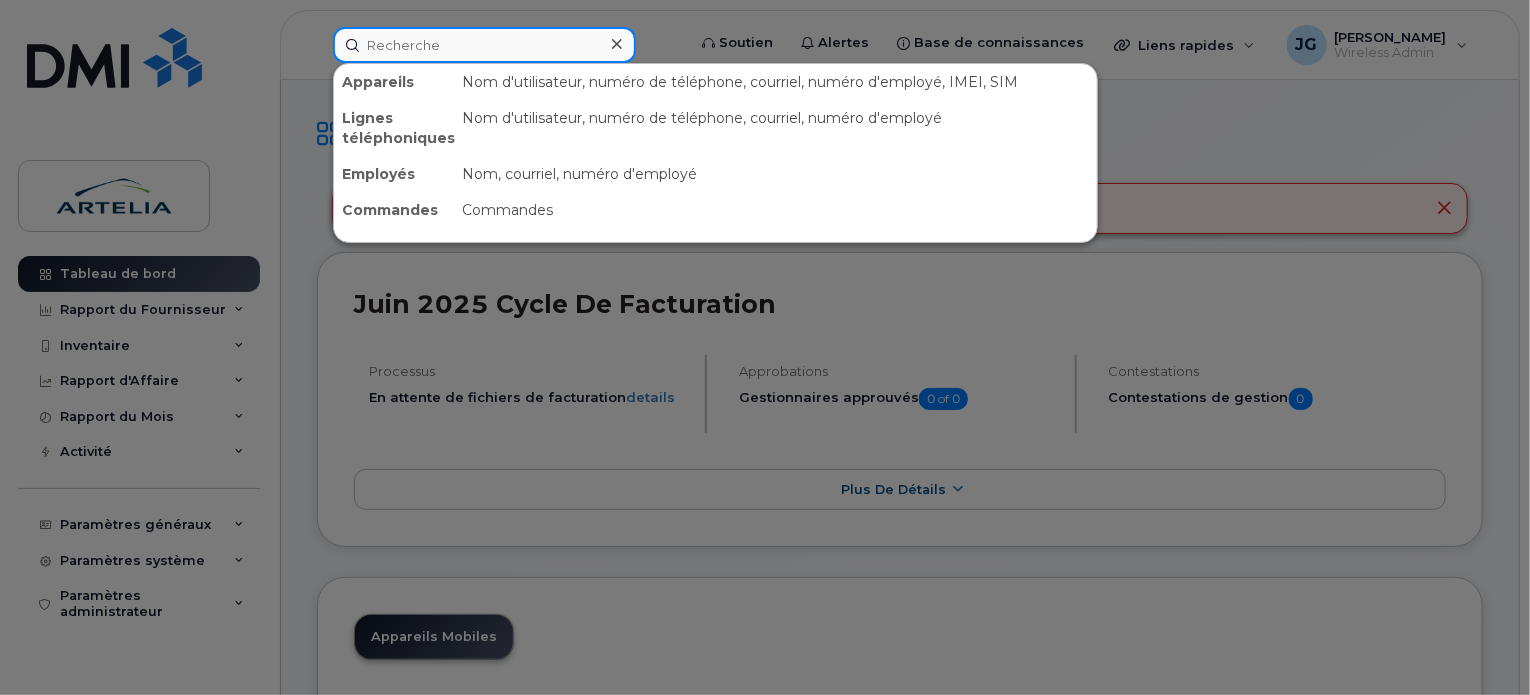 paste on "4385962326" 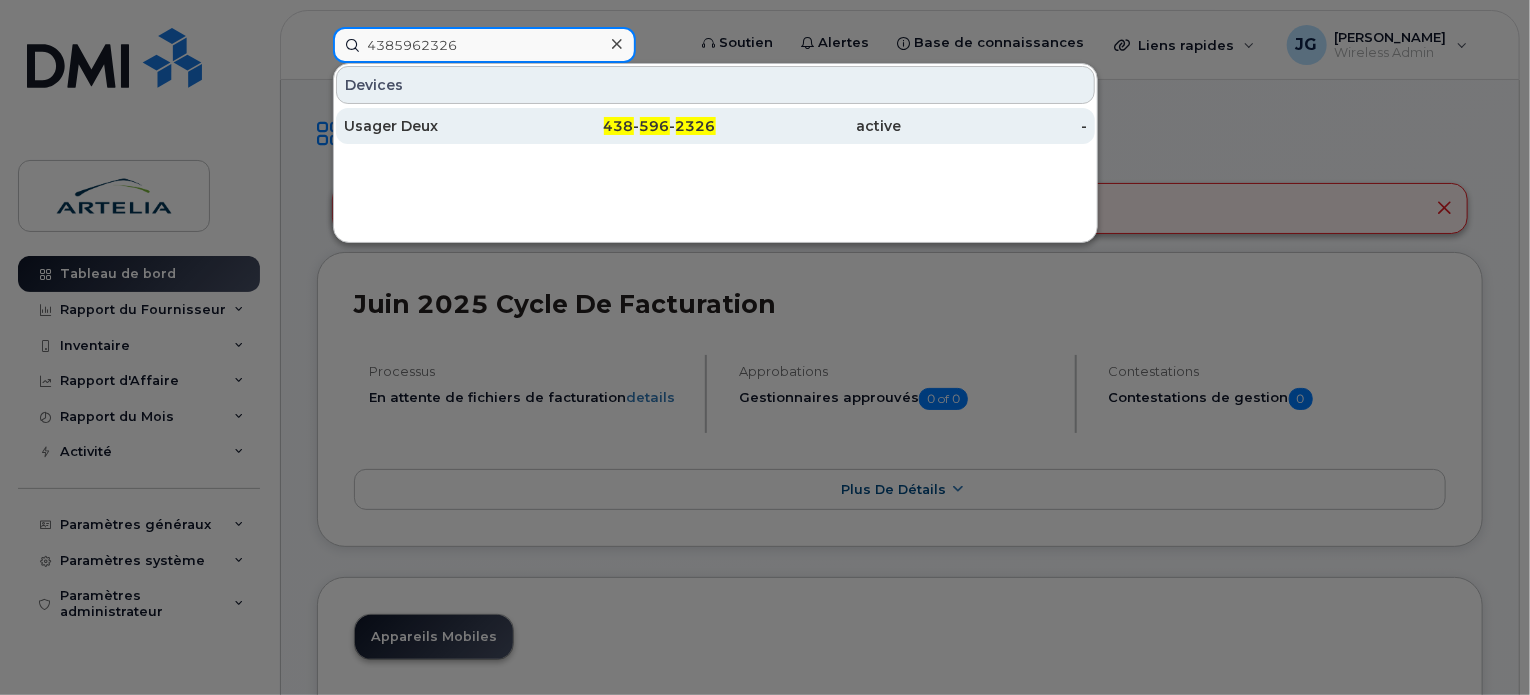 type on "4385962326" 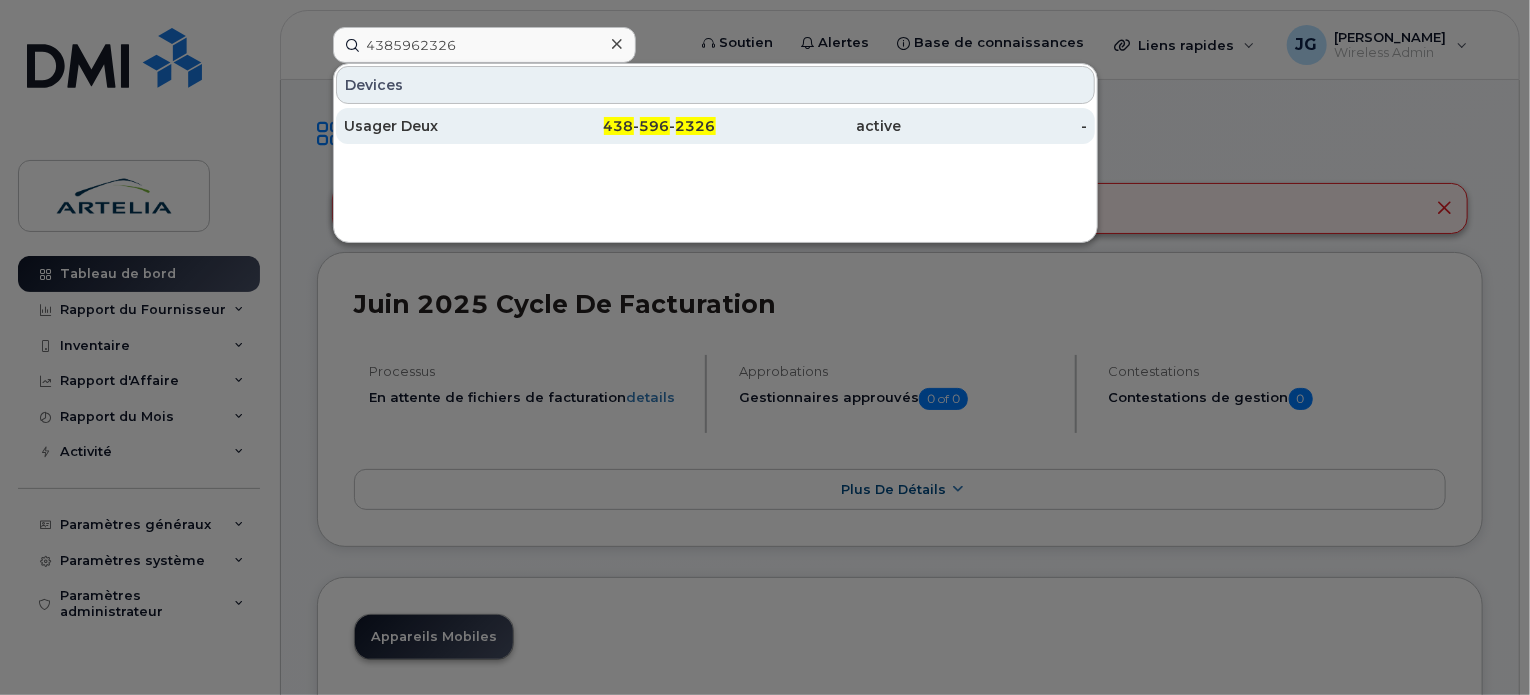 click on "Usager Deux" at bounding box center [437, 126] 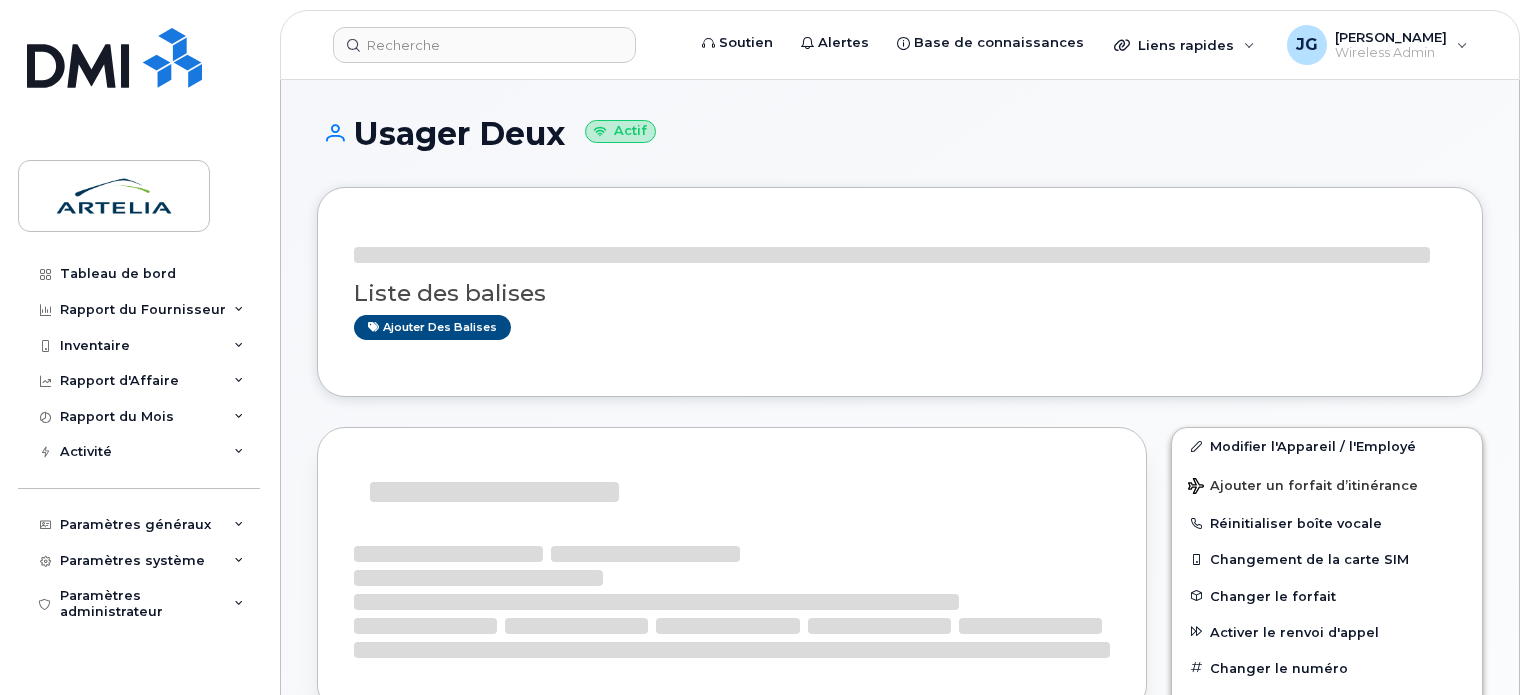 scroll, scrollTop: 0, scrollLeft: 0, axis: both 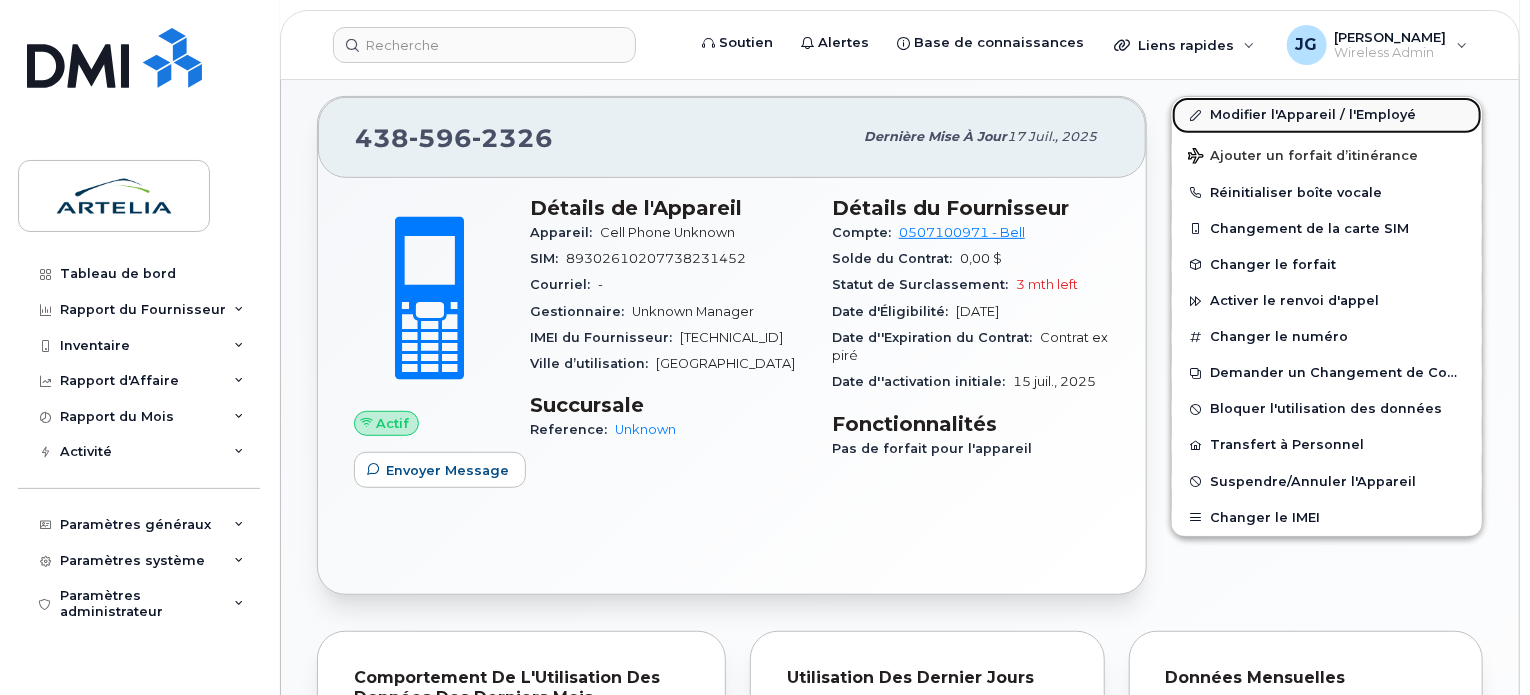 click on "Modifier l'Appareil / l'Employé" at bounding box center [1327, 115] 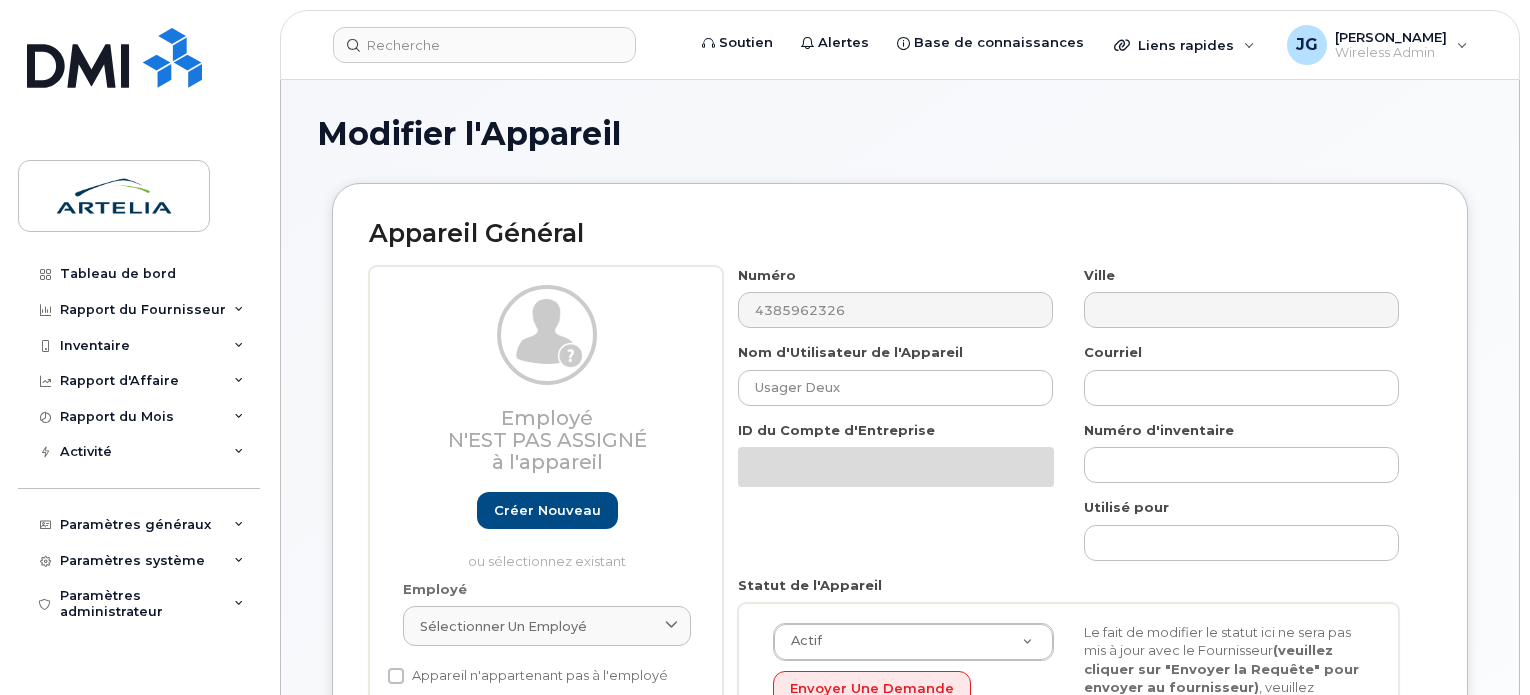 select on "29521959" 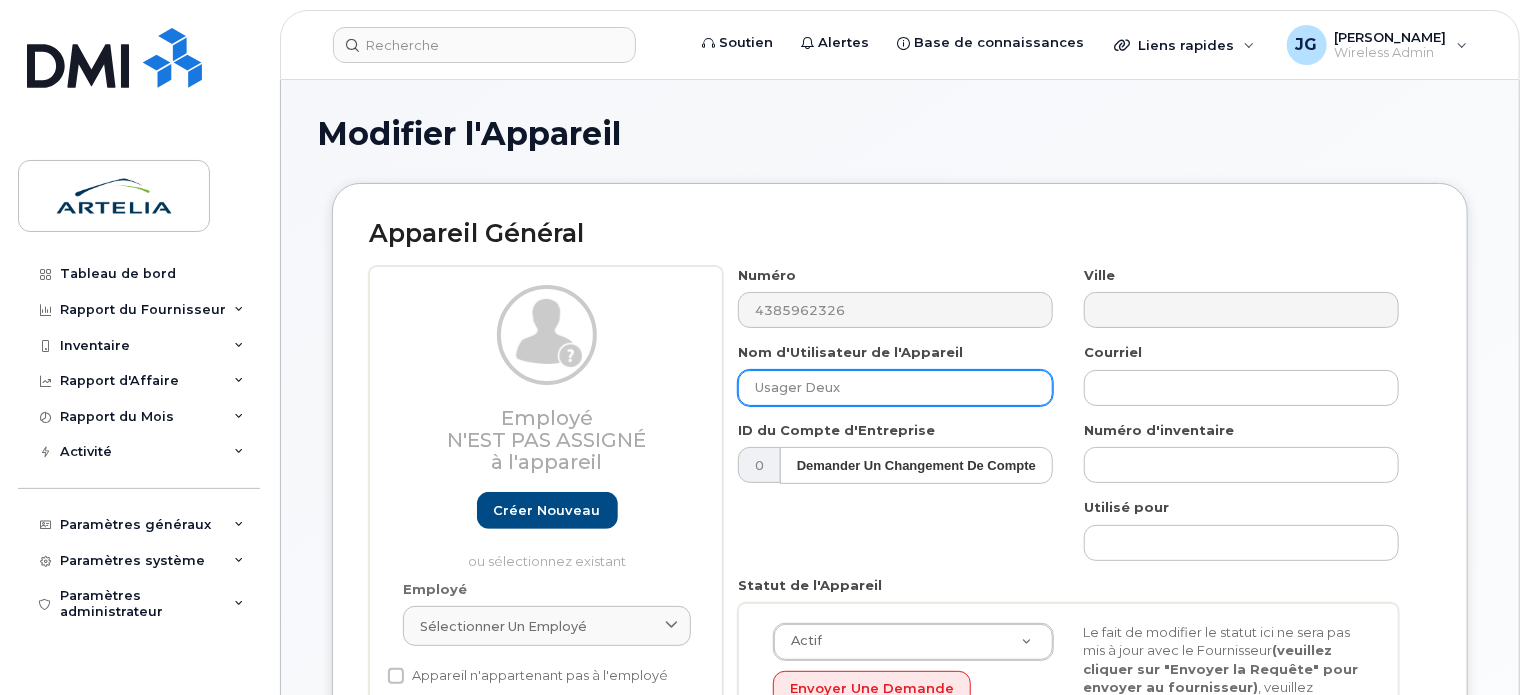 drag, startPoint x: 901, startPoint y: 389, endPoint x: 513, endPoint y: 336, distance: 391.60312 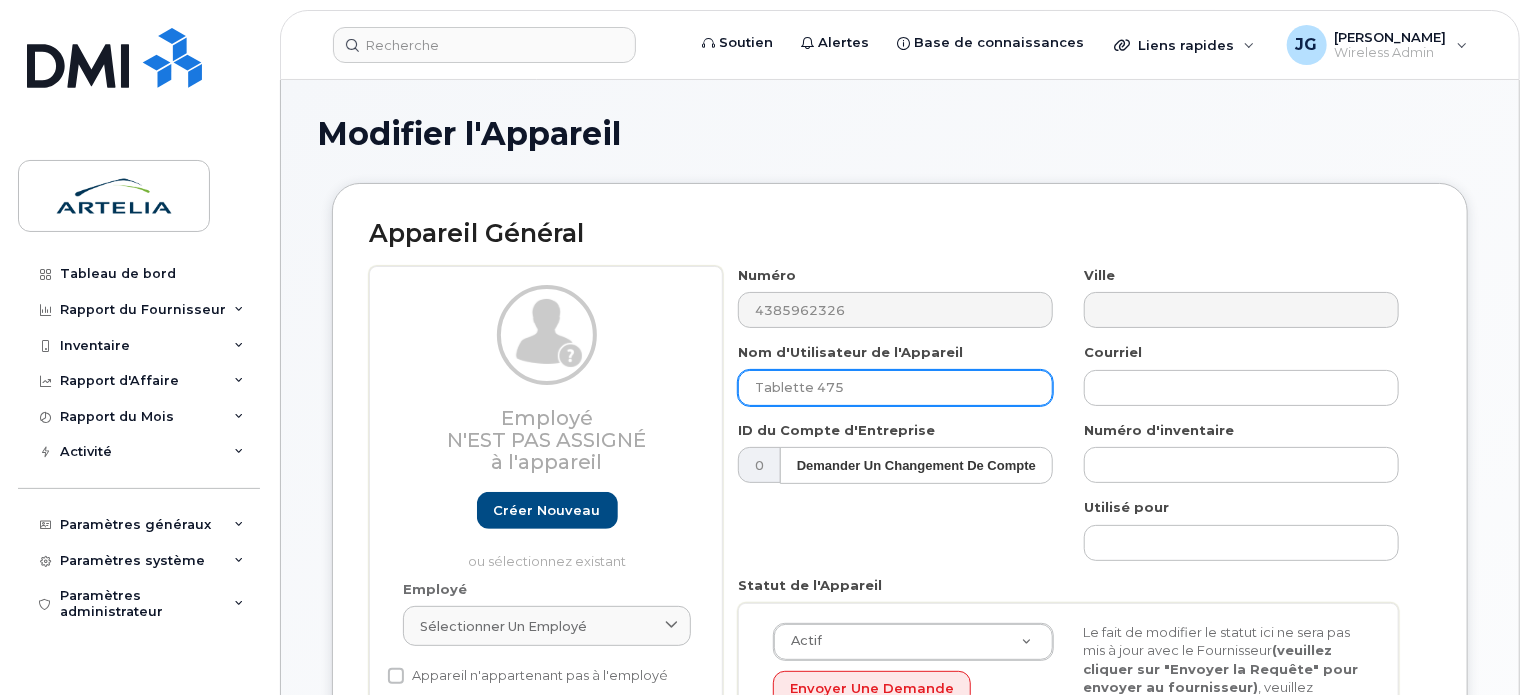 drag, startPoint x: 812, startPoint y: 386, endPoint x: 669, endPoint y: 381, distance: 143.08739 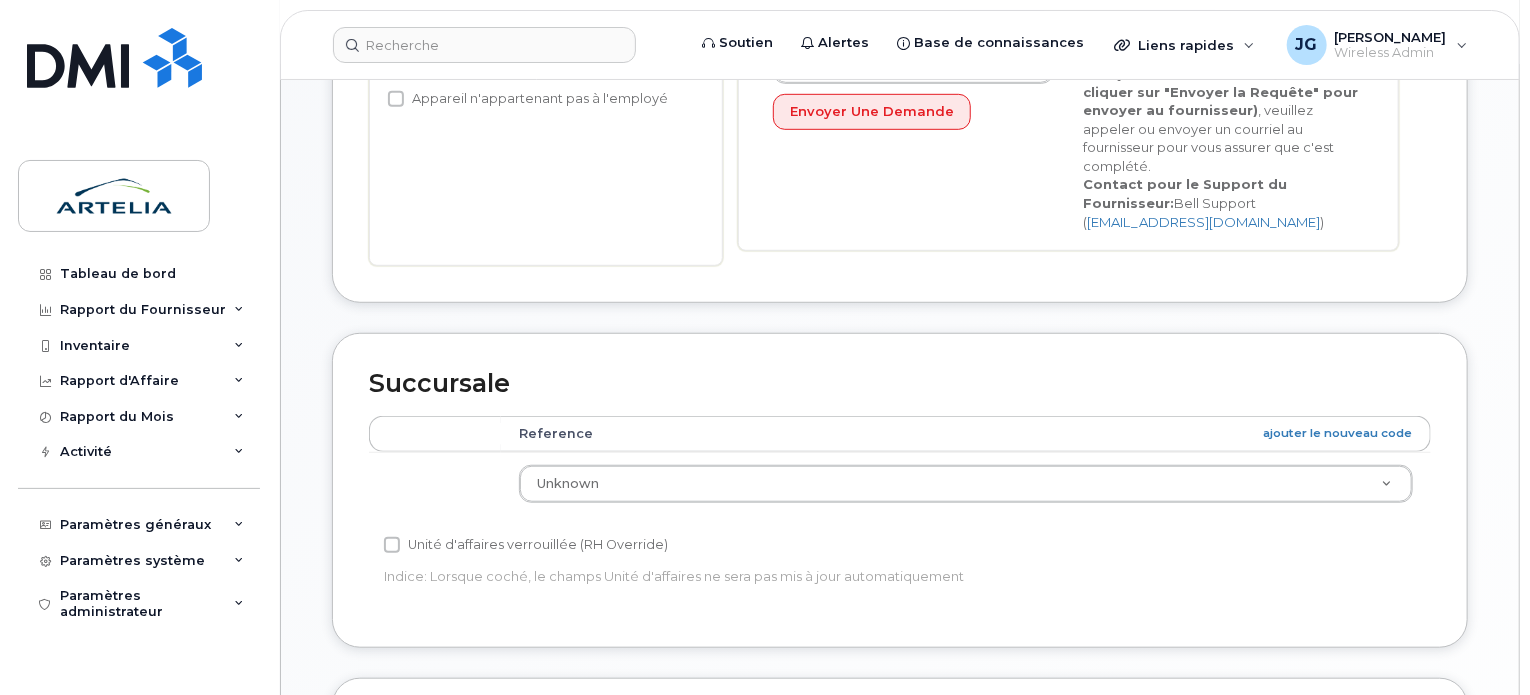 scroll, scrollTop: 558, scrollLeft: 0, axis: vertical 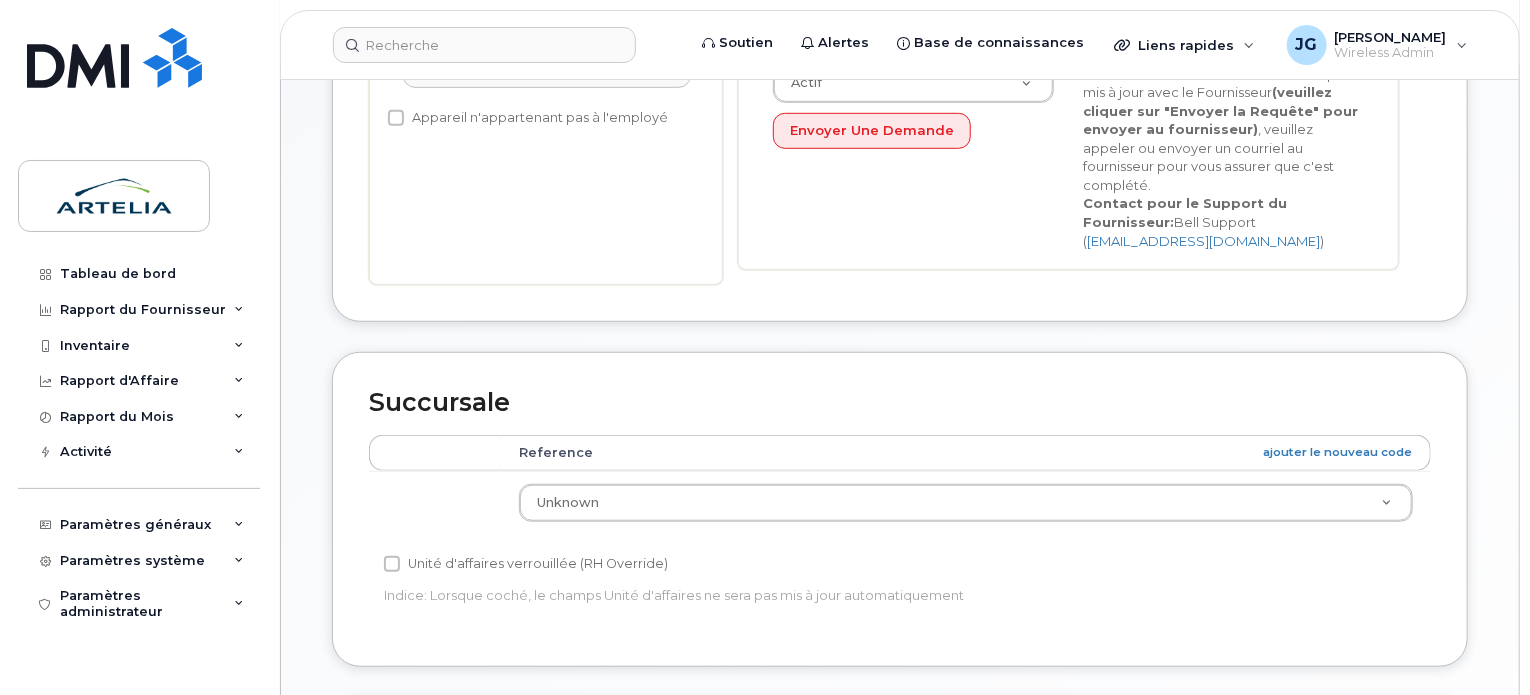 type on "Spare 475" 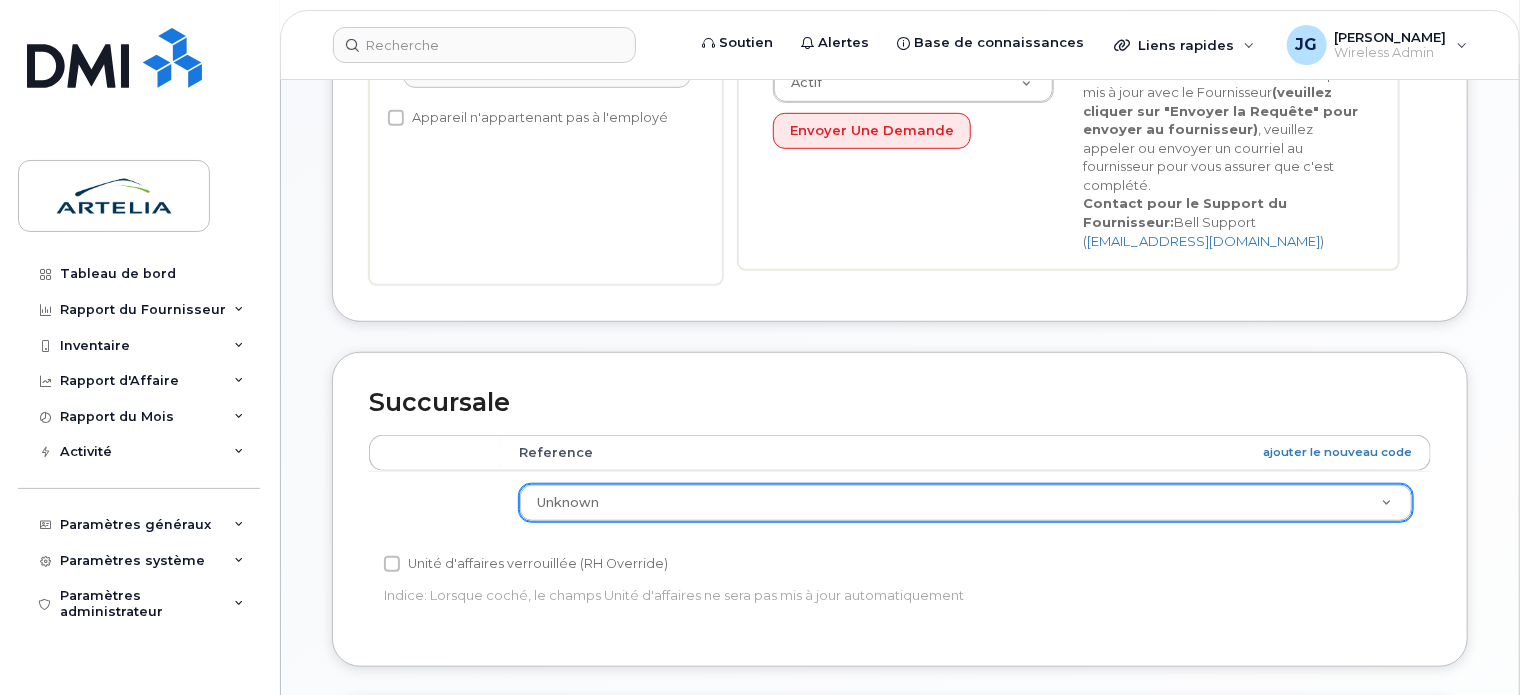 scroll, scrollTop: 1485, scrollLeft: 0, axis: vertical 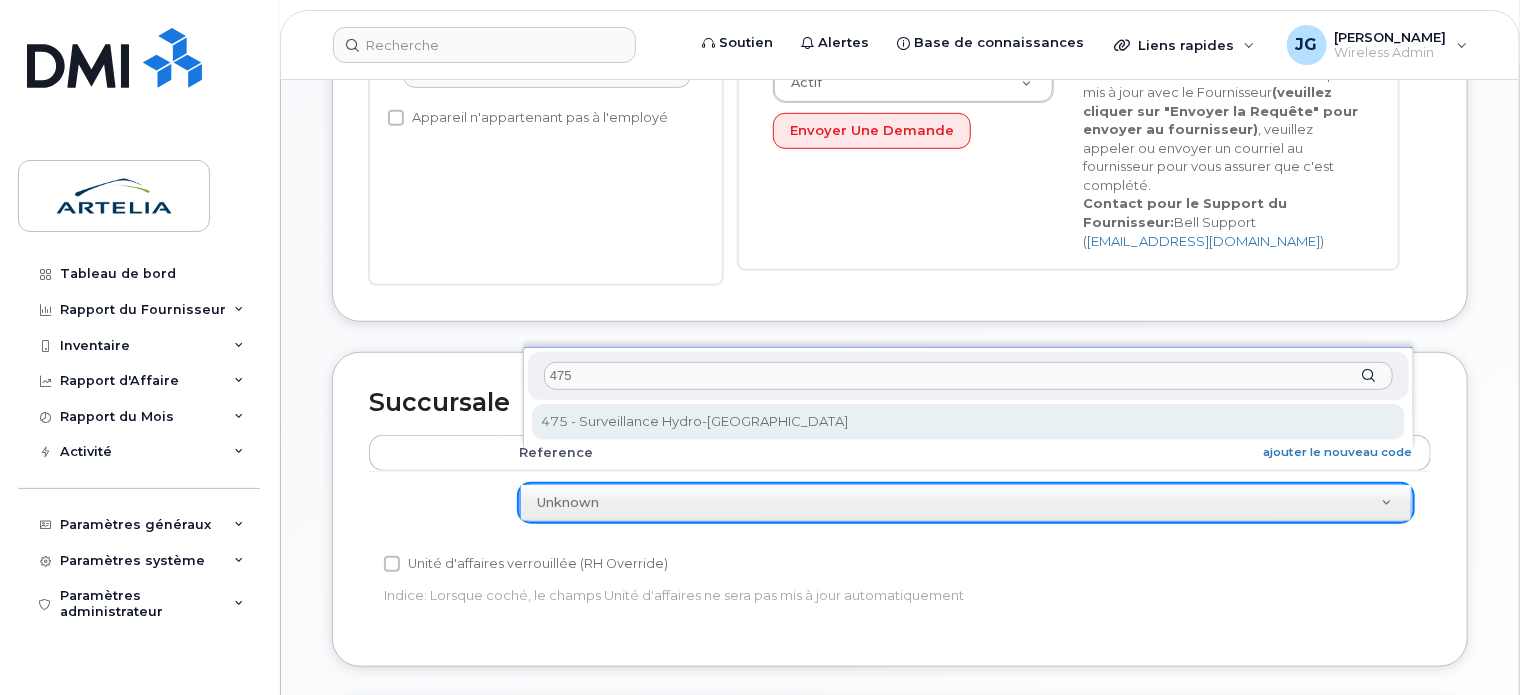 type on "475" 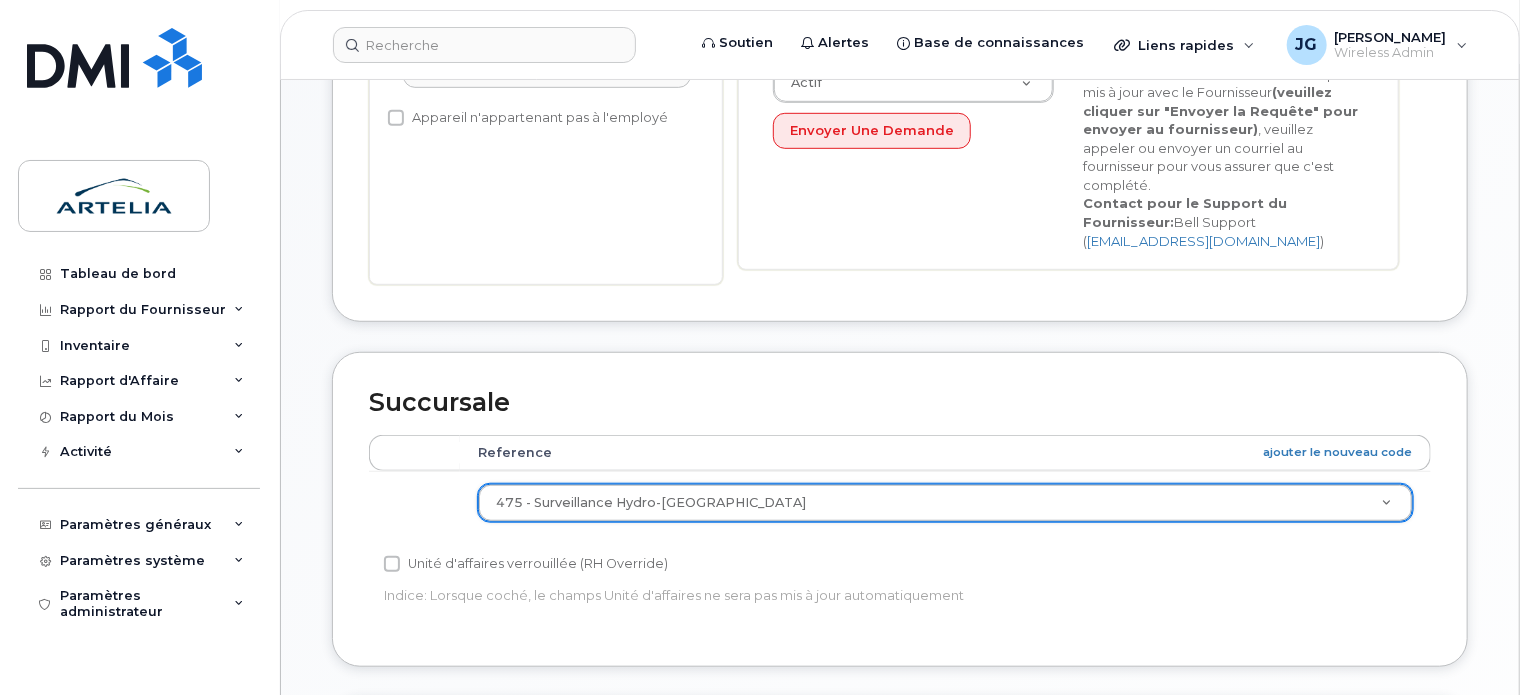 scroll, scrollTop: 984, scrollLeft: 0, axis: vertical 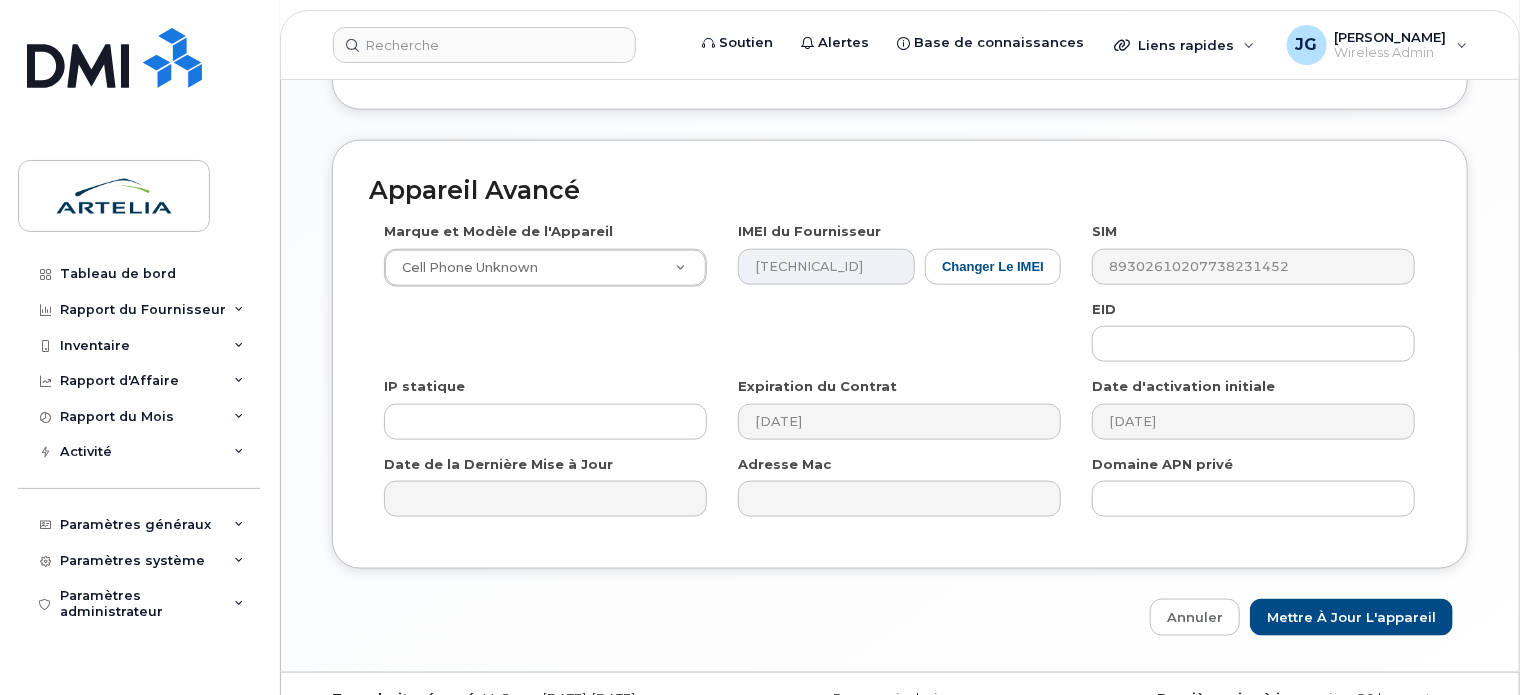 click on "Modifier l'Appareil
Appareil Général
Employé N'est pas assigné à l'appareil Créer nouveau ou sélectionnez existant Employé Sélectionner un employé Tapez les trois premières lettres ou plus
Appareil n'appartenant pas à l'employé
Numéro
4385962326
Ville
Nom d'Utilisateur de l'Appareil
Spare 475
Courriel
ID du Compte d'Entreprise
0507100971 (Bell) Demander un Changement de Compte 12501
Numéro d'inventaire
Utilisé pour
Statut de l'Appareil
Actif                                     Actif
Suspendu
Annulé
Envoyer une Demande
Le fait de modifier le statut ici ne sera pas mis à jour avec le Fournisseur    (veuillez cliquer sur "Envoyer la Requête" pour envoyer au fournisseur)  , veuillez appeler ou envoyer un courriel au fournisseur pour vous assurer que c'est complété.
Contact pour le Support du Fournisseur:
Bell Support
( )" at bounding box center (900, -182) 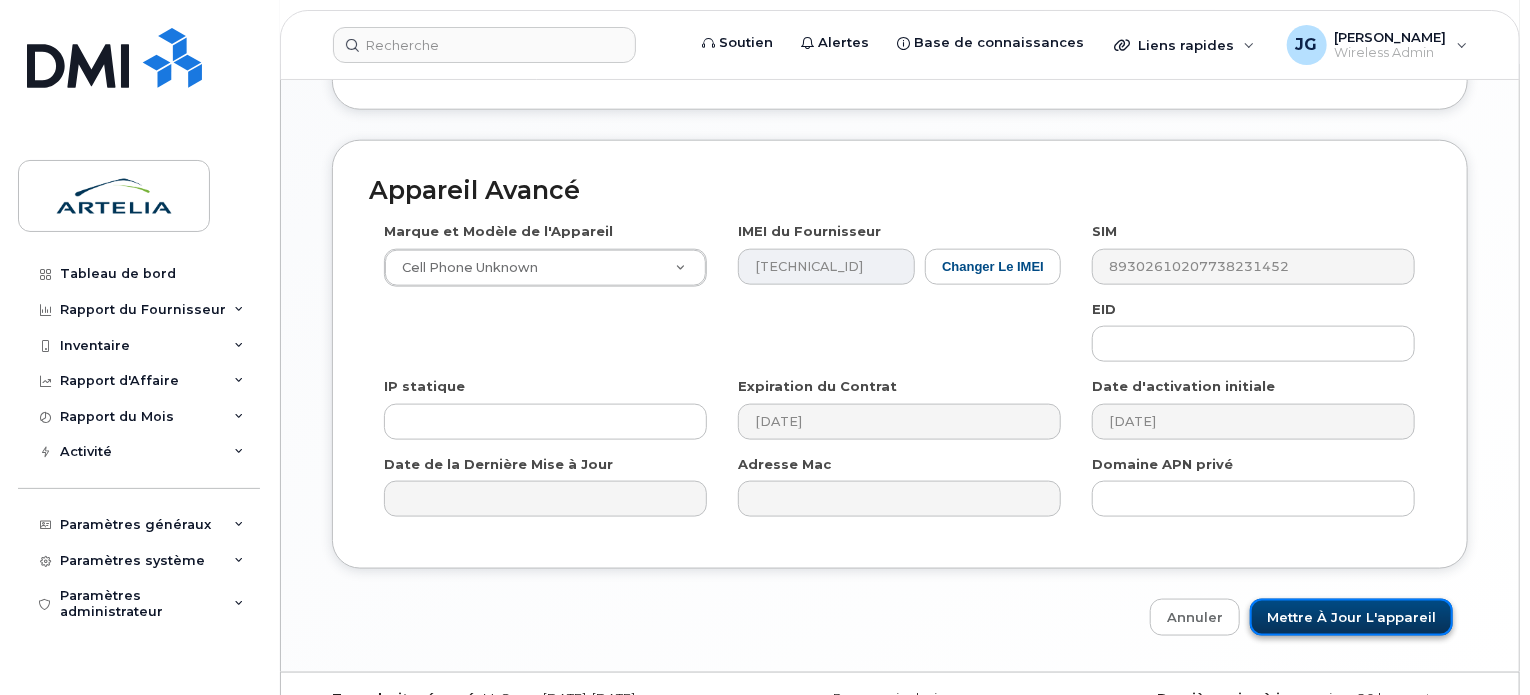click on "Mettre à jour l'appareil" at bounding box center [1351, 617] 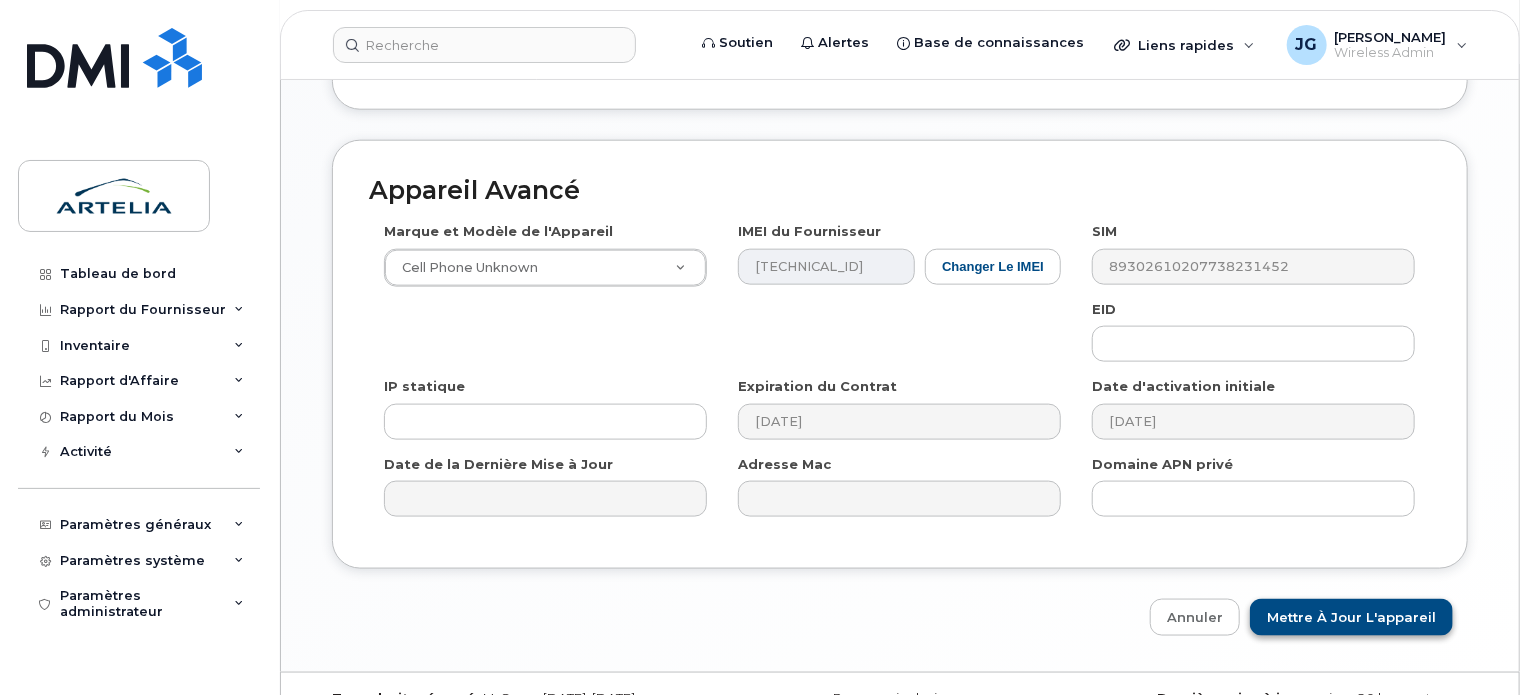 type on "Sauvegarde..." 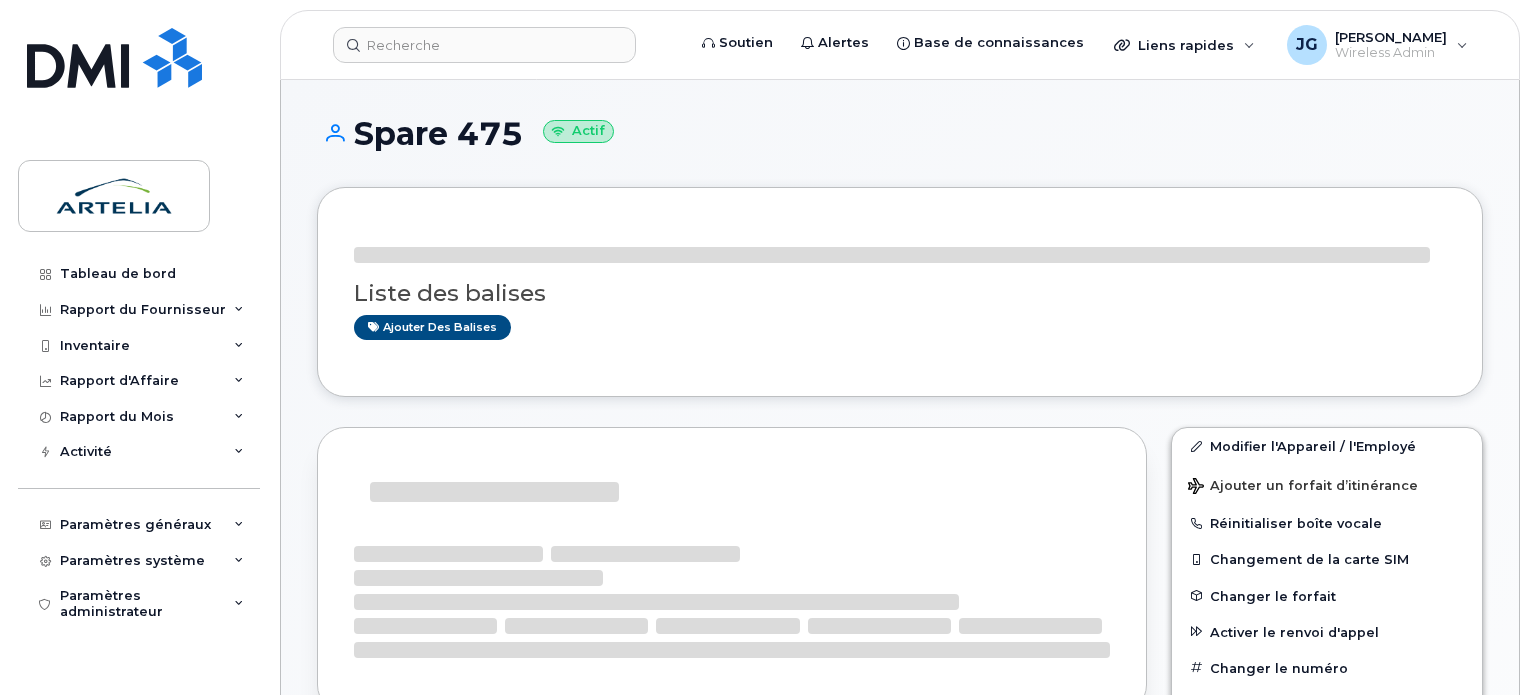scroll, scrollTop: 0, scrollLeft: 0, axis: both 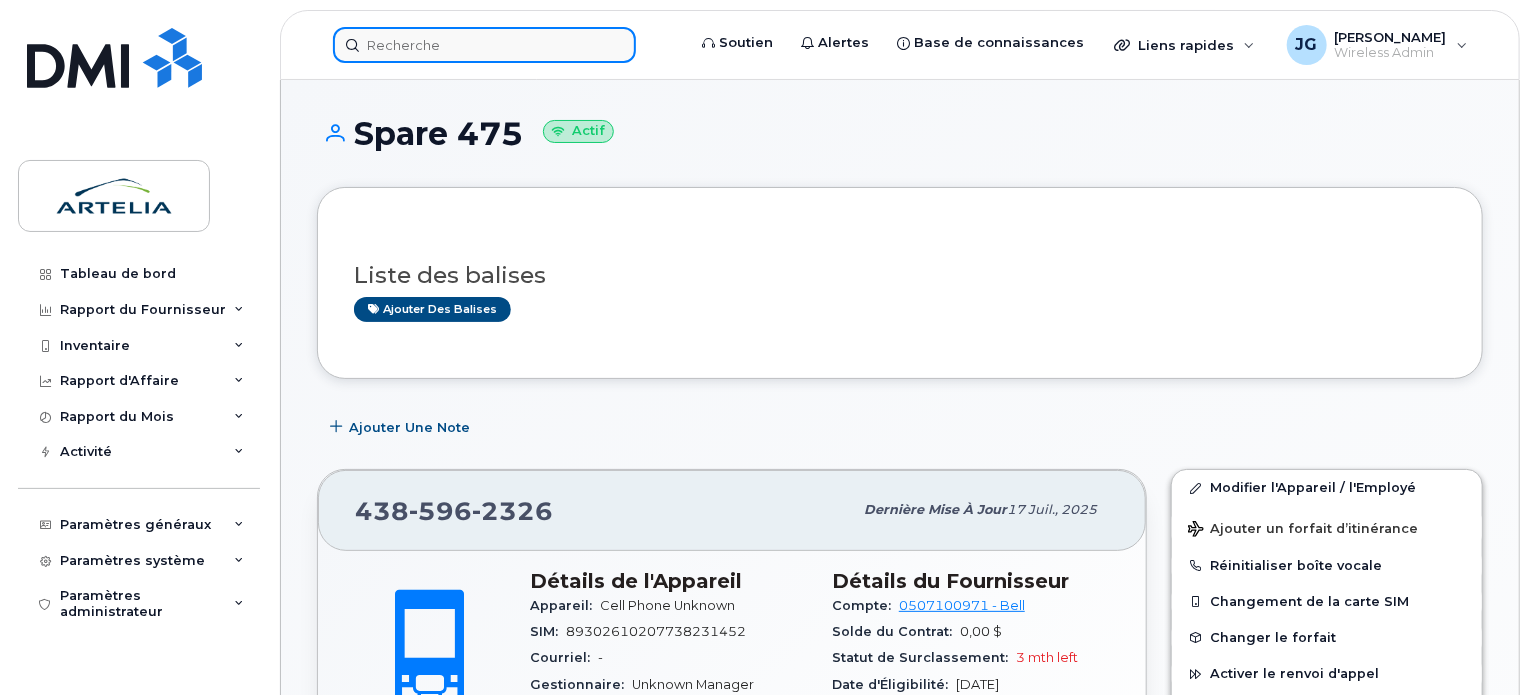 click at bounding box center [484, 45] 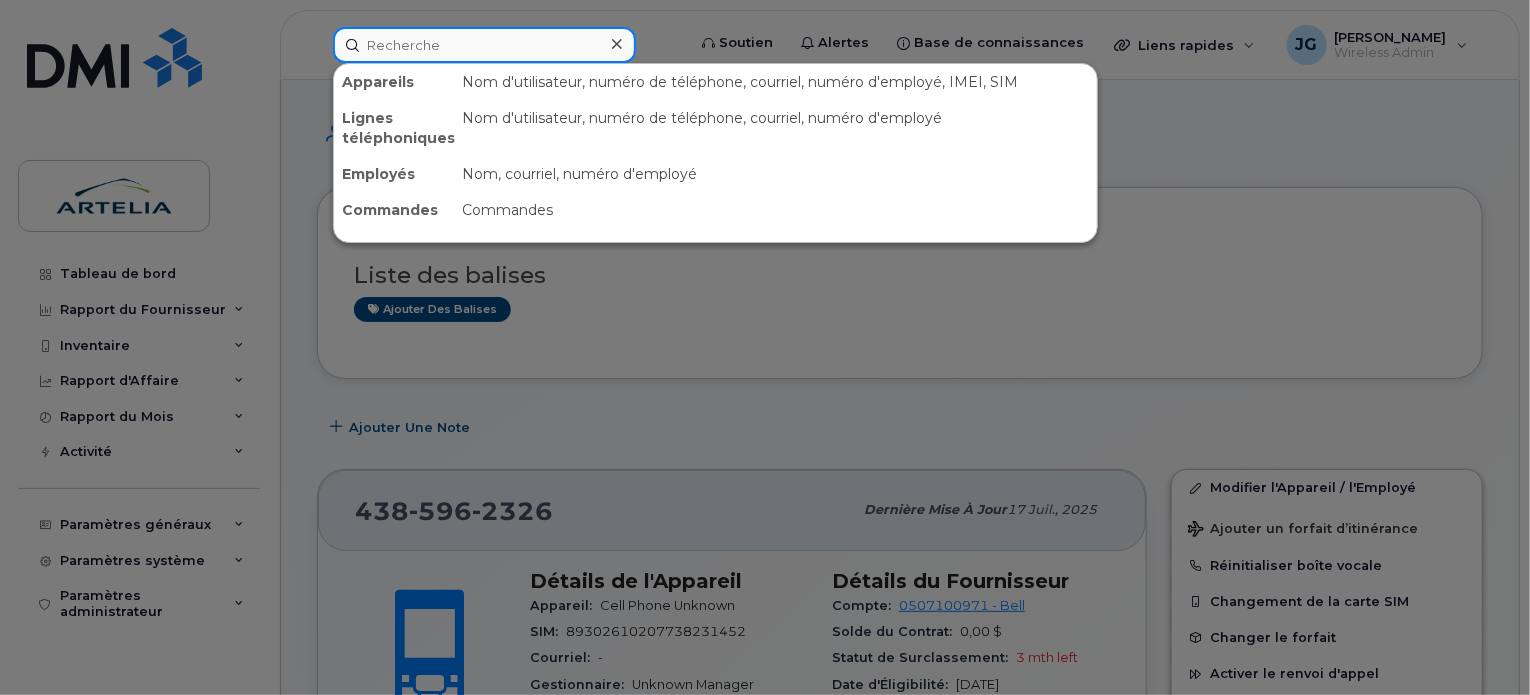 paste on "4385962252" 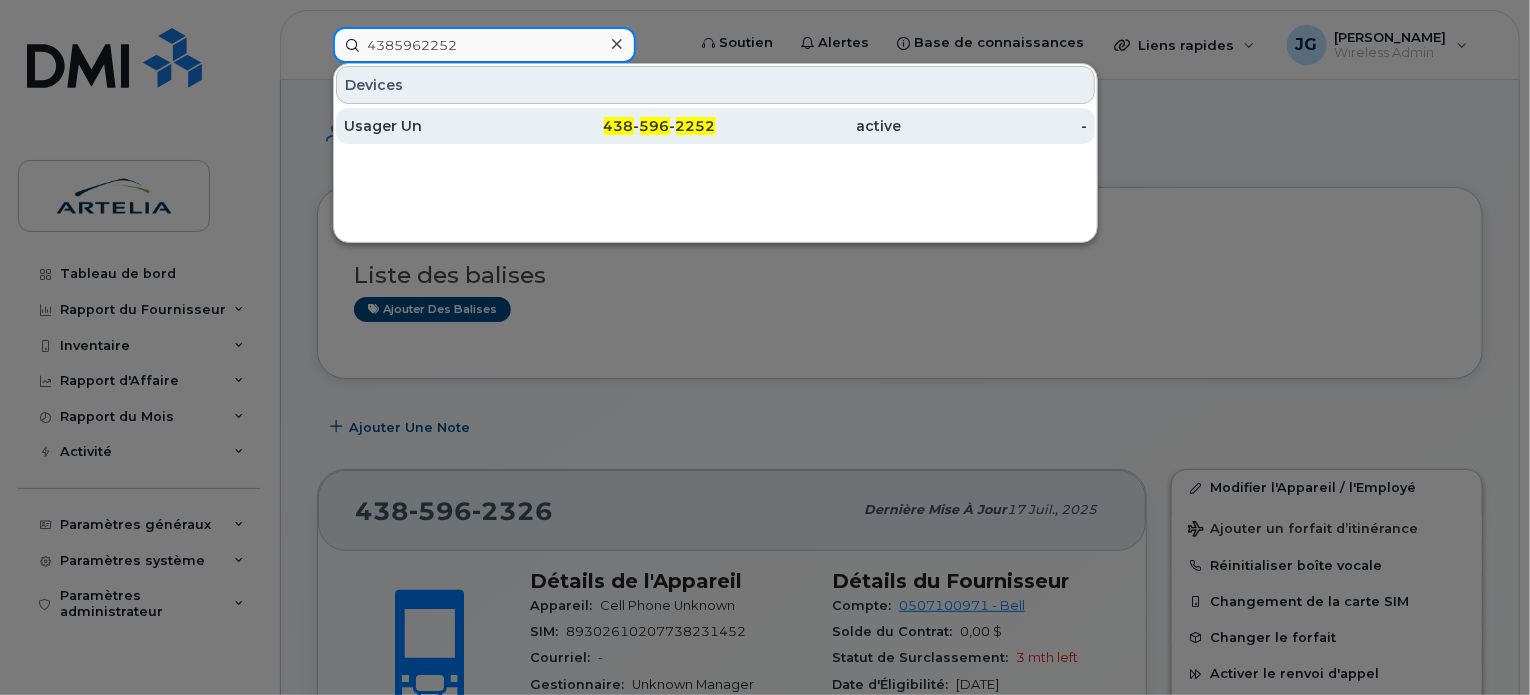 type on "4385962252" 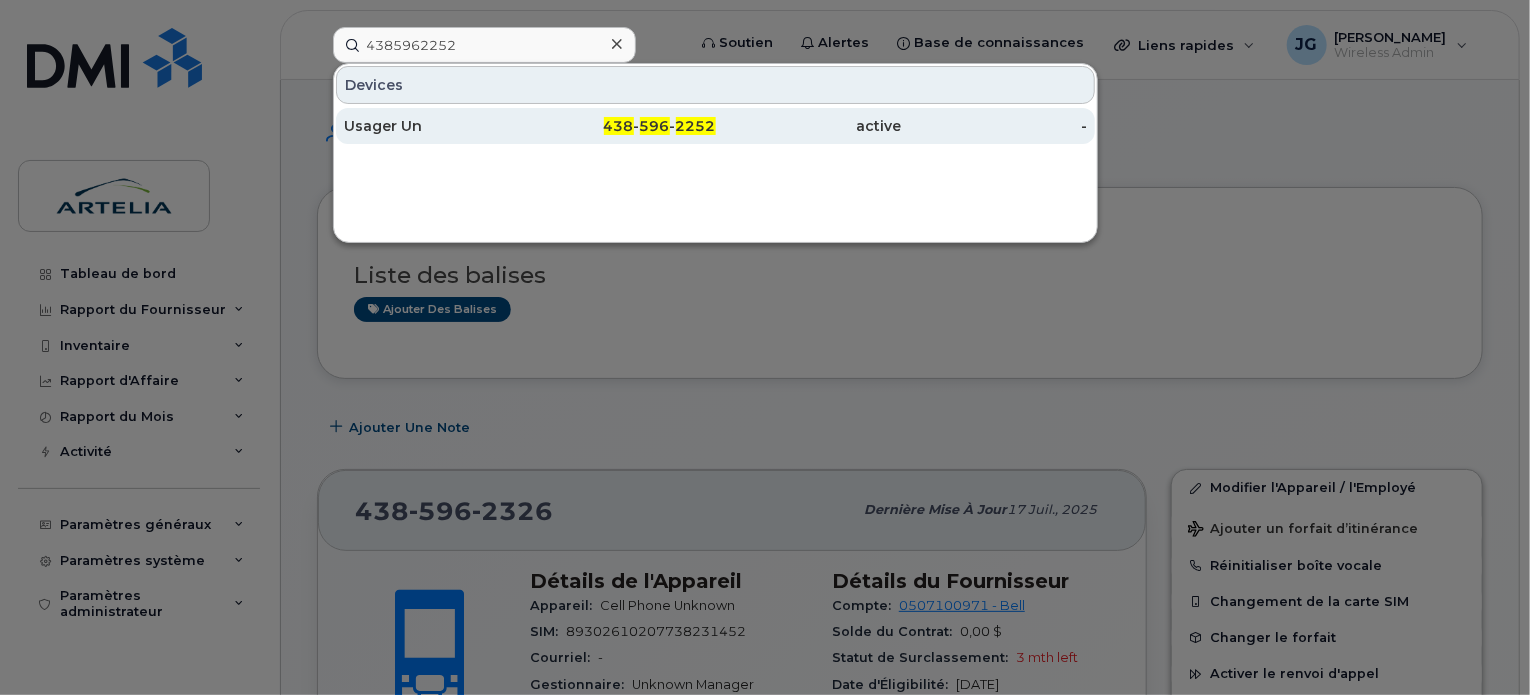 click on "Usager Un" at bounding box center [437, 126] 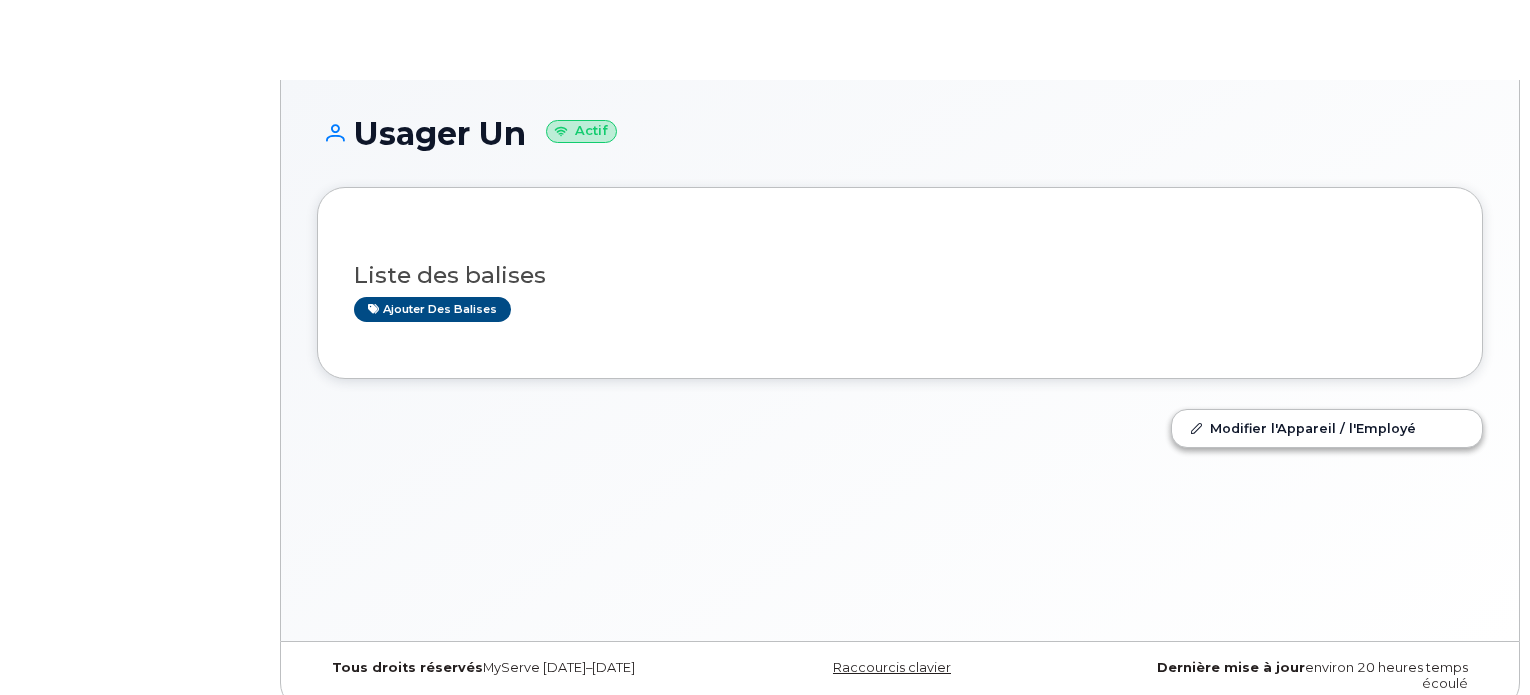 scroll, scrollTop: 0, scrollLeft: 0, axis: both 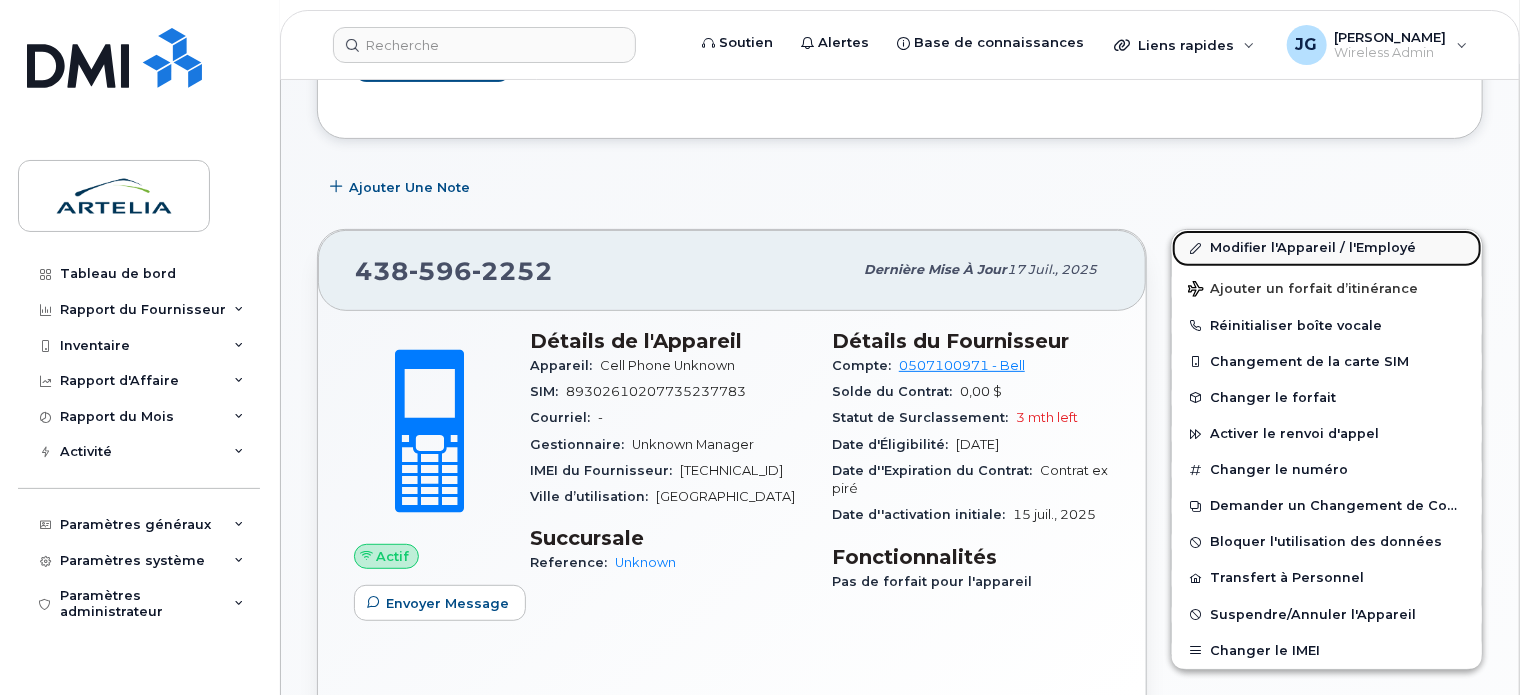 click on "Modifier l'Appareil / l'Employé" at bounding box center (1327, 248) 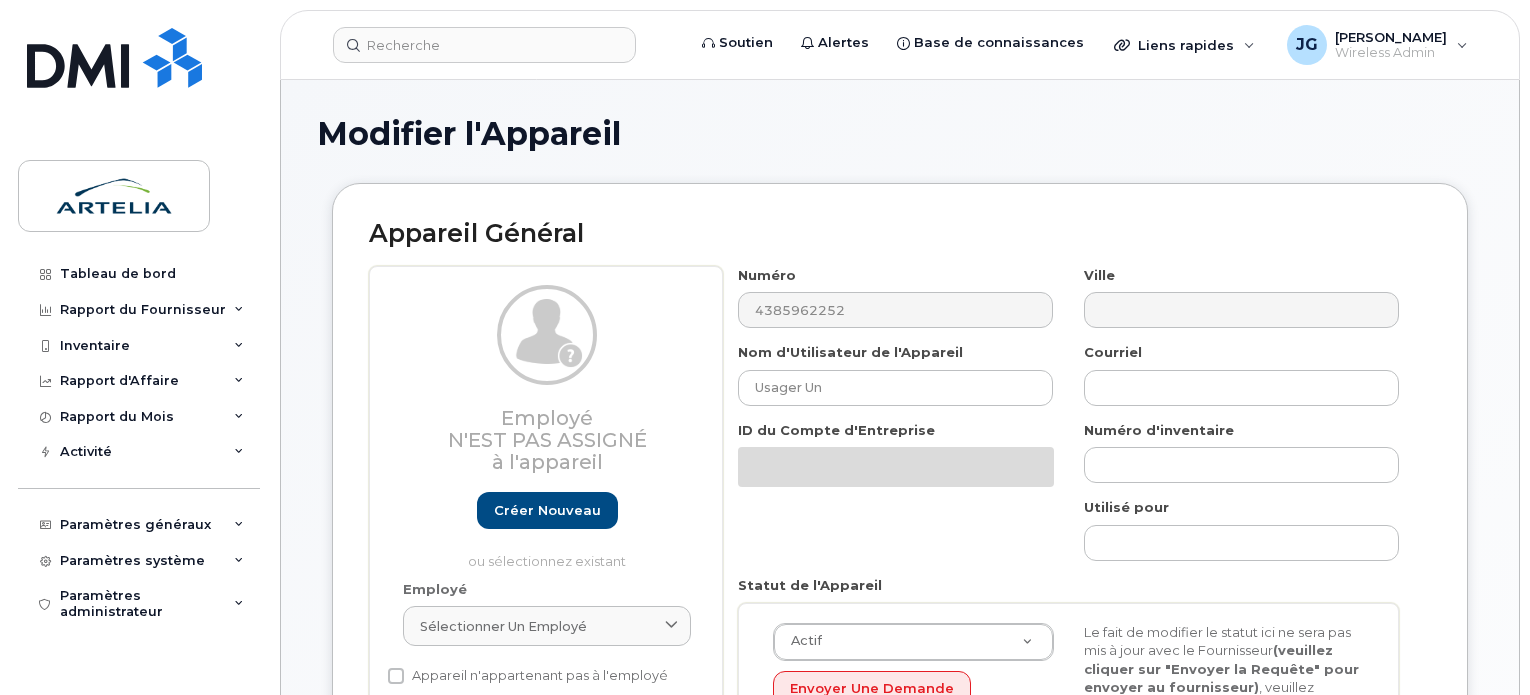 select on "29521959" 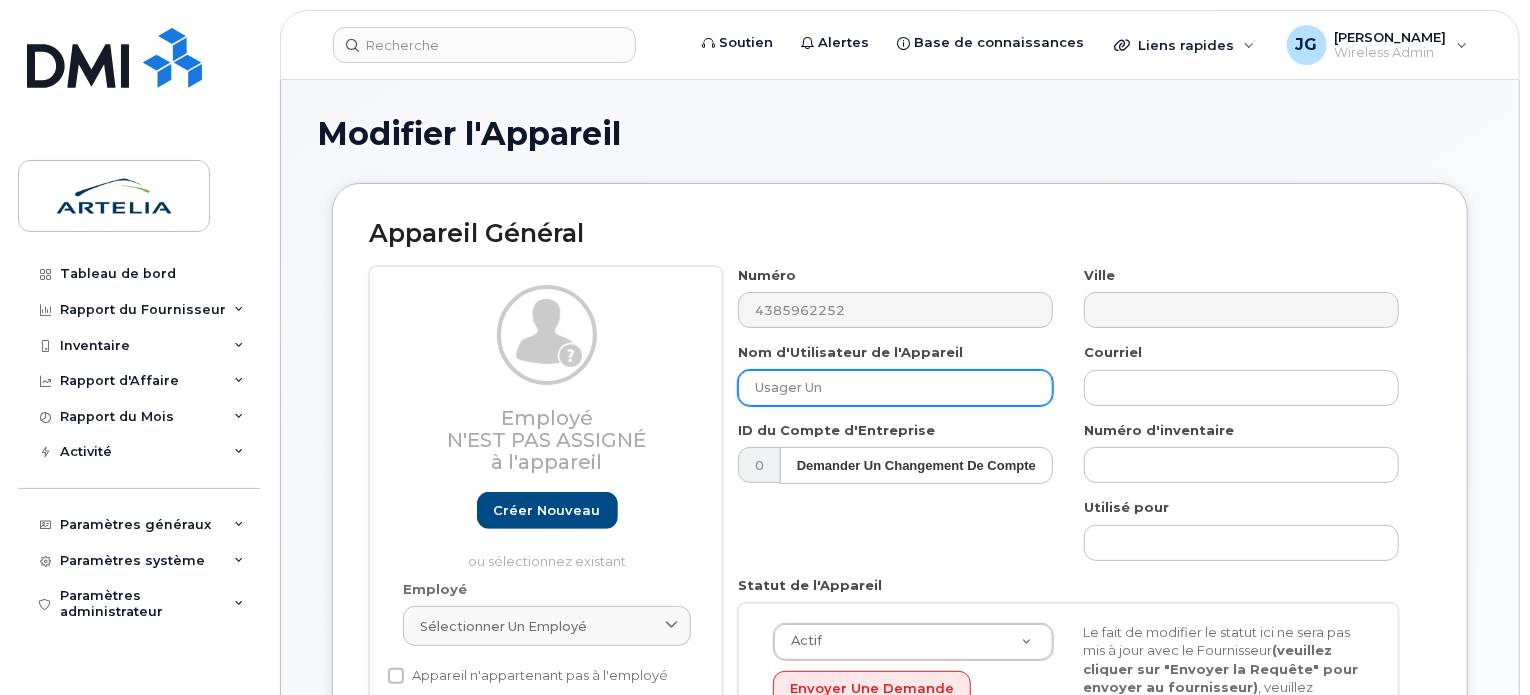 drag, startPoint x: 858, startPoint y: 407, endPoint x: 780, endPoint y: 391, distance: 79.624115 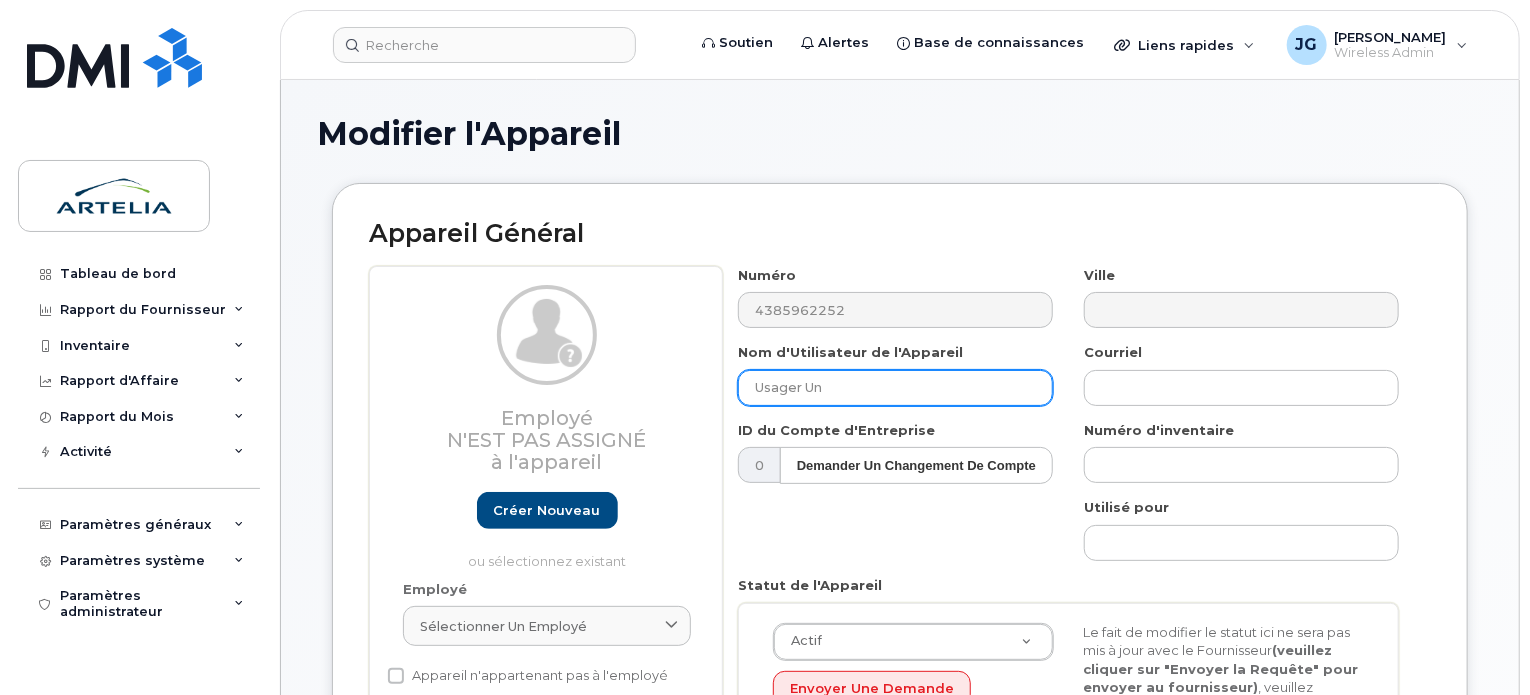 click on "Numéro
4385962252
Ville
Nom d'Utilisateur de l'Appareil
Usager Un
[GEOGRAPHIC_DATA]
ID du Compte d'Entreprise
0507100971 (Bell) Demander un Changement de Compte 12501
Numéro d'inventaire
Utilisé pour
Statut de l'Appareil
Actif                                     Actif
Suspendu
Annulé
Envoyer une Demande
Le fait de modifier le statut ici ne sera pas mis à jour avec le Fournisseur    (veuillez cliquer sur "Envoyer la Requête" pour envoyer au fournisseur)  , veuillez appeler ou envoyer un courriel au fournisseur pour vous assurer que c'est complété.
Contact pour le Support du Fournisseur:
Bell Support
( [EMAIL_ADDRESS][DOMAIN_NAME] )" at bounding box center [1069, 554] 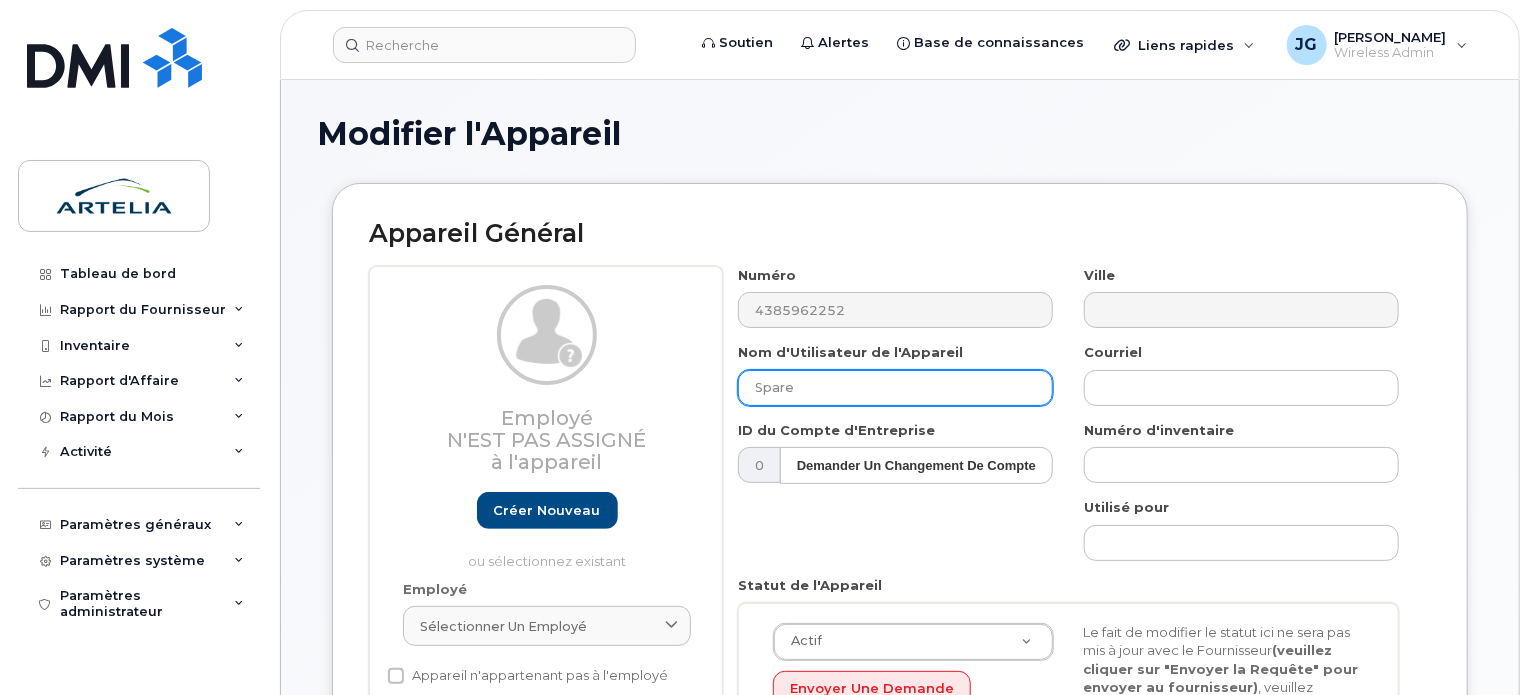 type on "Spare 475" 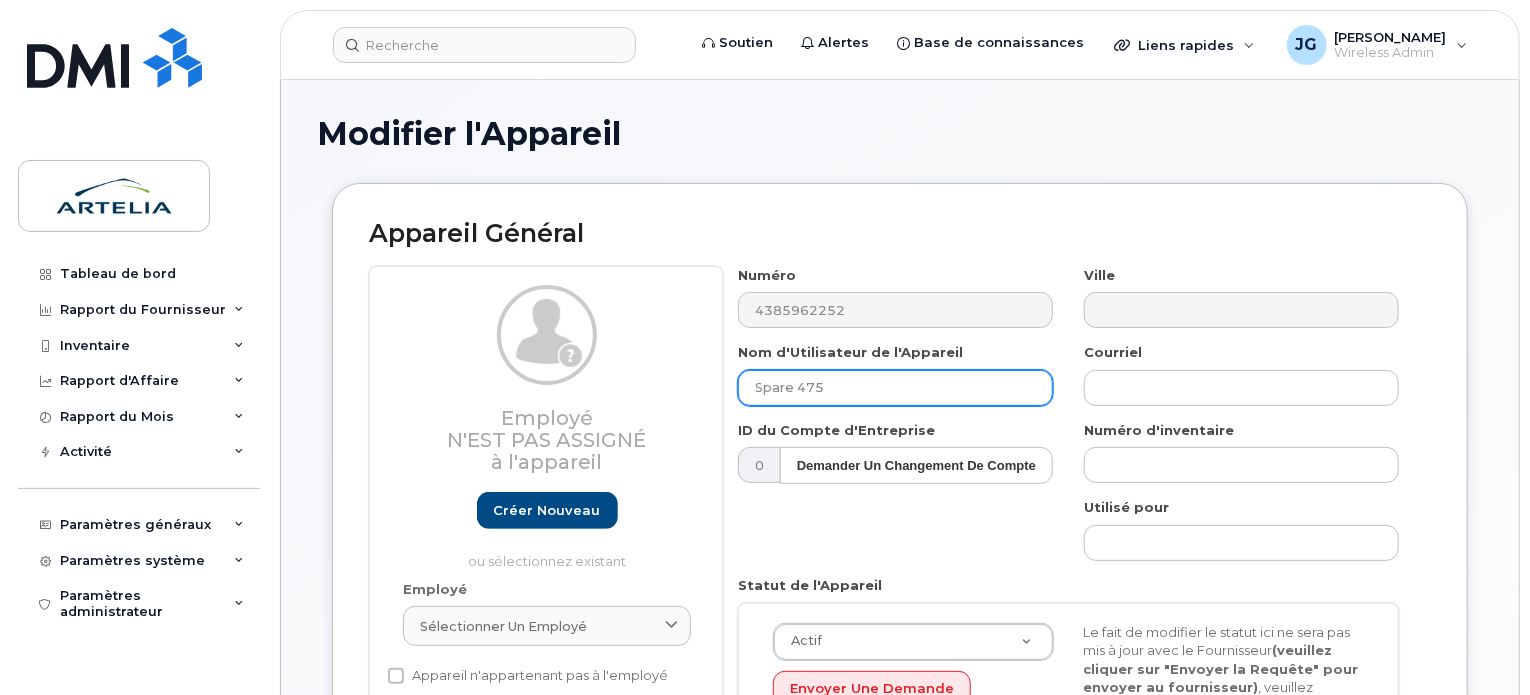 scroll, scrollTop: 460, scrollLeft: 0, axis: vertical 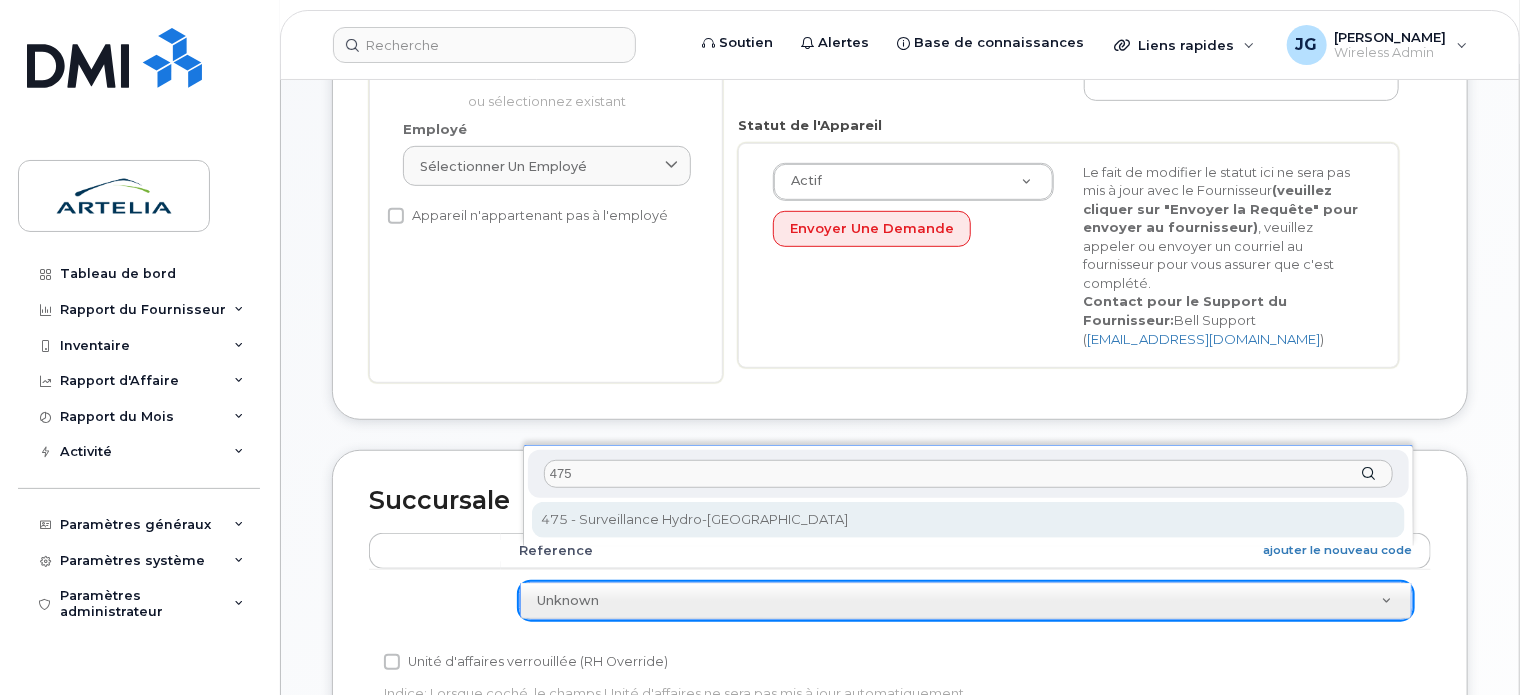 type on "475" 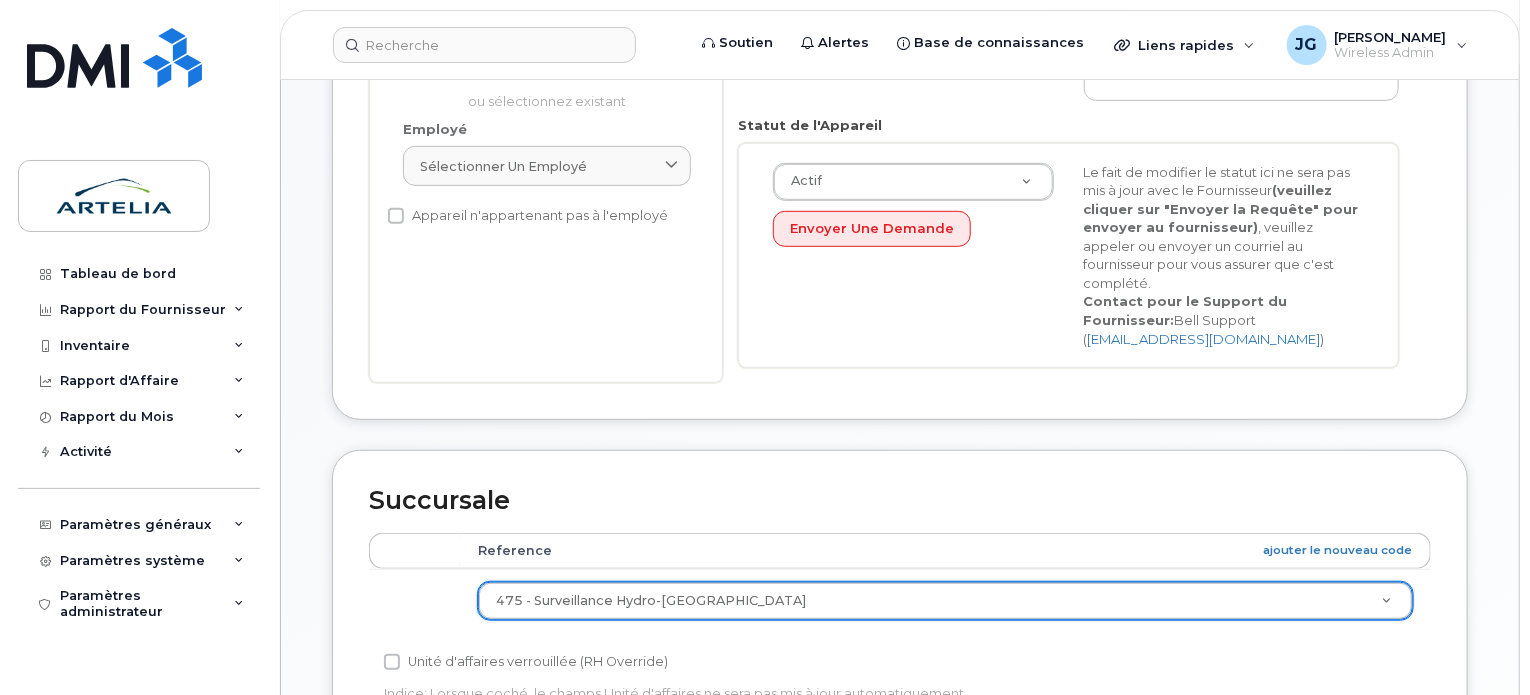 scroll, scrollTop: 1115, scrollLeft: 0, axis: vertical 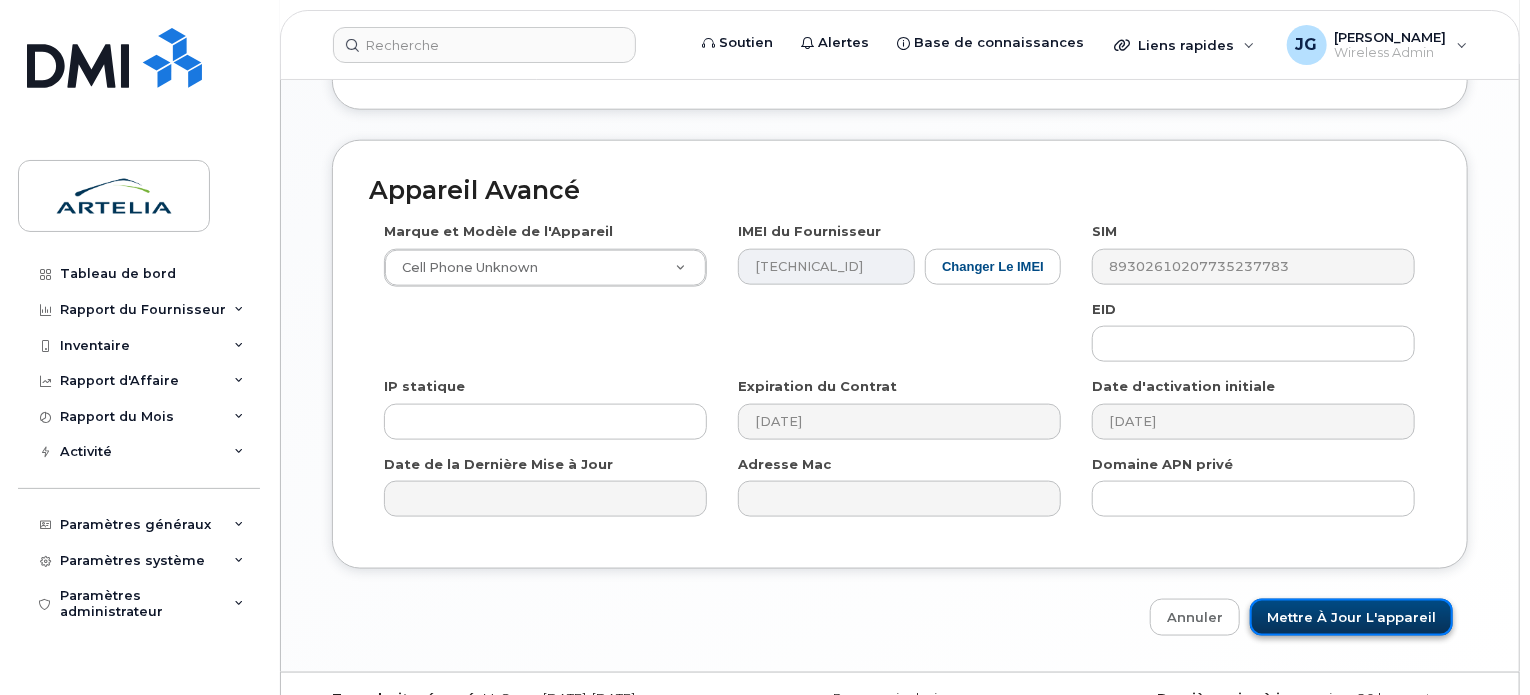 click on "Mettre à jour l'appareil" at bounding box center (1351, 617) 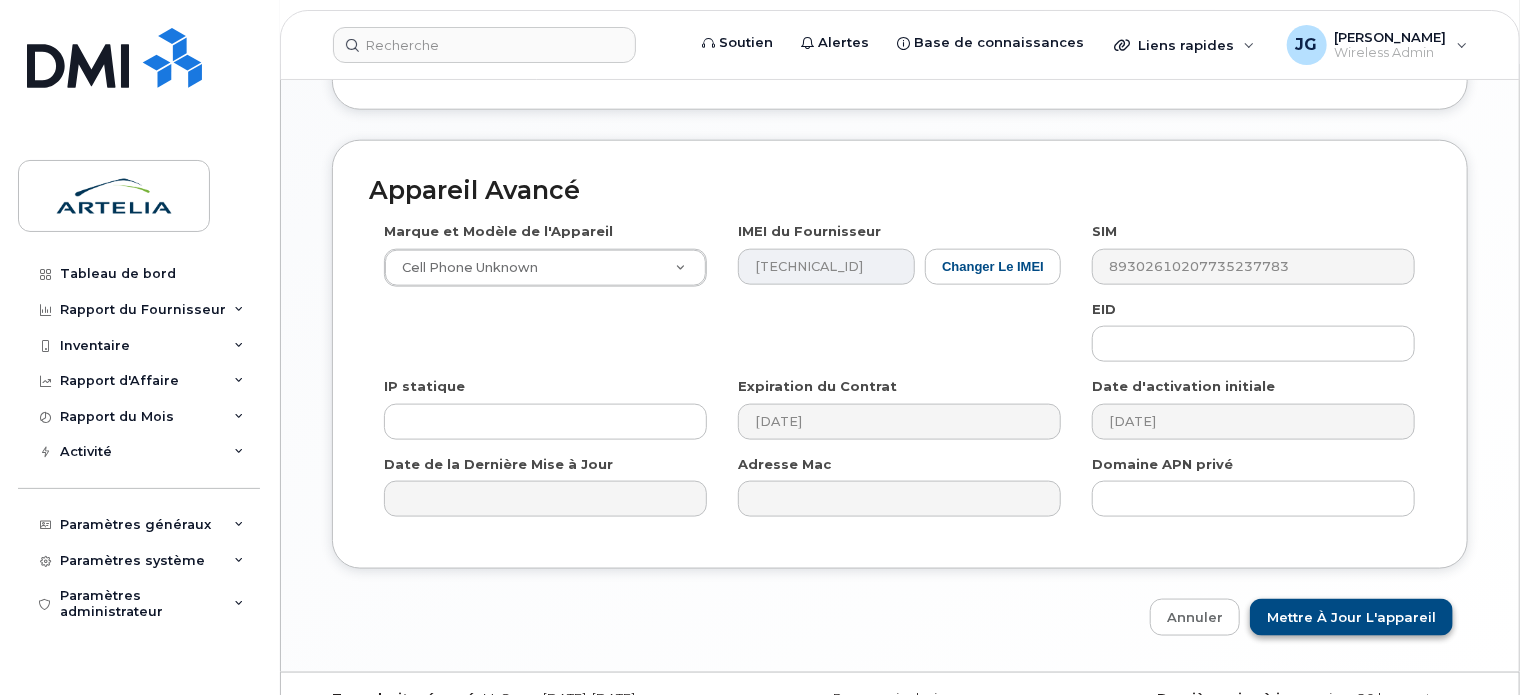 type on "Sauvegarde..." 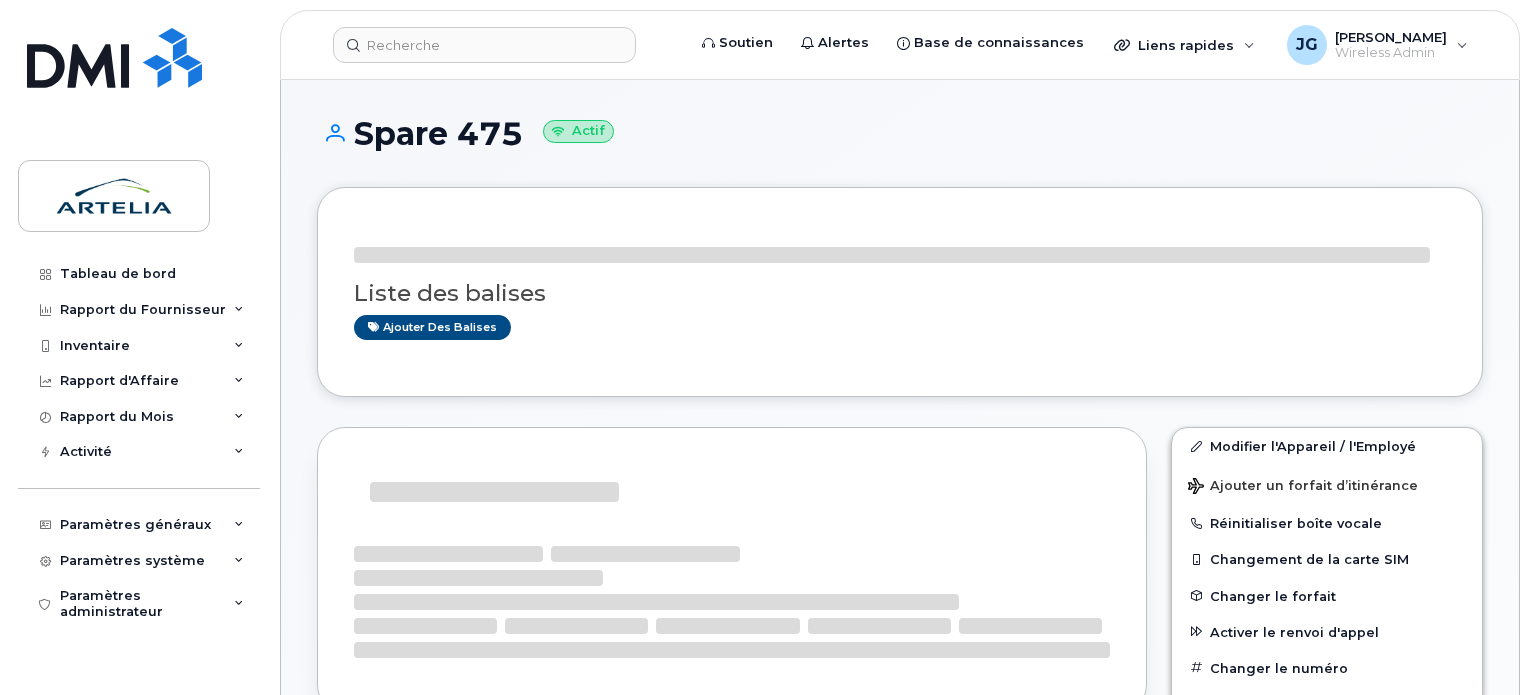 scroll, scrollTop: 0, scrollLeft: 0, axis: both 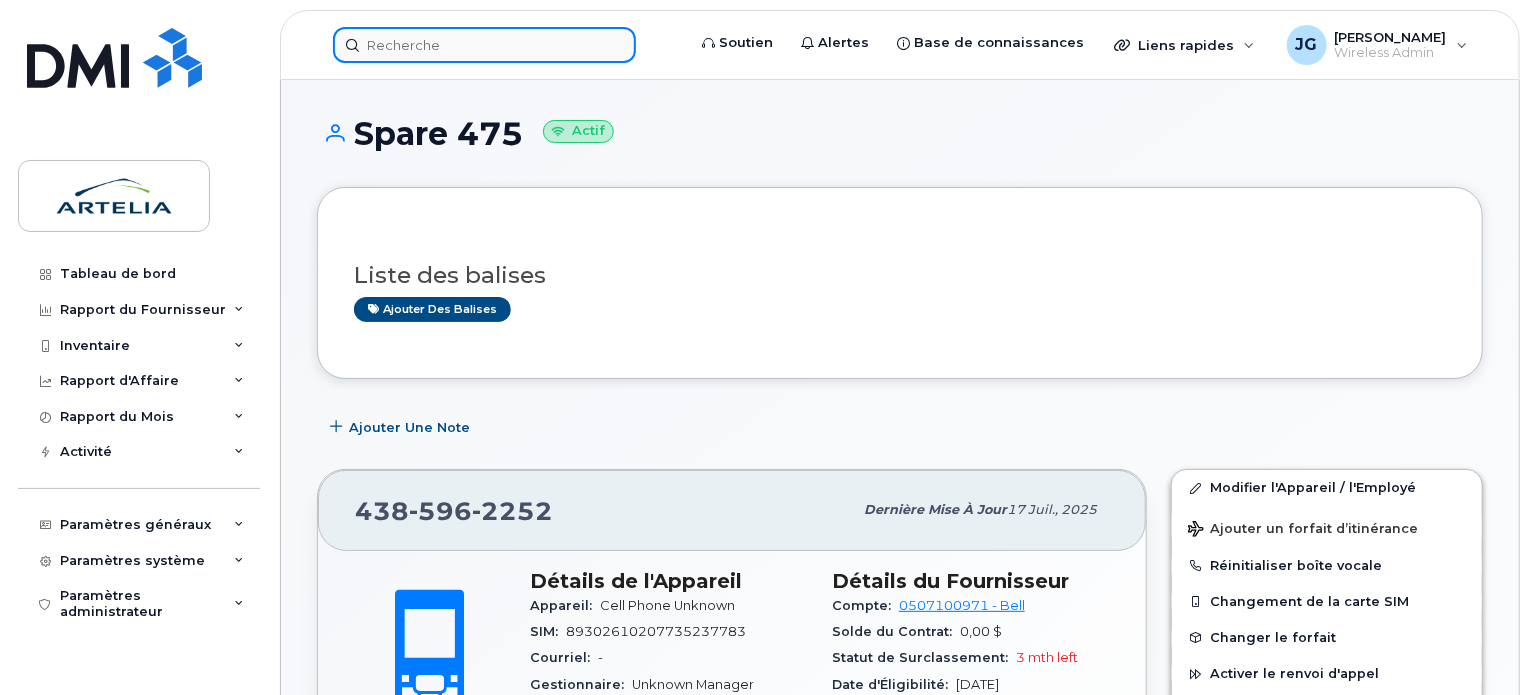 click at bounding box center (484, 45) 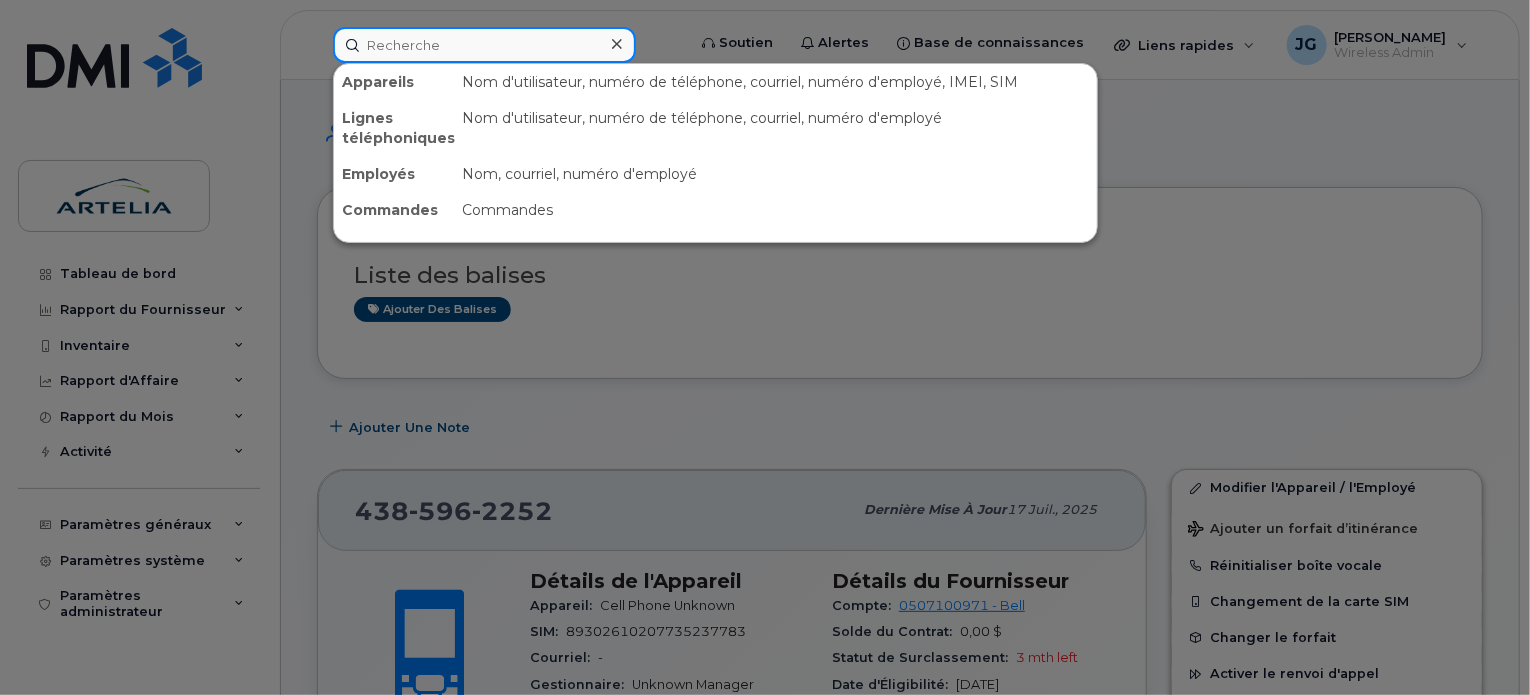 paste on "4385358980" 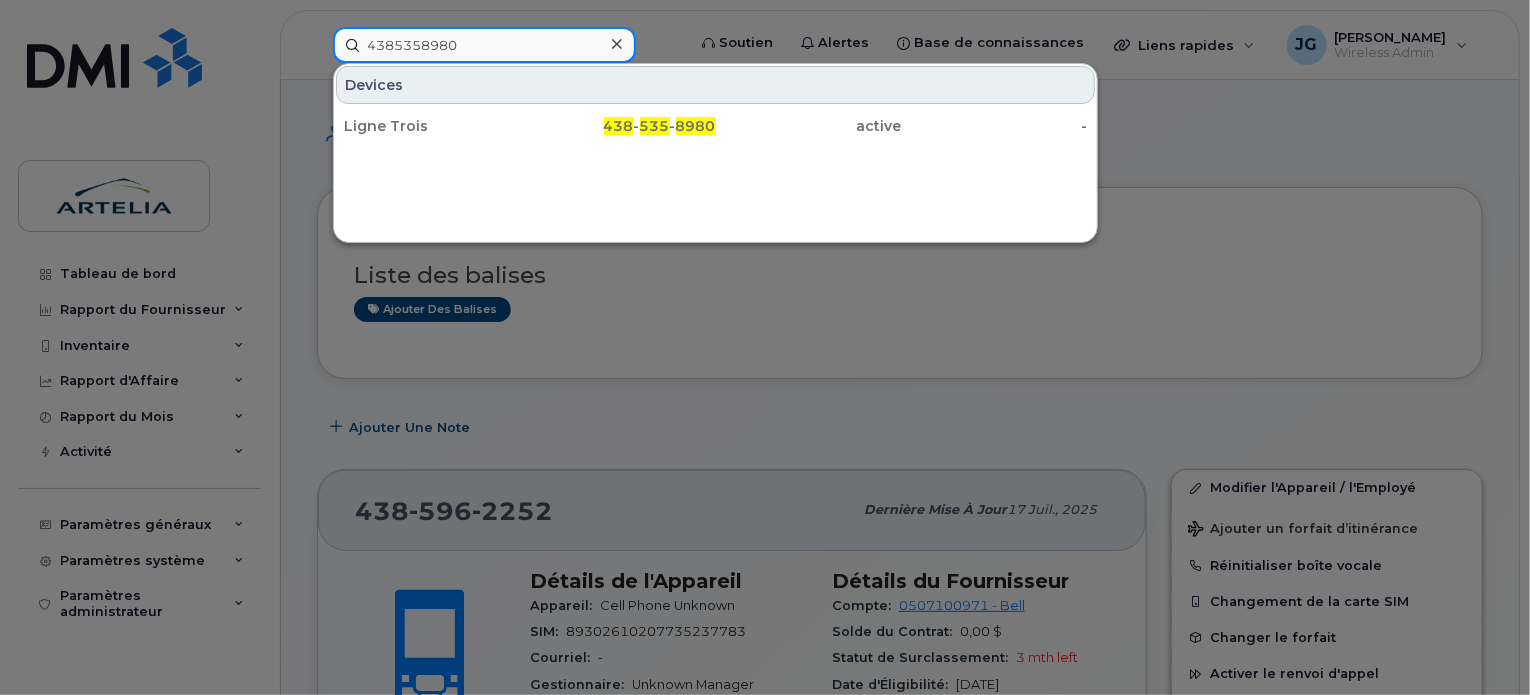 type on "4385358980" 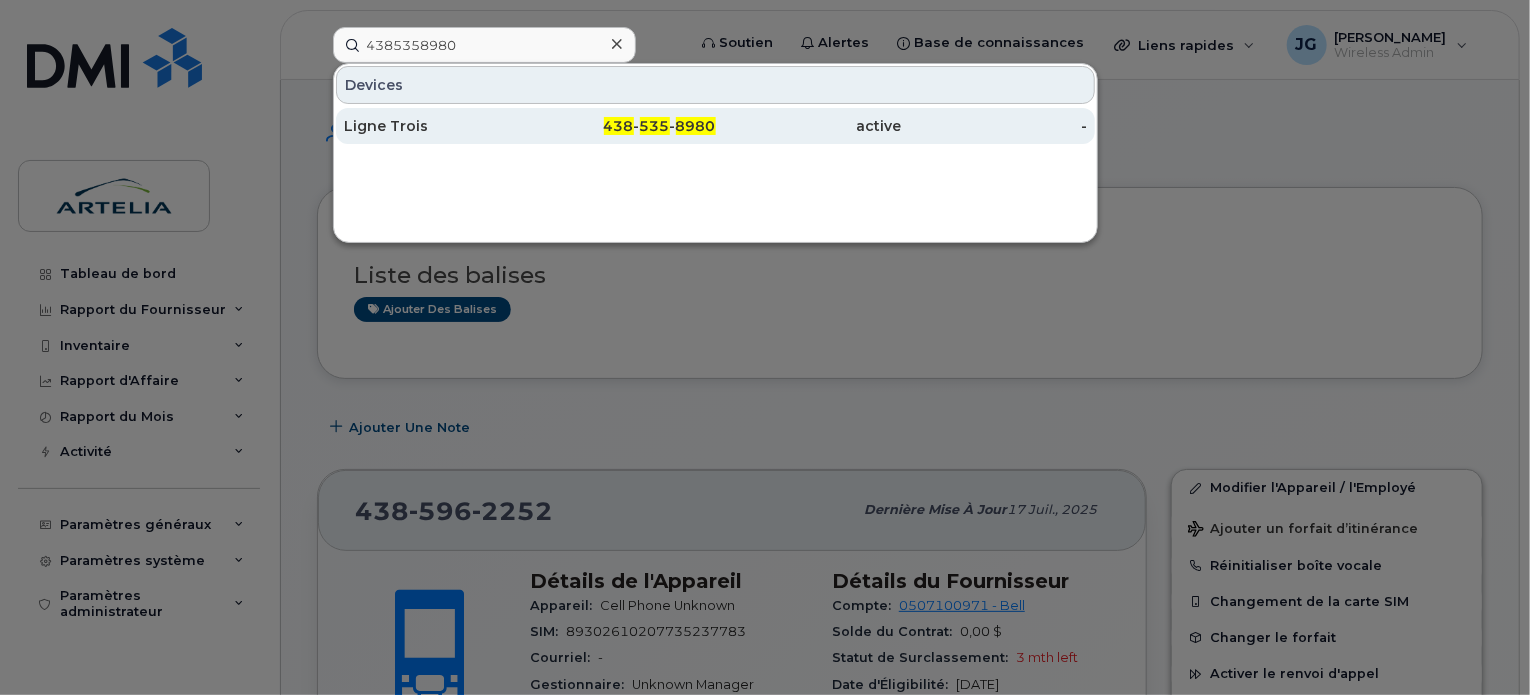 click on "Ligne Trois" at bounding box center (437, 126) 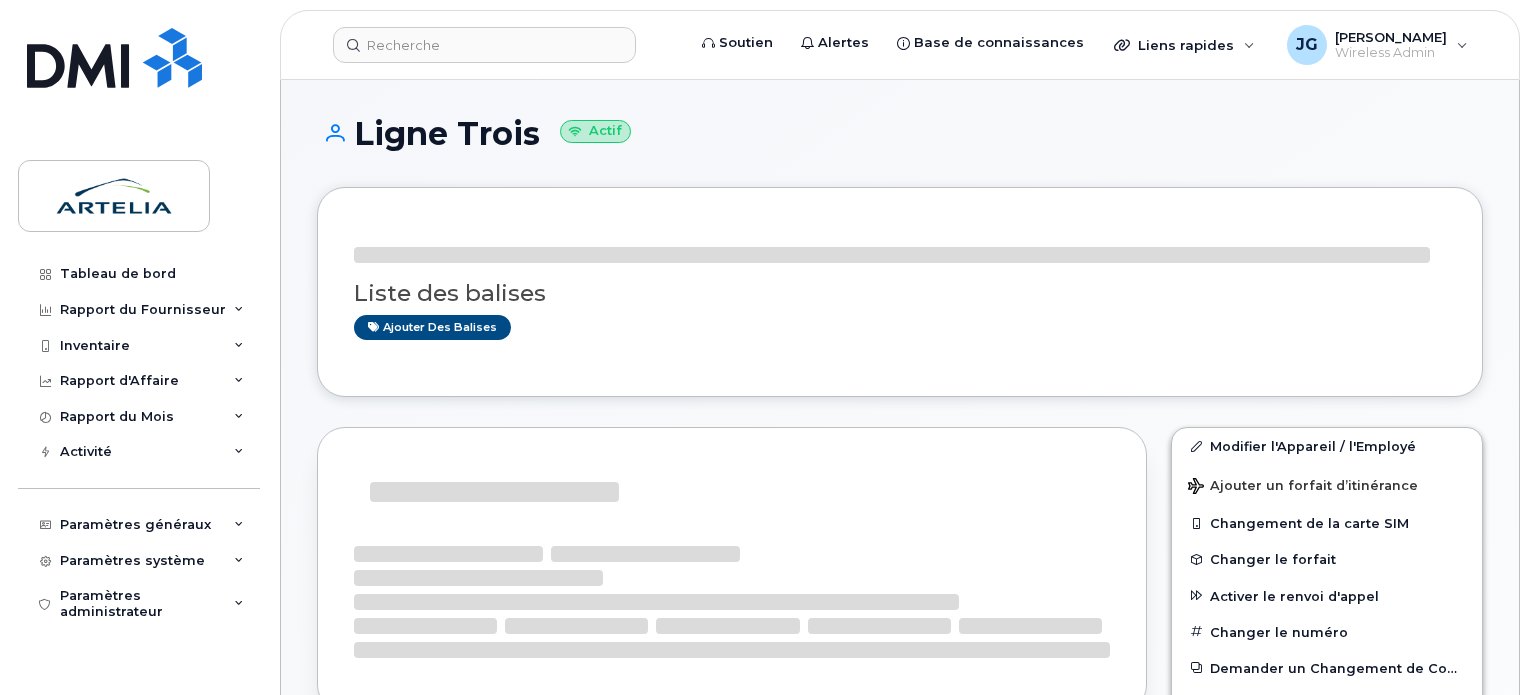 scroll, scrollTop: 0, scrollLeft: 0, axis: both 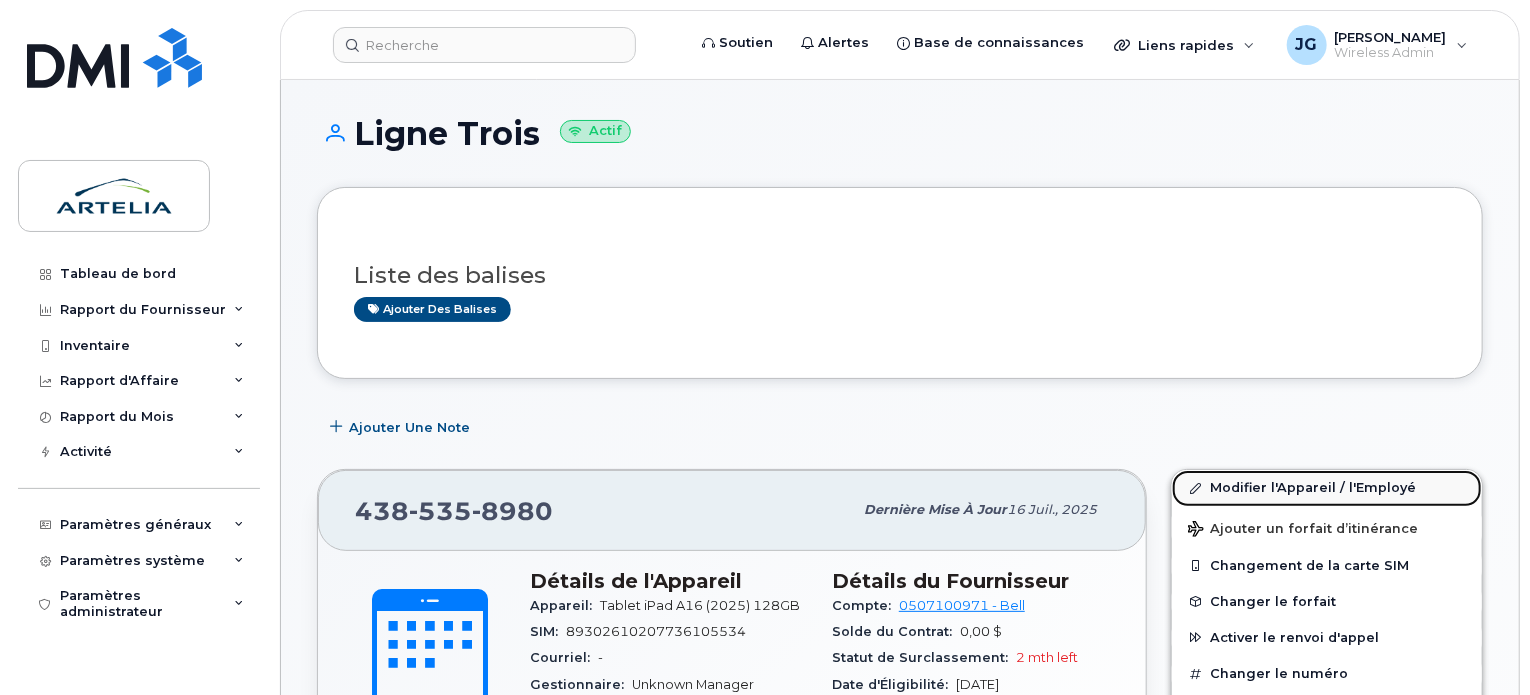 click on "Modifier l'Appareil / l'Employé" at bounding box center [1327, 488] 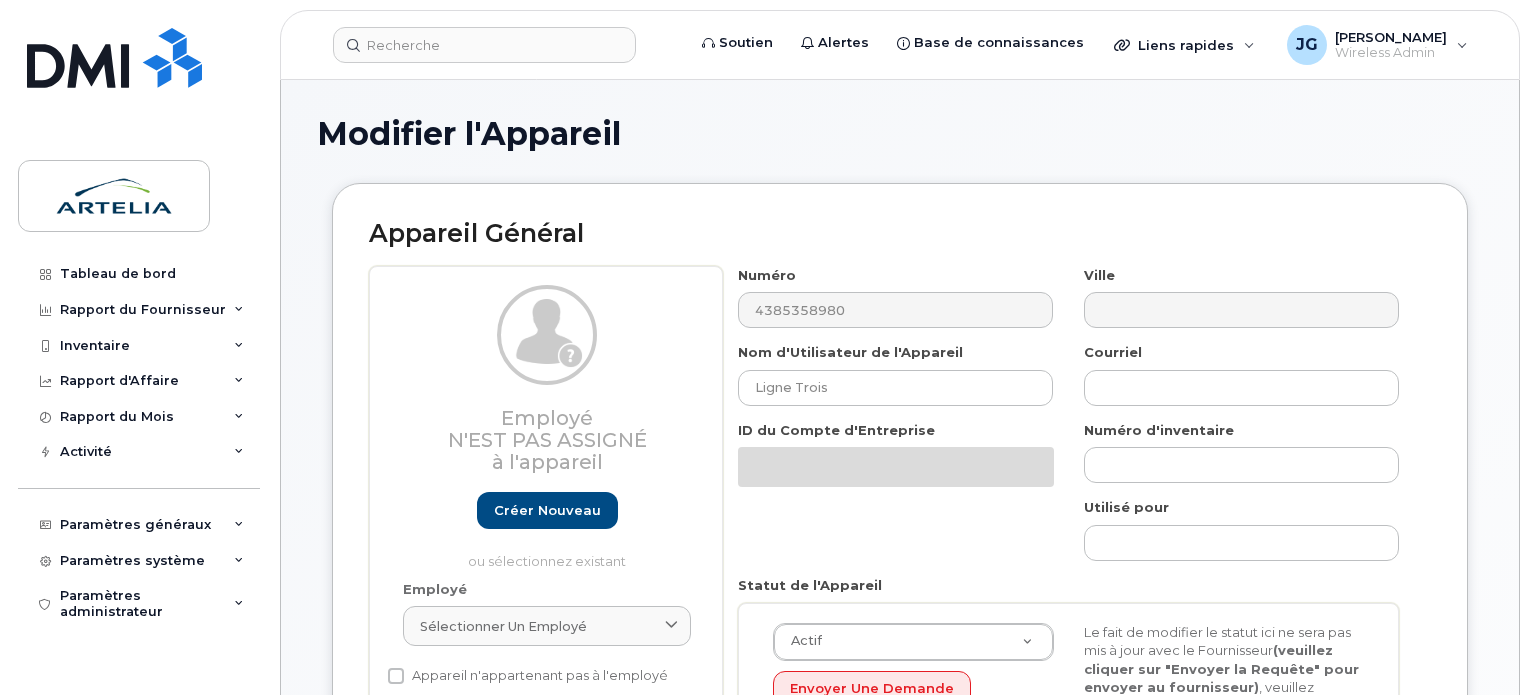 select on "29521959" 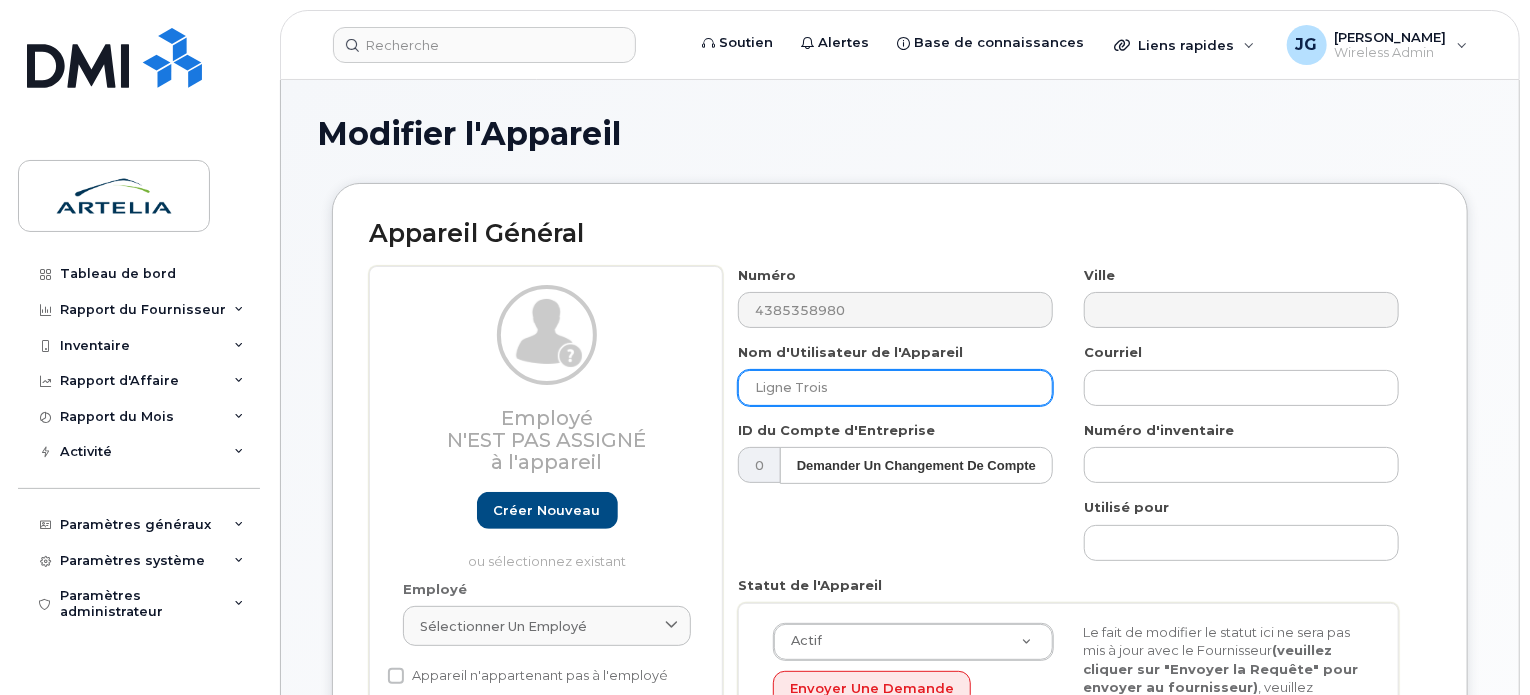 drag, startPoint x: 940, startPoint y: 380, endPoint x: 476, endPoint y: 328, distance: 466.9047 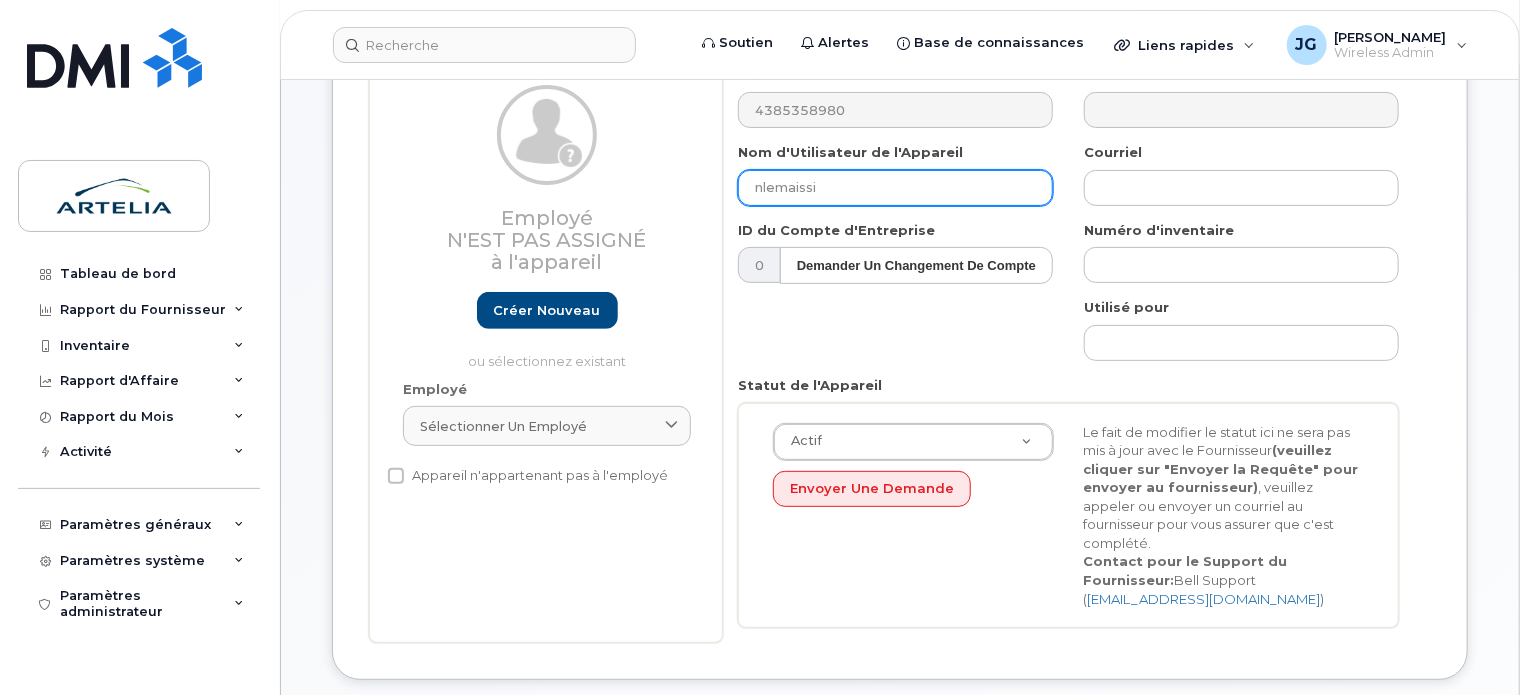 scroll, scrollTop: 204, scrollLeft: 0, axis: vertical 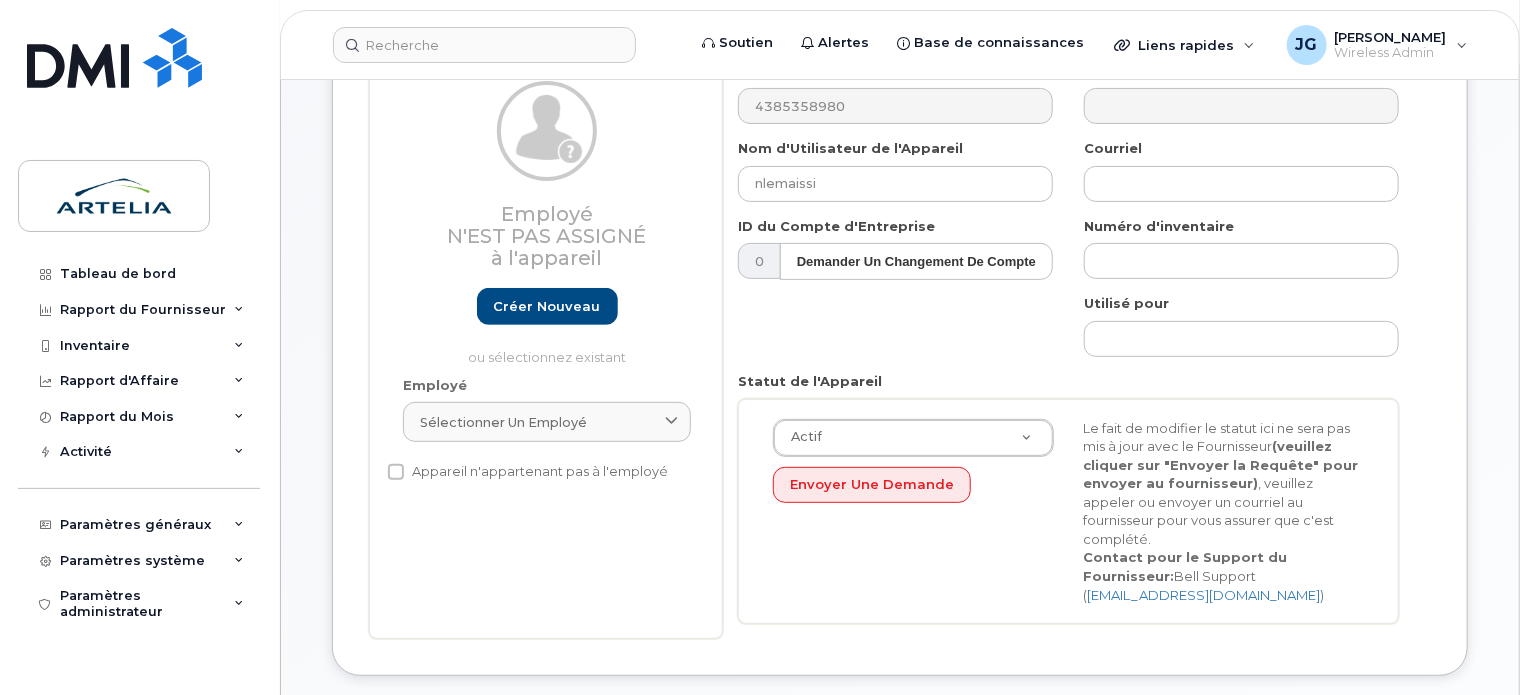 click on "Nom d'Utilisateur de l'Appareil
nlemaissi" at bounding box center [896, 170] 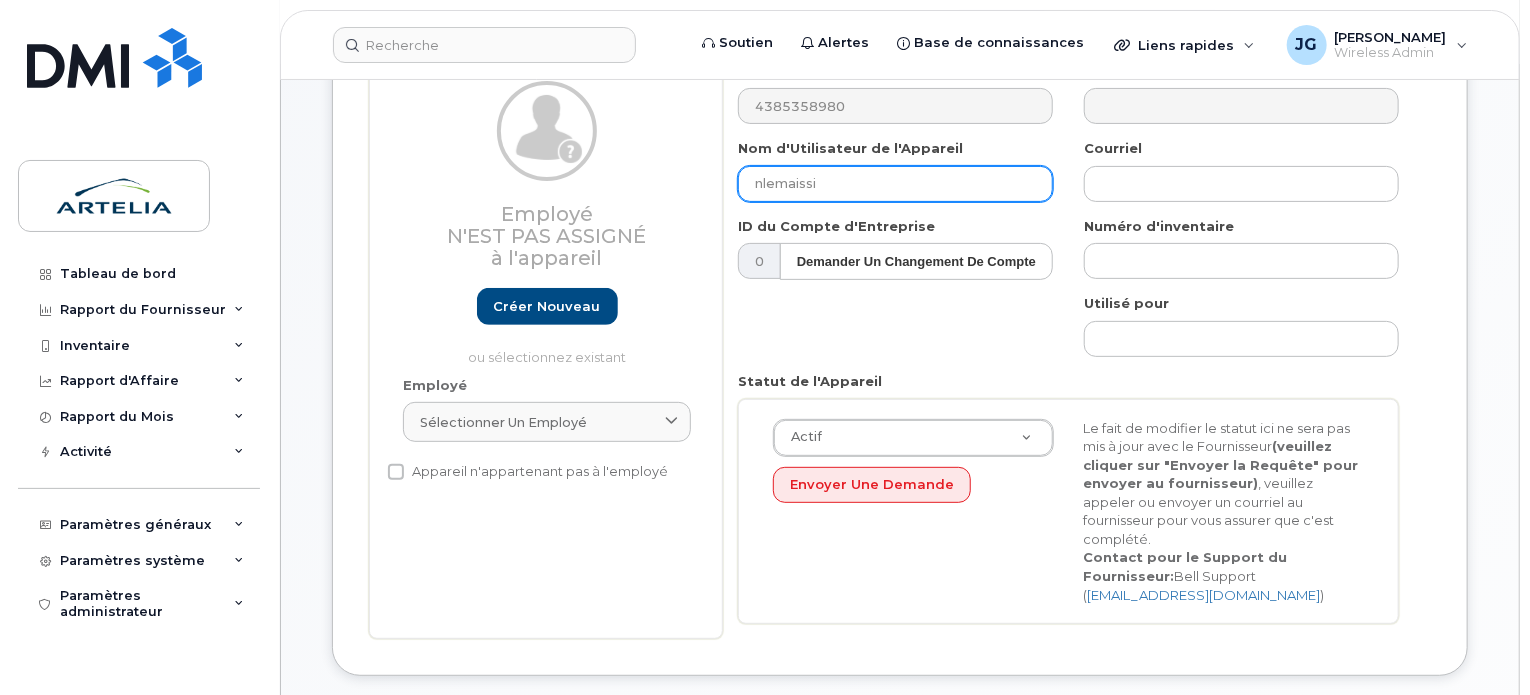 click on "nlemaissi" at bounding box center (895, 184) 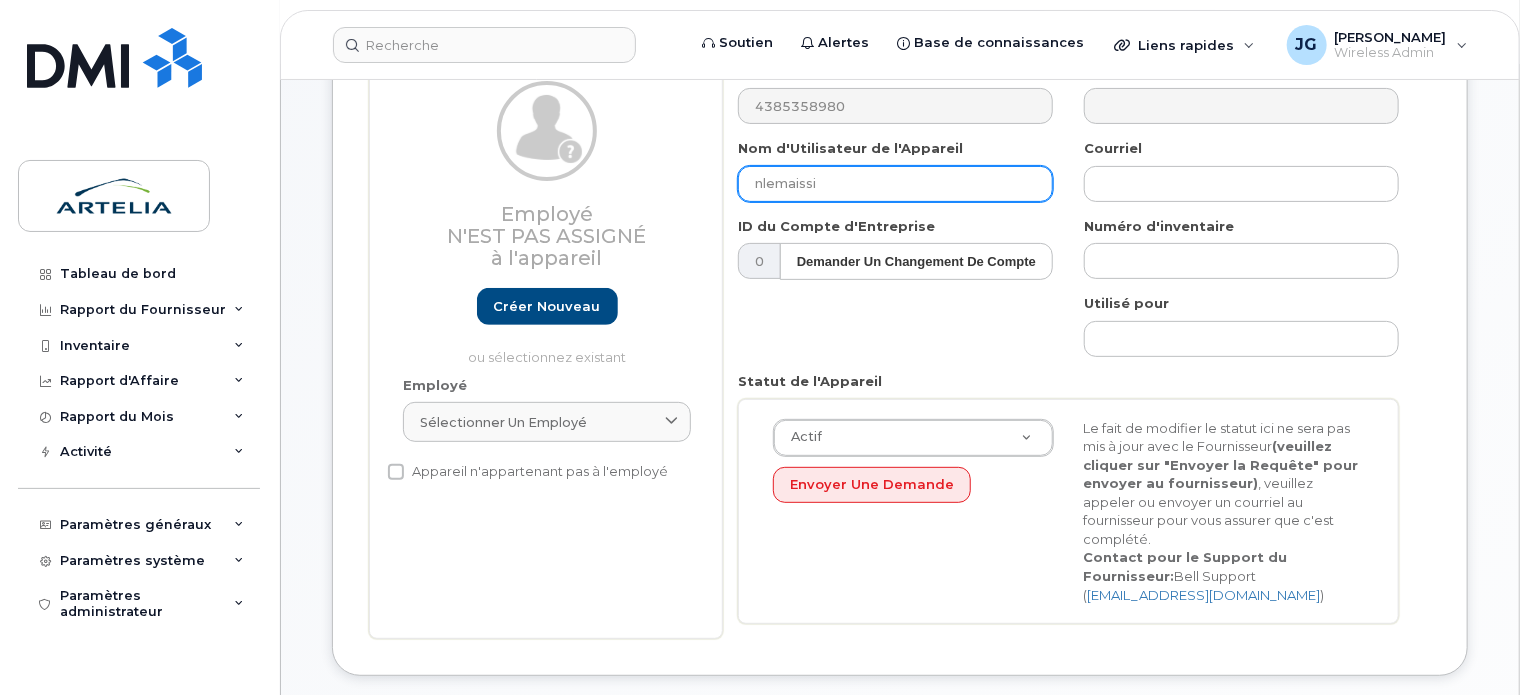 paste on "TABLETTE-00000343" 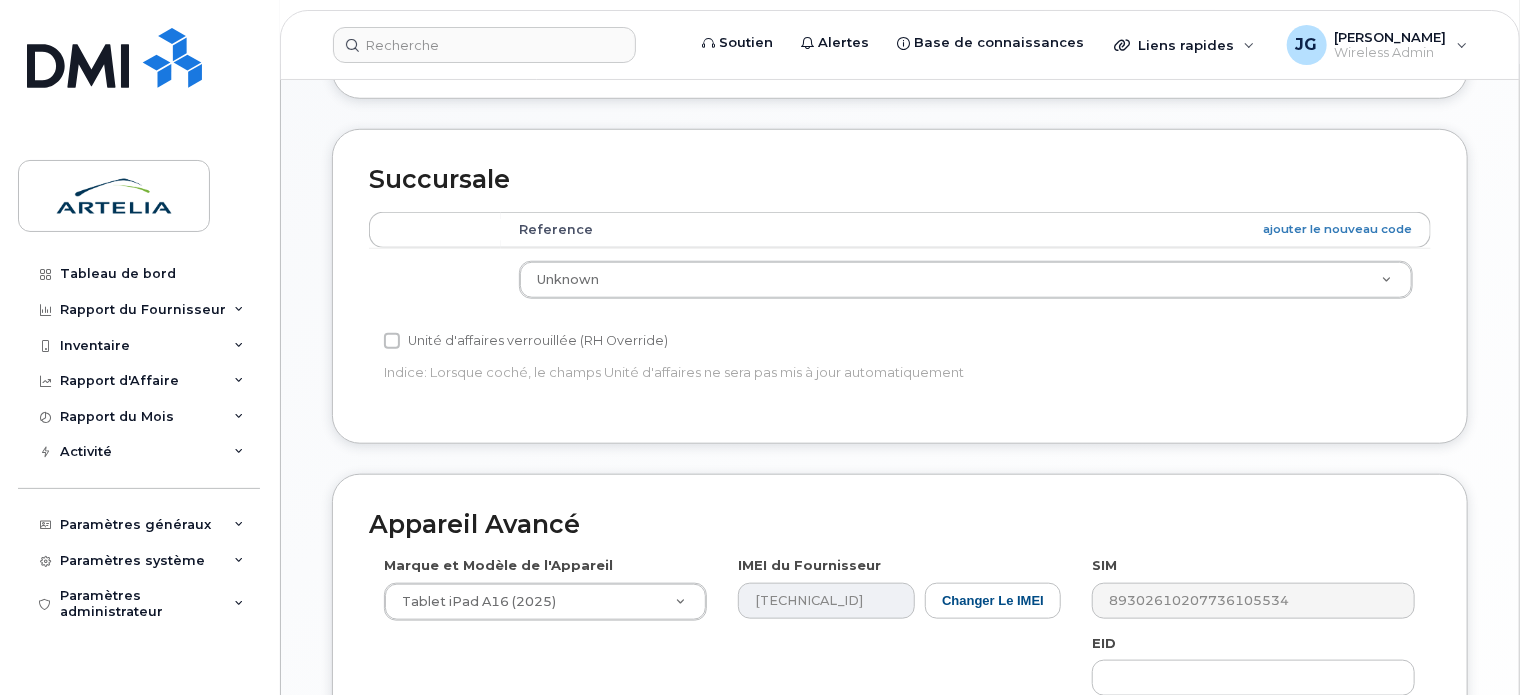 scroll, scrollTop: 740, scrollLeft: 0, axis: vertical 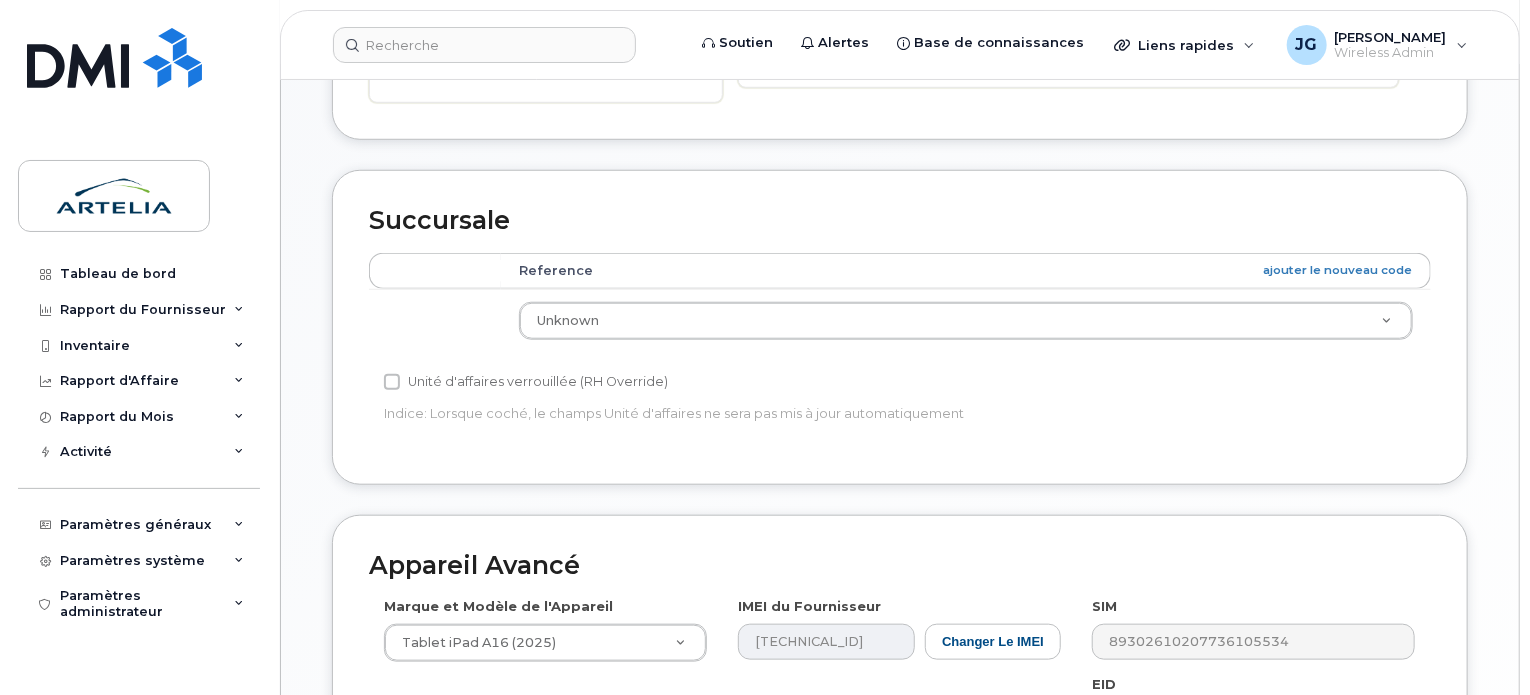 type on "TABLETTE-00000343 nlemaissi" 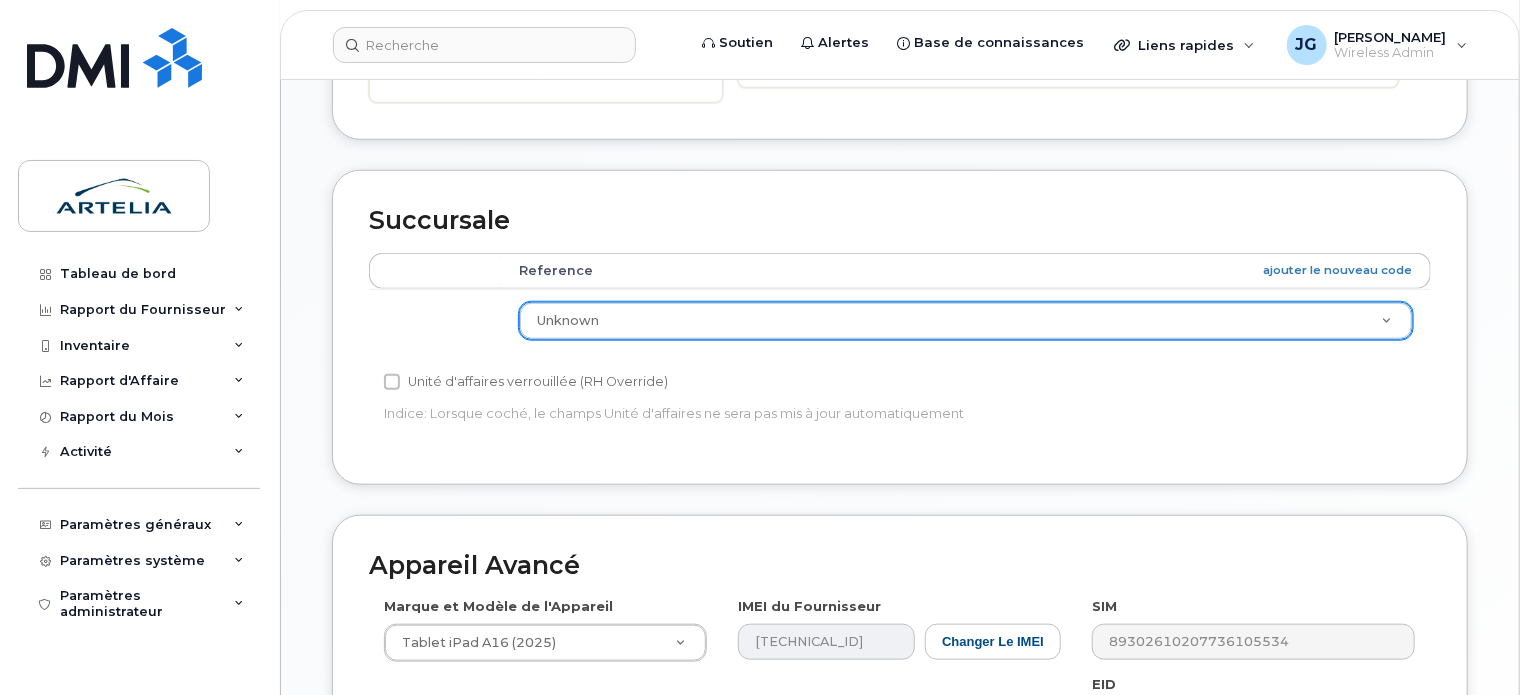 scroll, scrollTop: 1485, scrollLeft: 0, axis: vertical 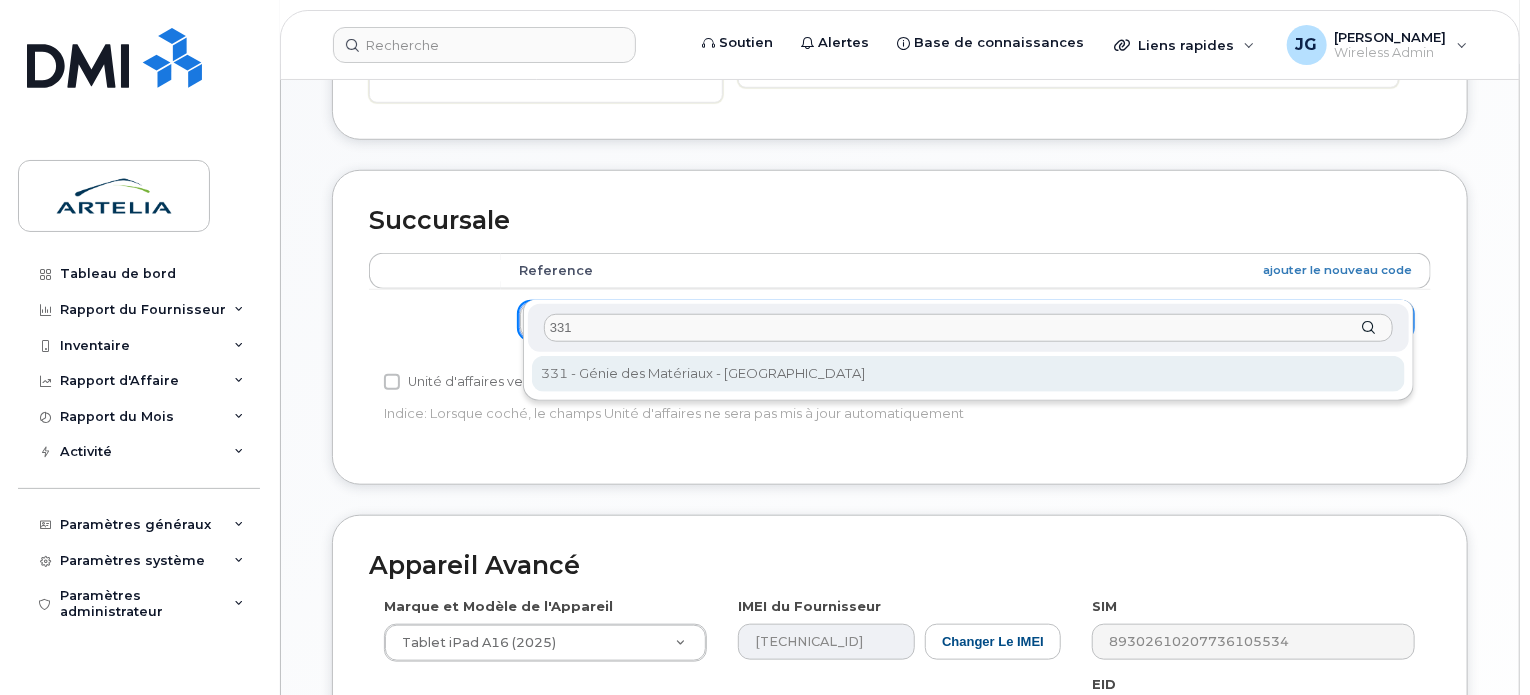 type on "331" 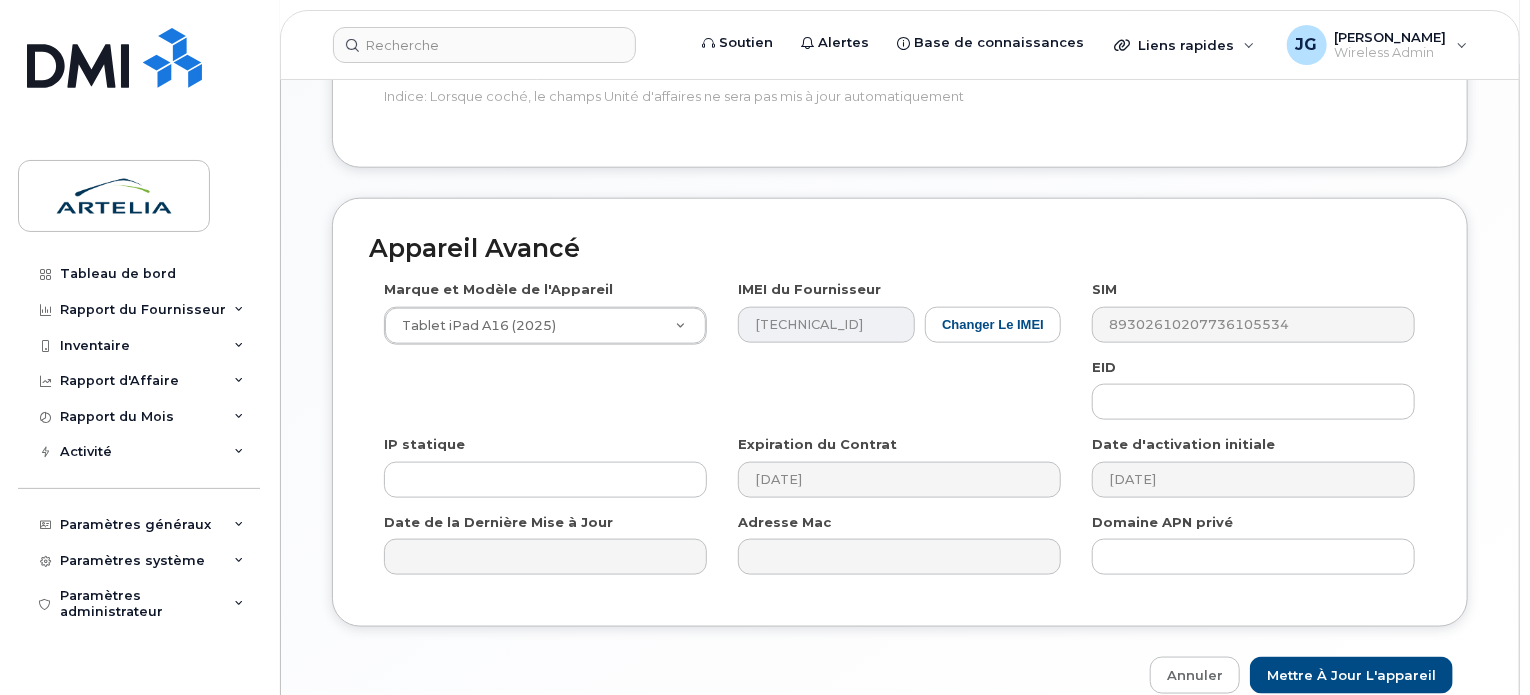 scroll, scrollTop: 1115, scrollLeft: 0, axis: vertical 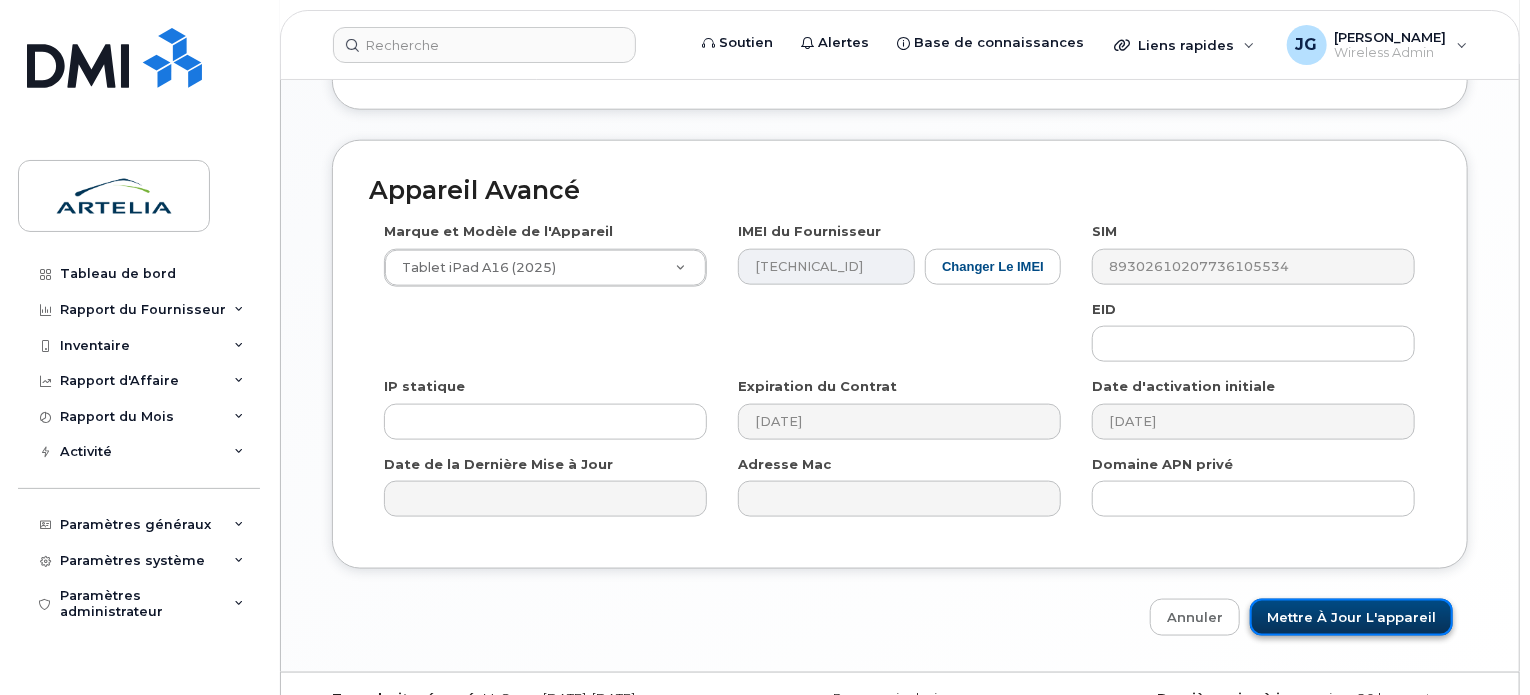 click on "Mettre à jour l'appareil" at bounding box center (1351, 617) 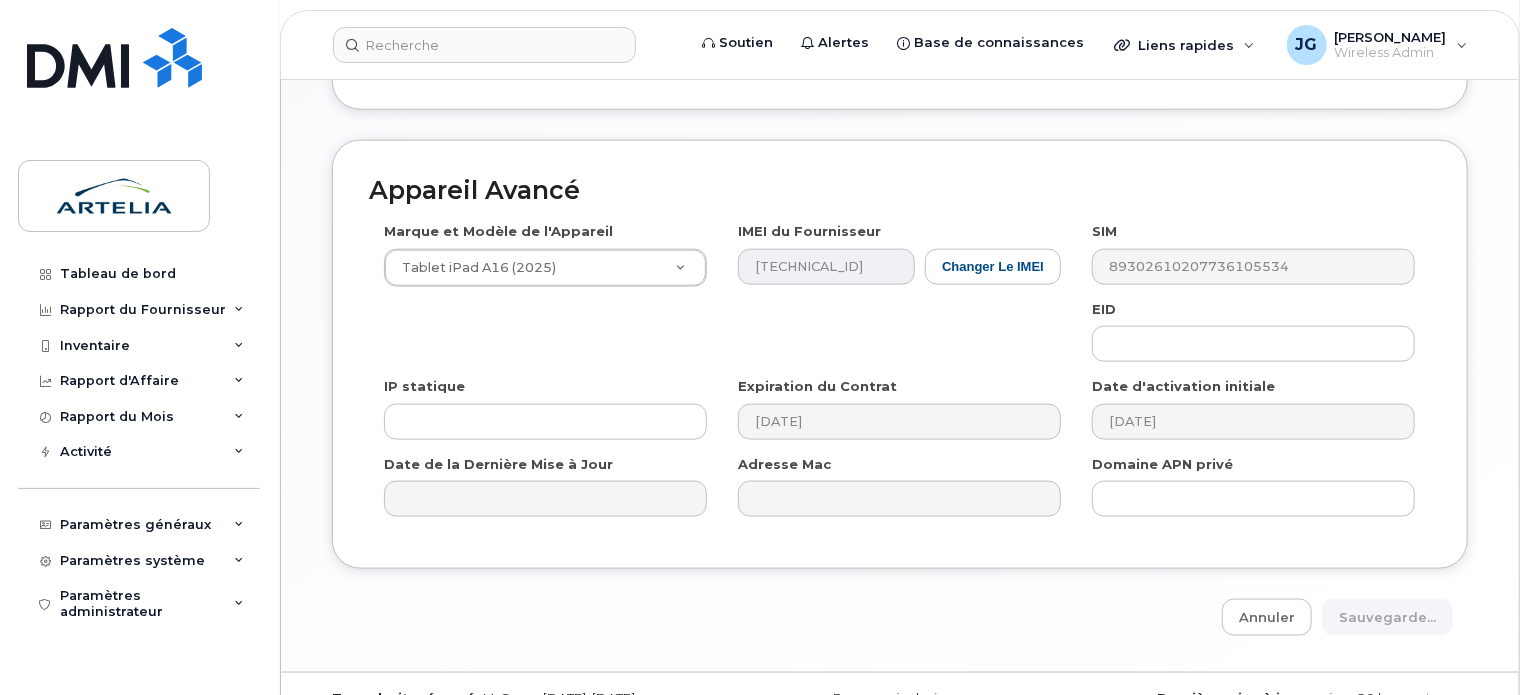 type on "Sauvegarde..." 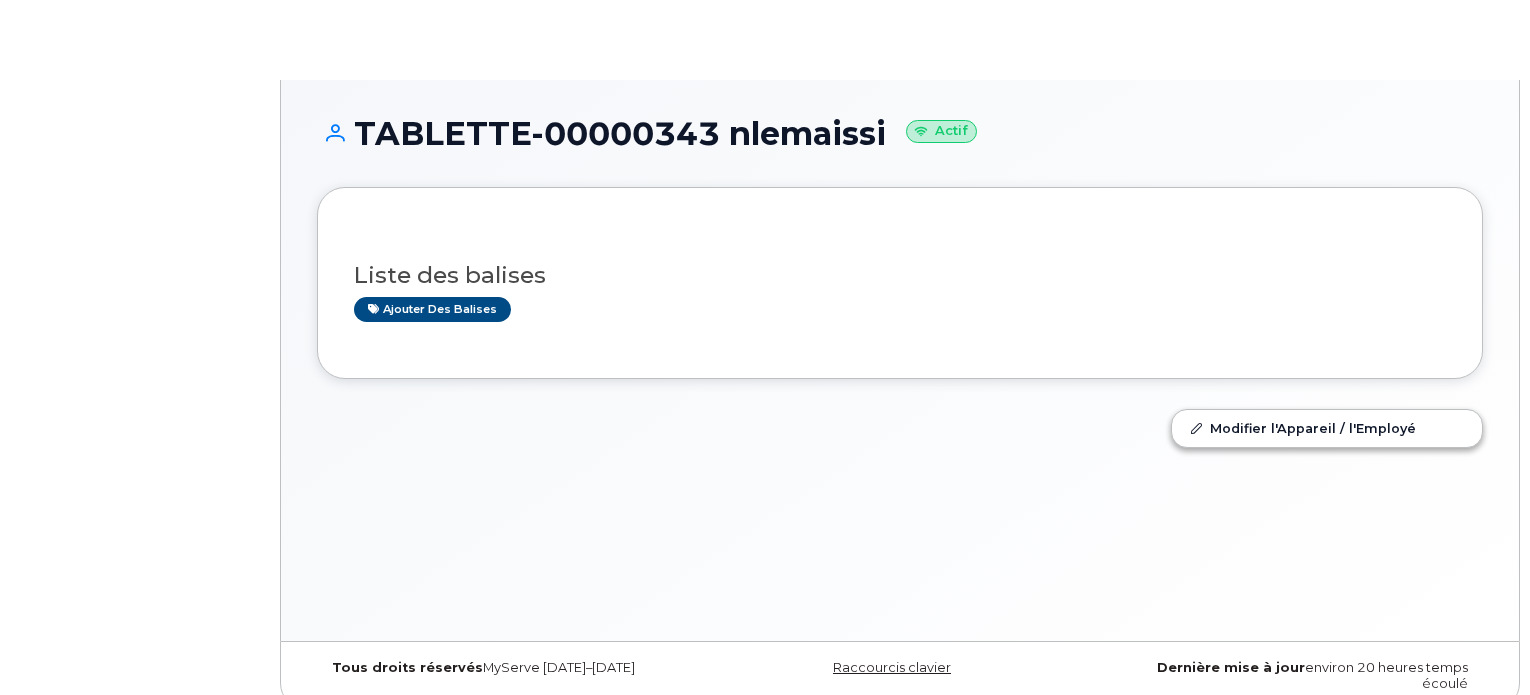 scroll, scrollTop: 0, scrollLeft: 0, axis: both 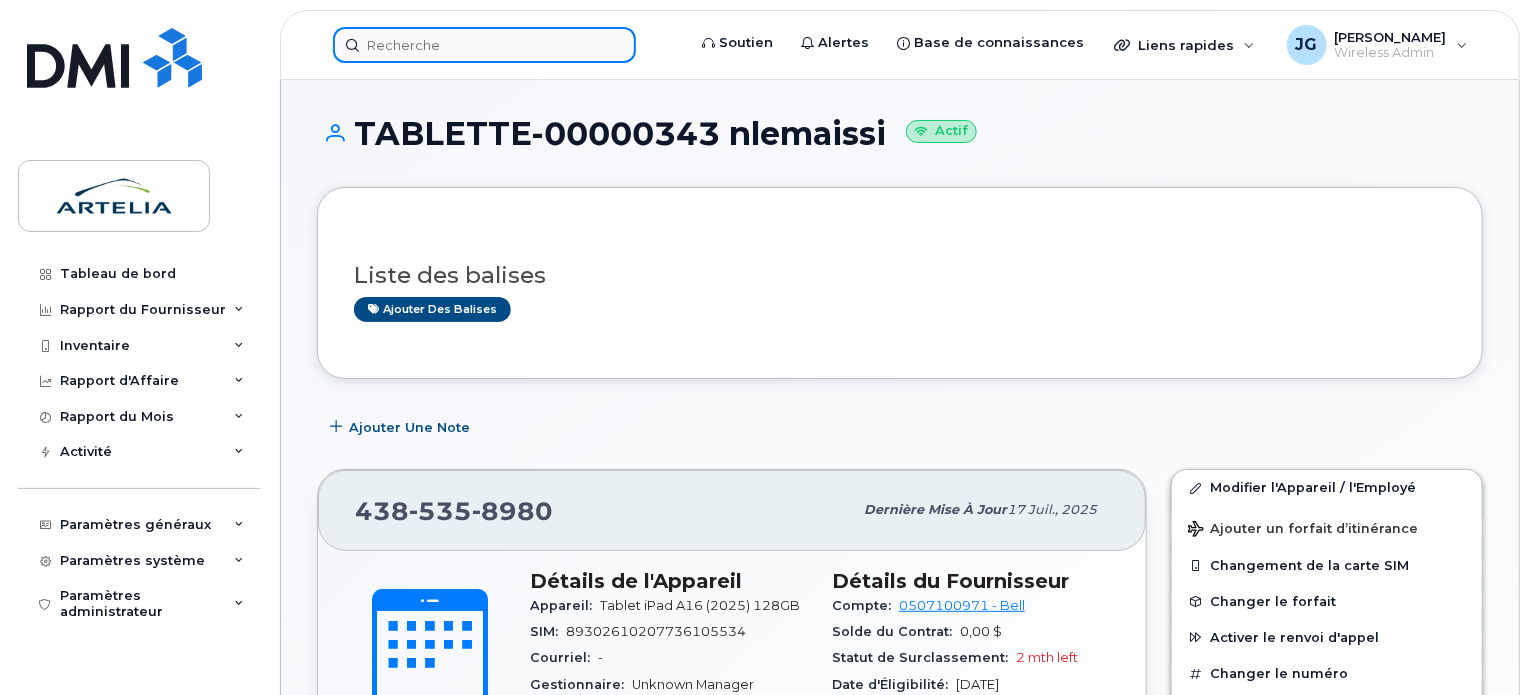 click at bounding box center [484, 45] 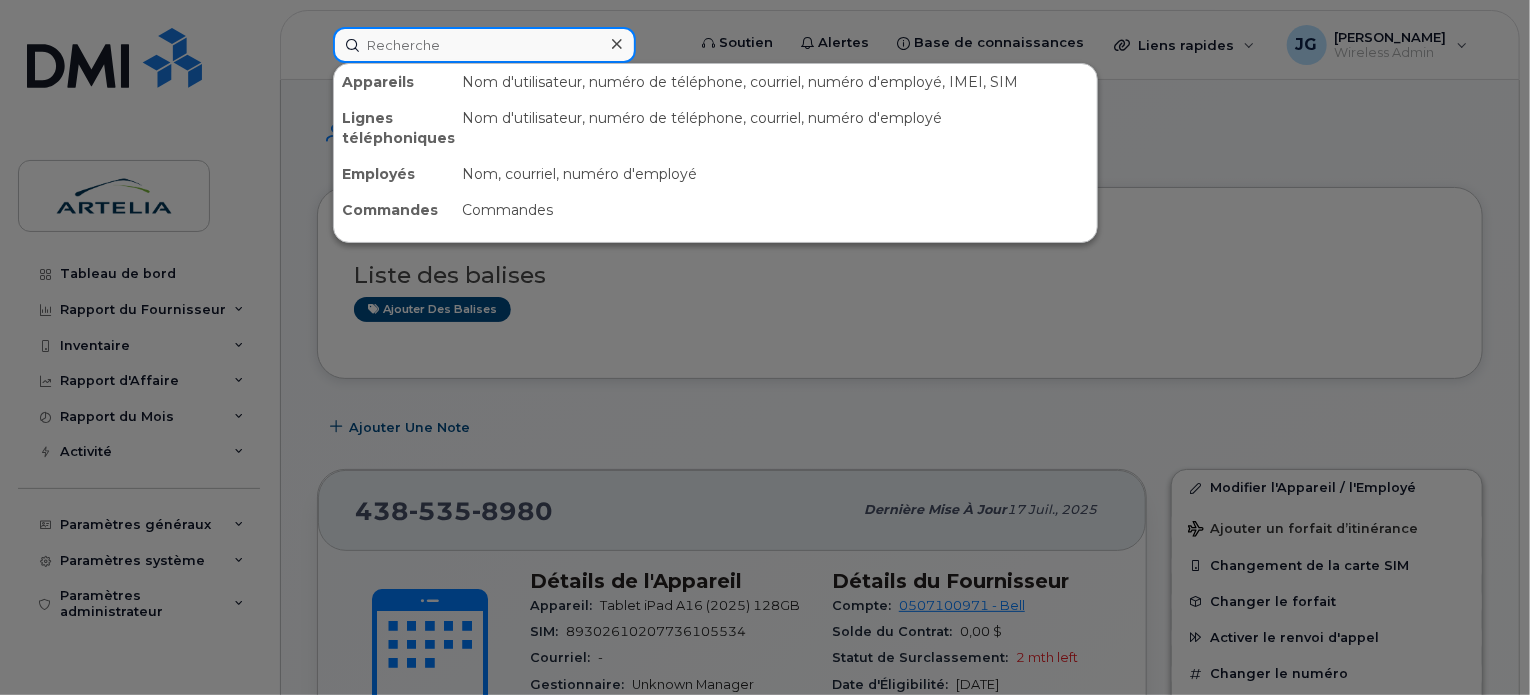 paste on "4385962252" 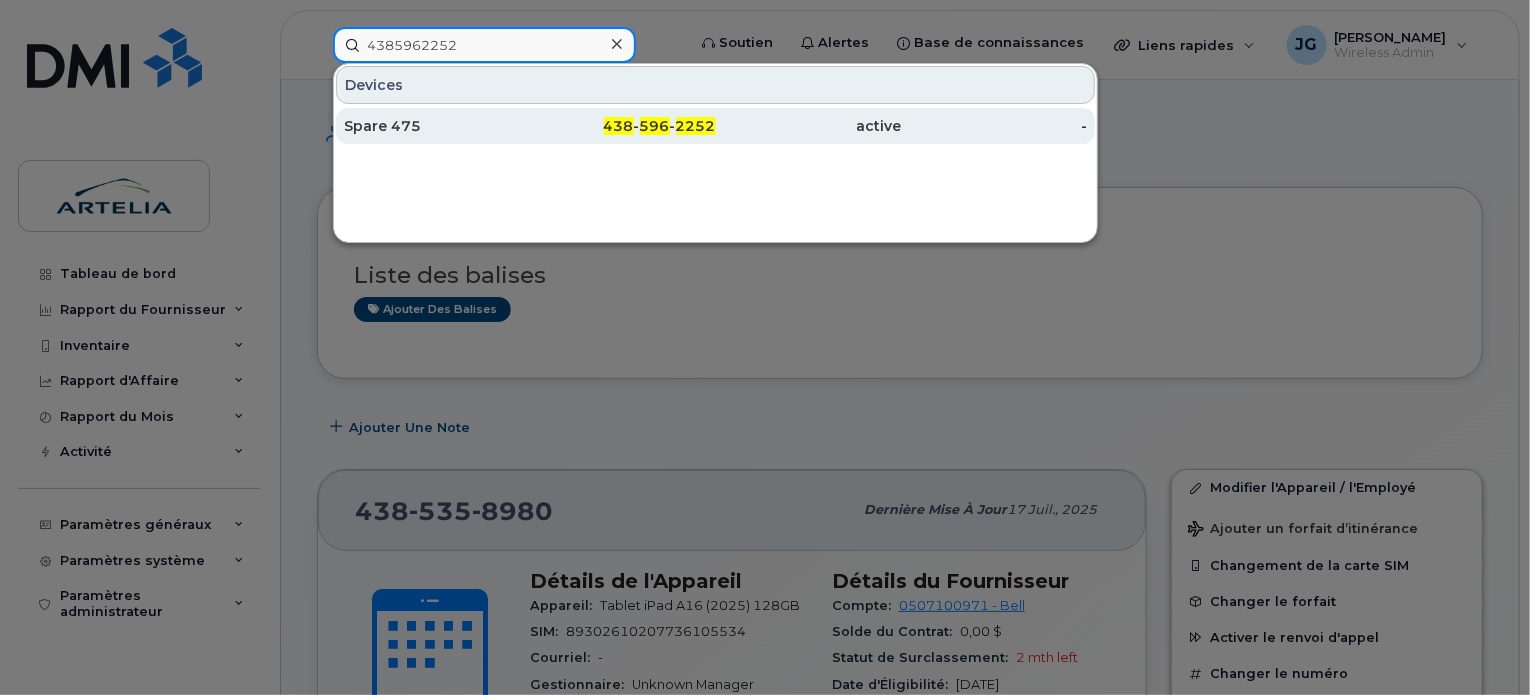 type on "4385962252" 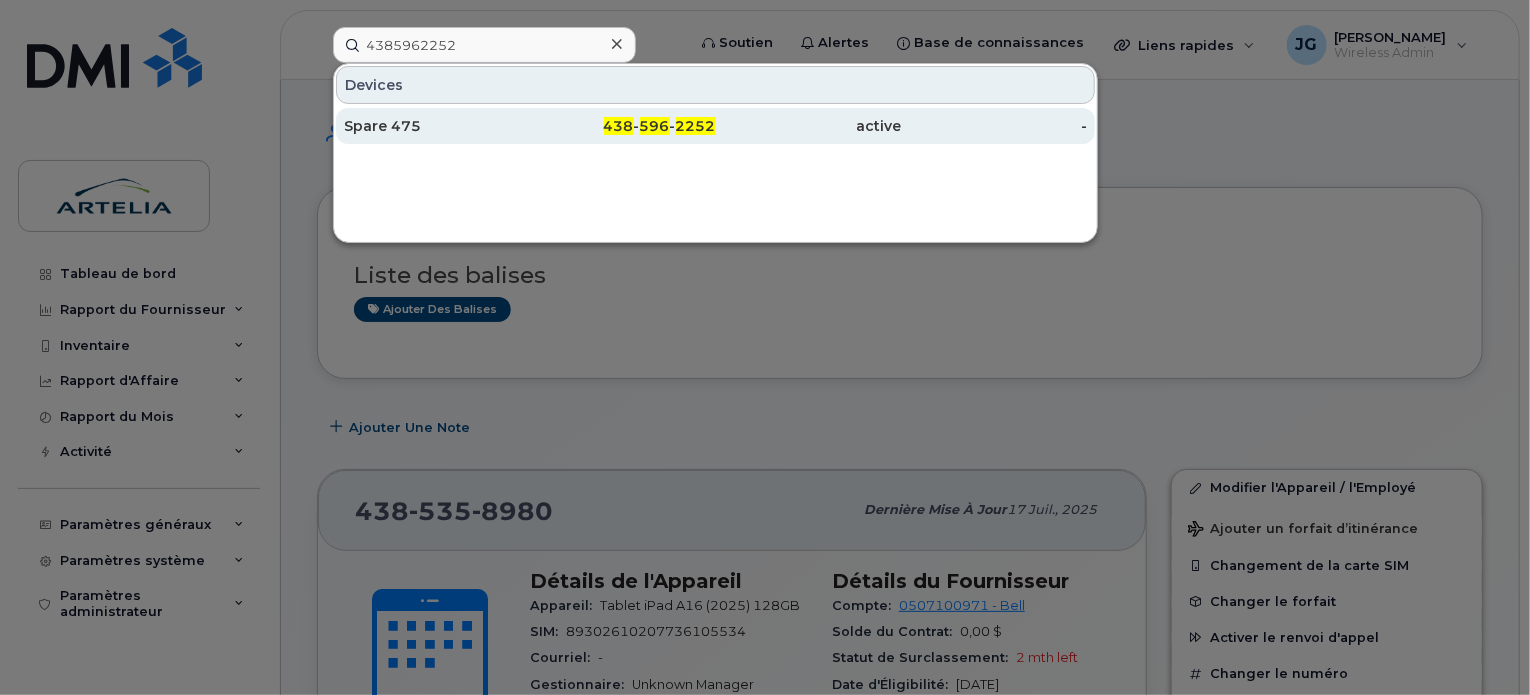 click on "Spare 475" 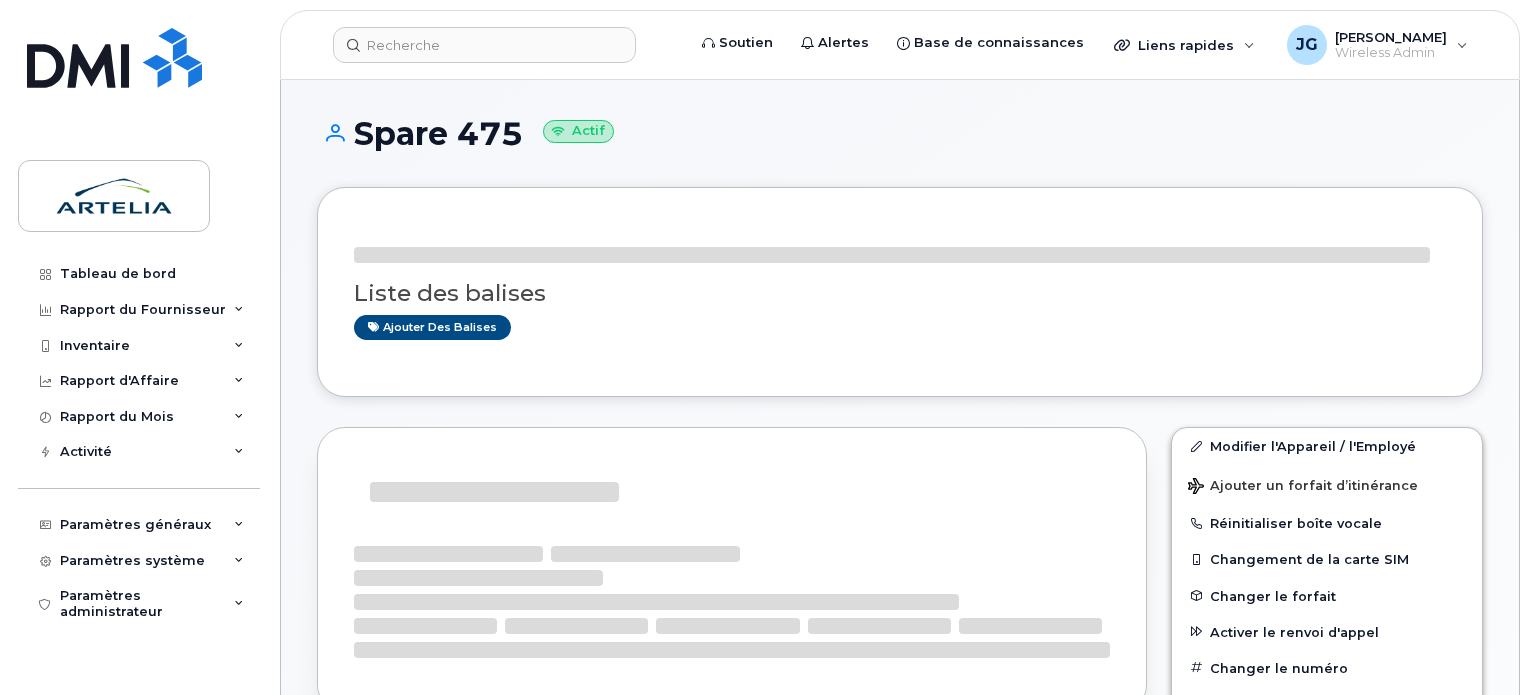 scroll, scrollTop: 0, scrollLeft: 0, axis: both 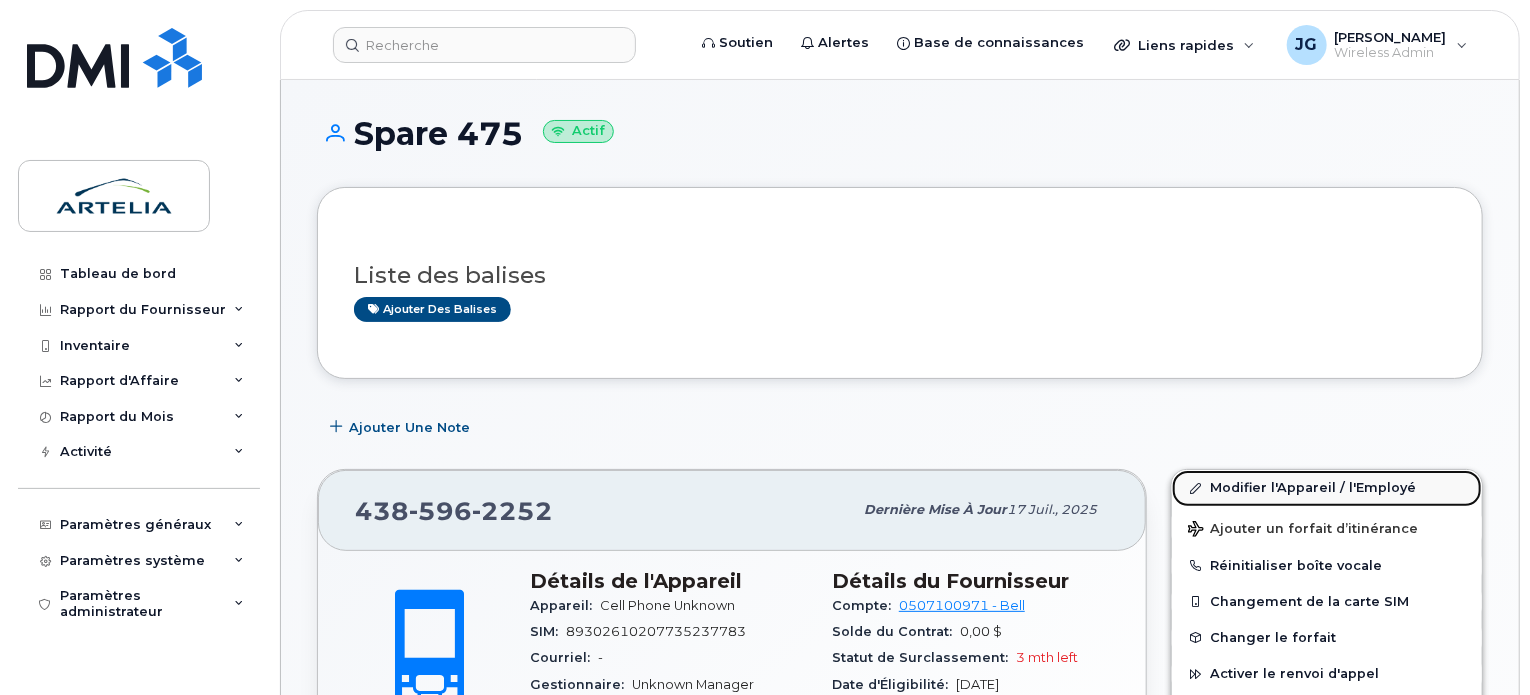 click on "Modifier l'Appareil / l'Employé" at bounding box center (1327, 488) 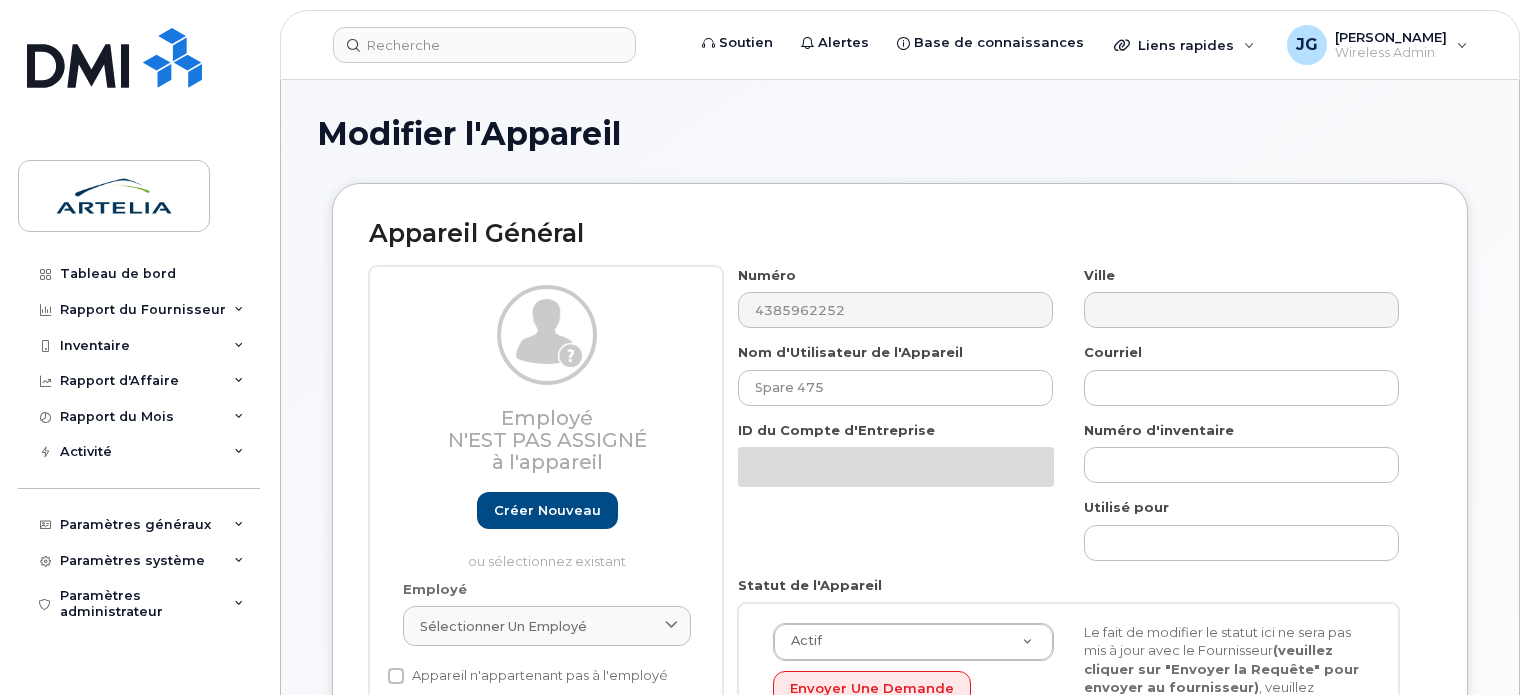 select on "29522010" 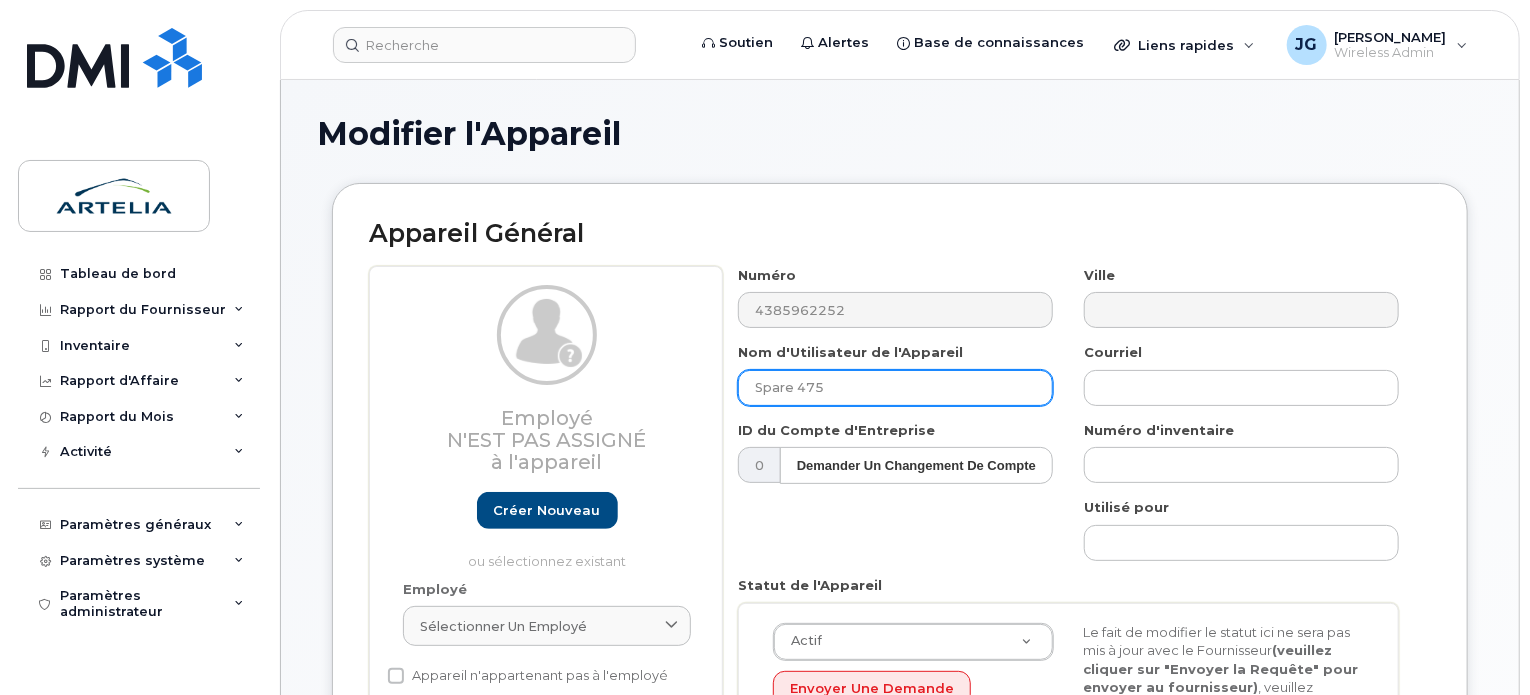 click on "Spare 475" at bounding box center (895, 388) 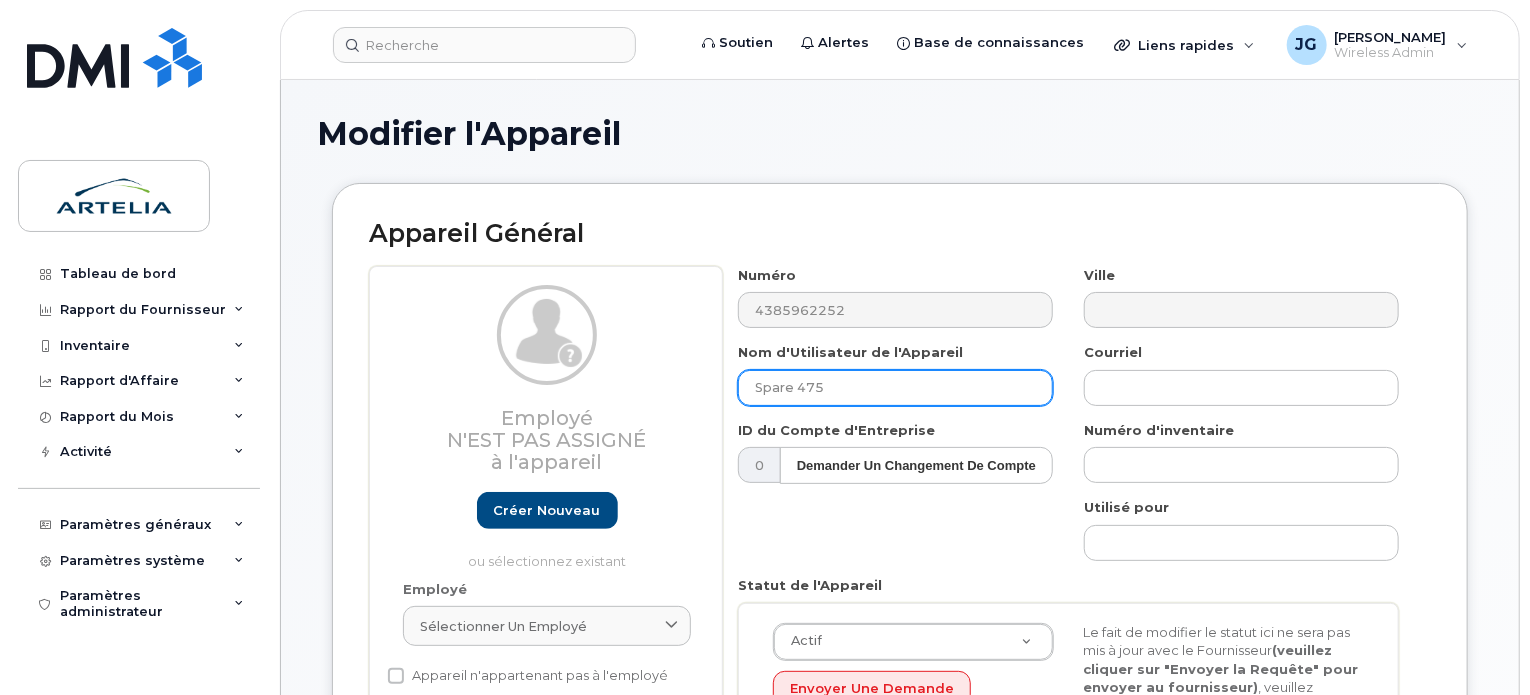 paste on "TABLETTE-00000341" 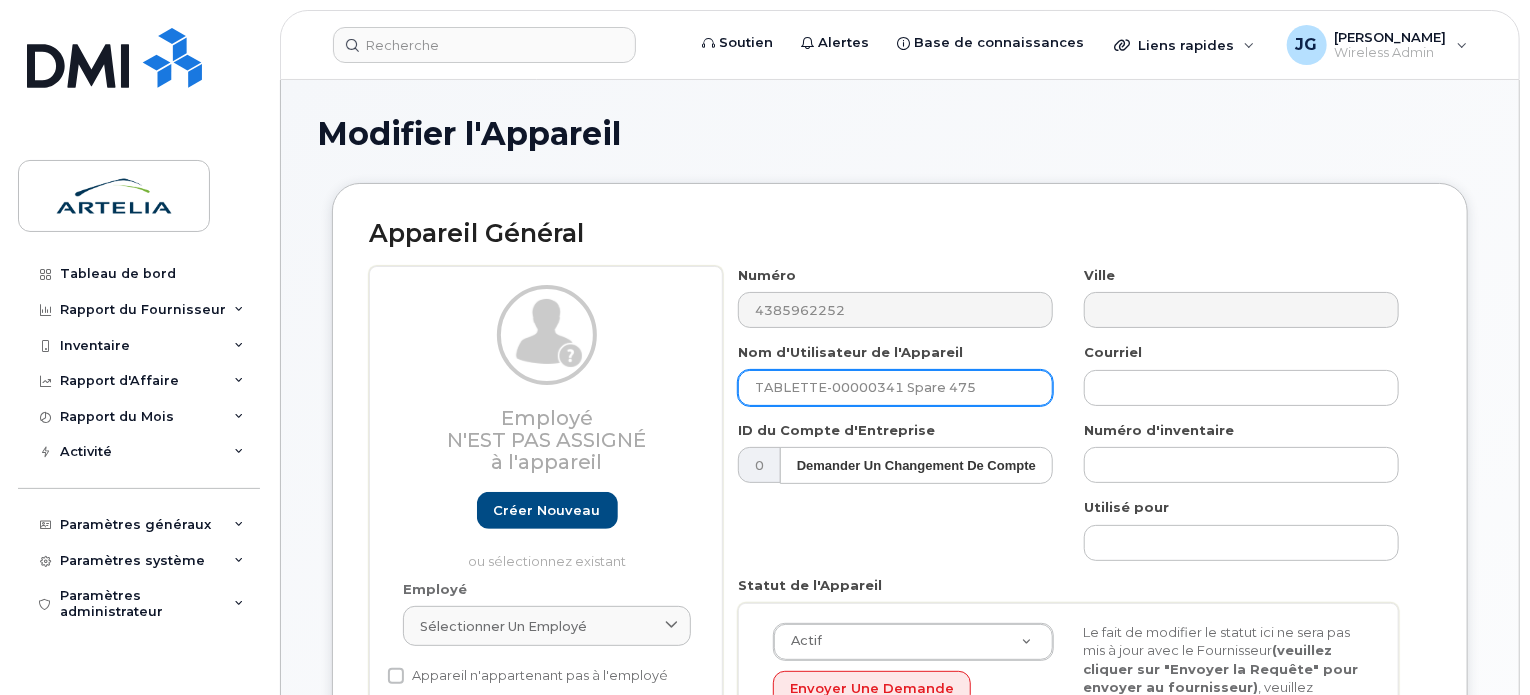scroll, scrollTop: 1115, scrollLeft: 0, axis: vertical 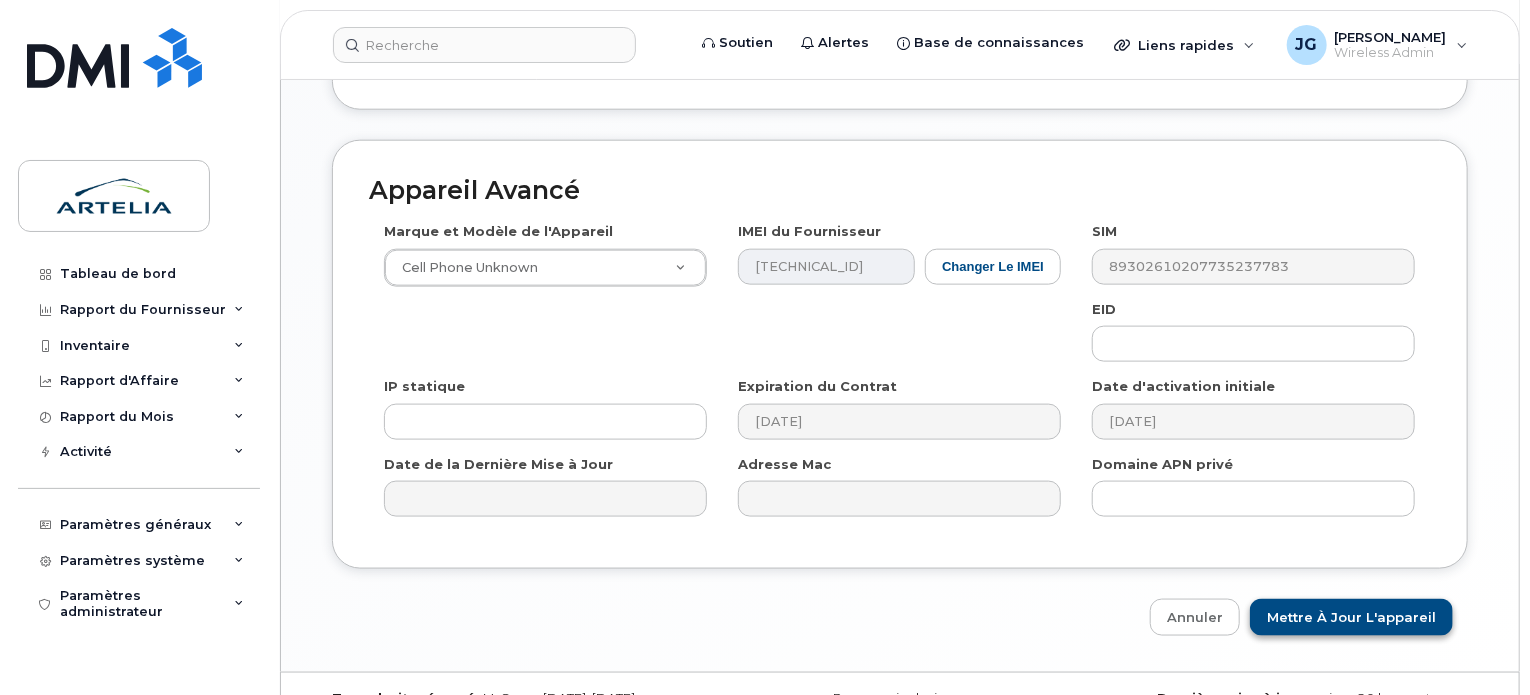 type on "TABLETTE-00000341 Spare 475" 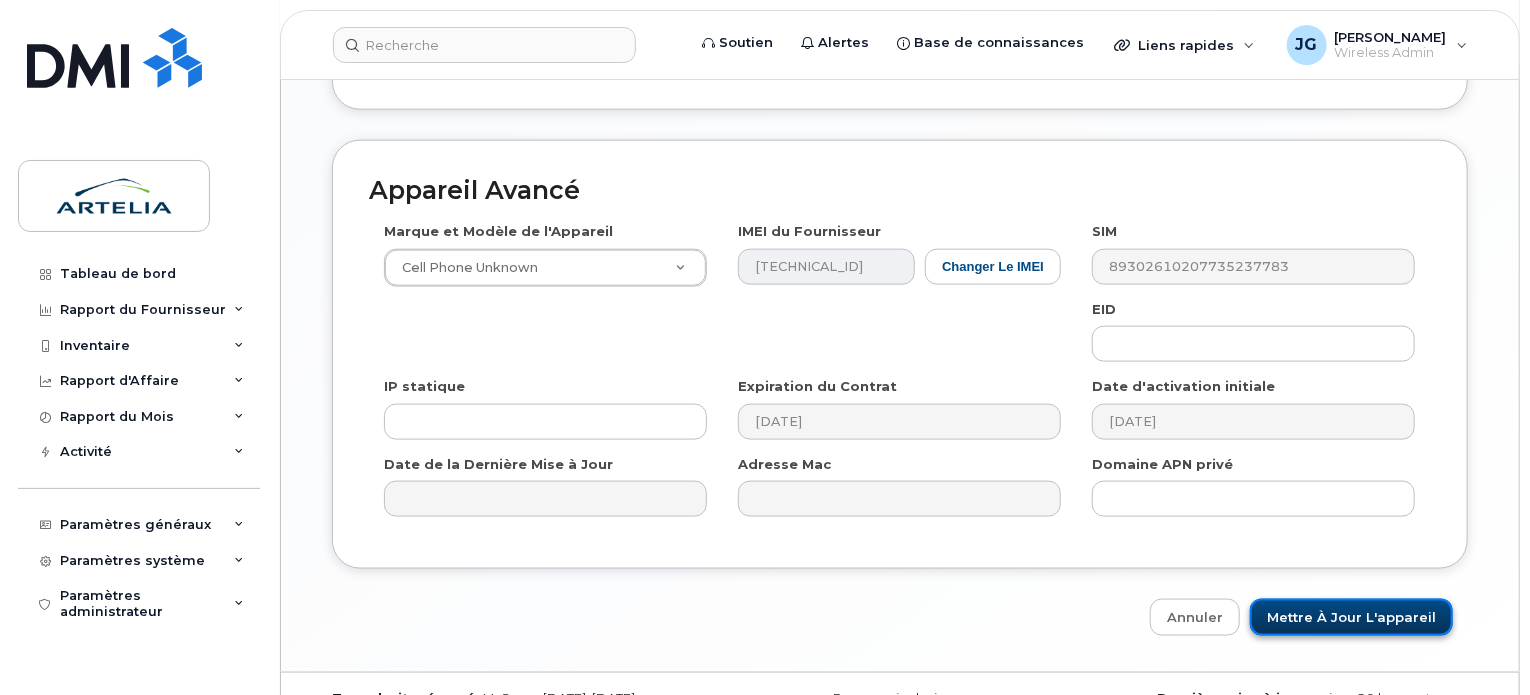 click on "Mettre à jour l'appareil" at bounding box center (1351, 617) 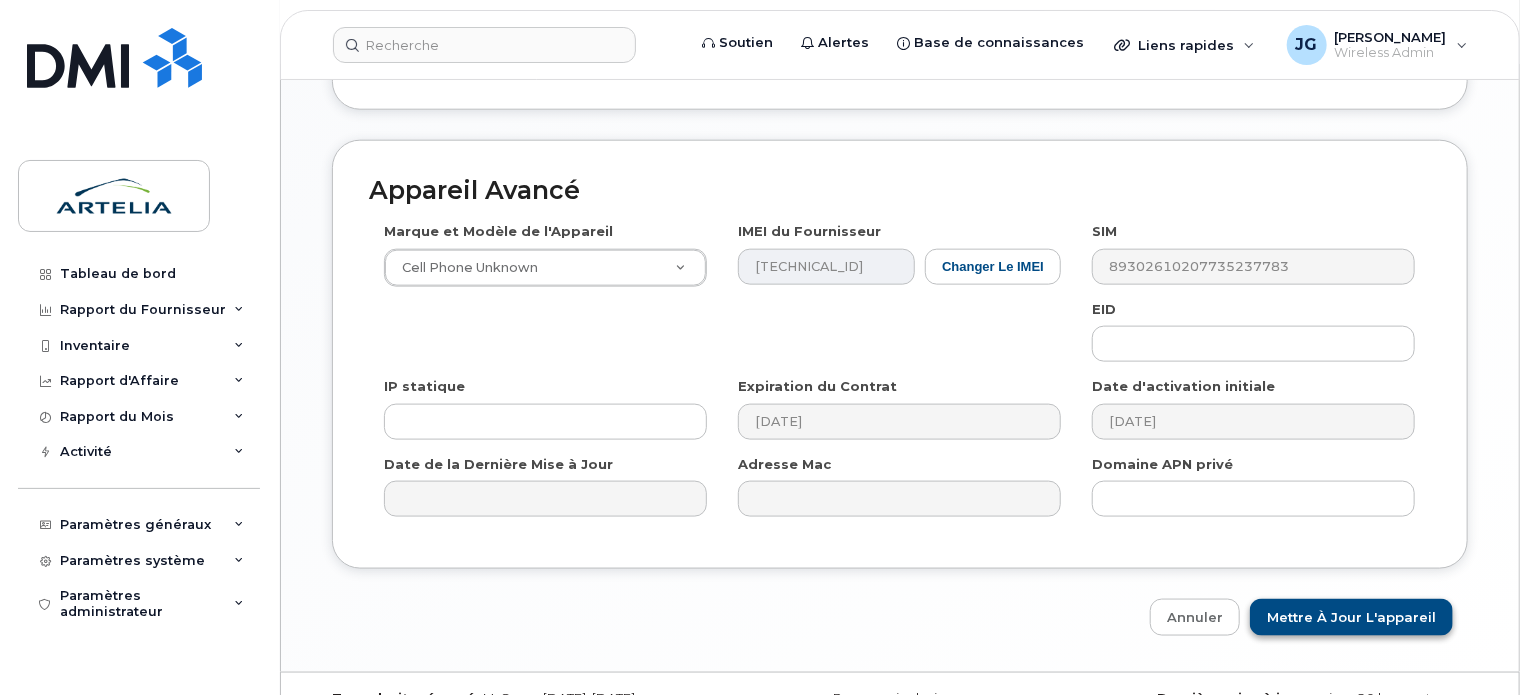 type on "Sauvegarde..." 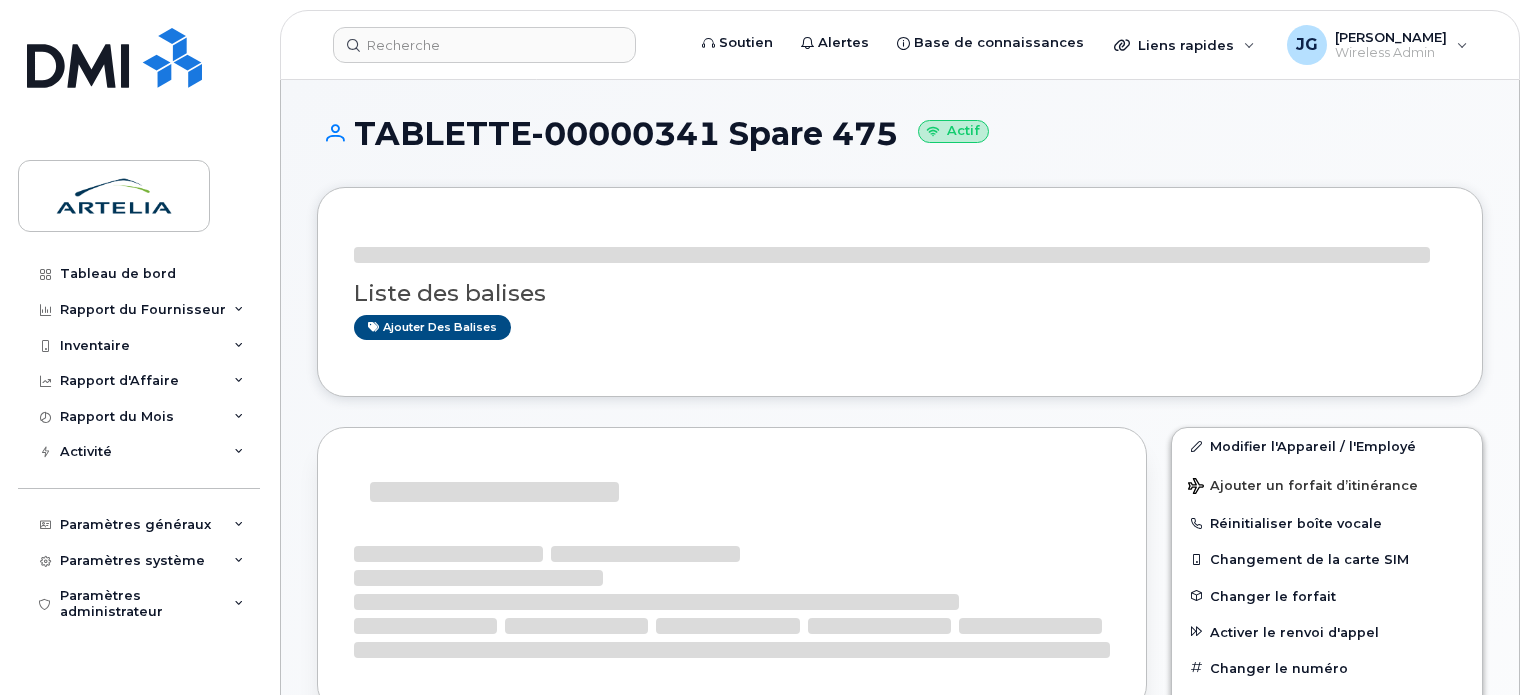 scroll, scrollTop: 0, scrollLeft: 0, axis: both 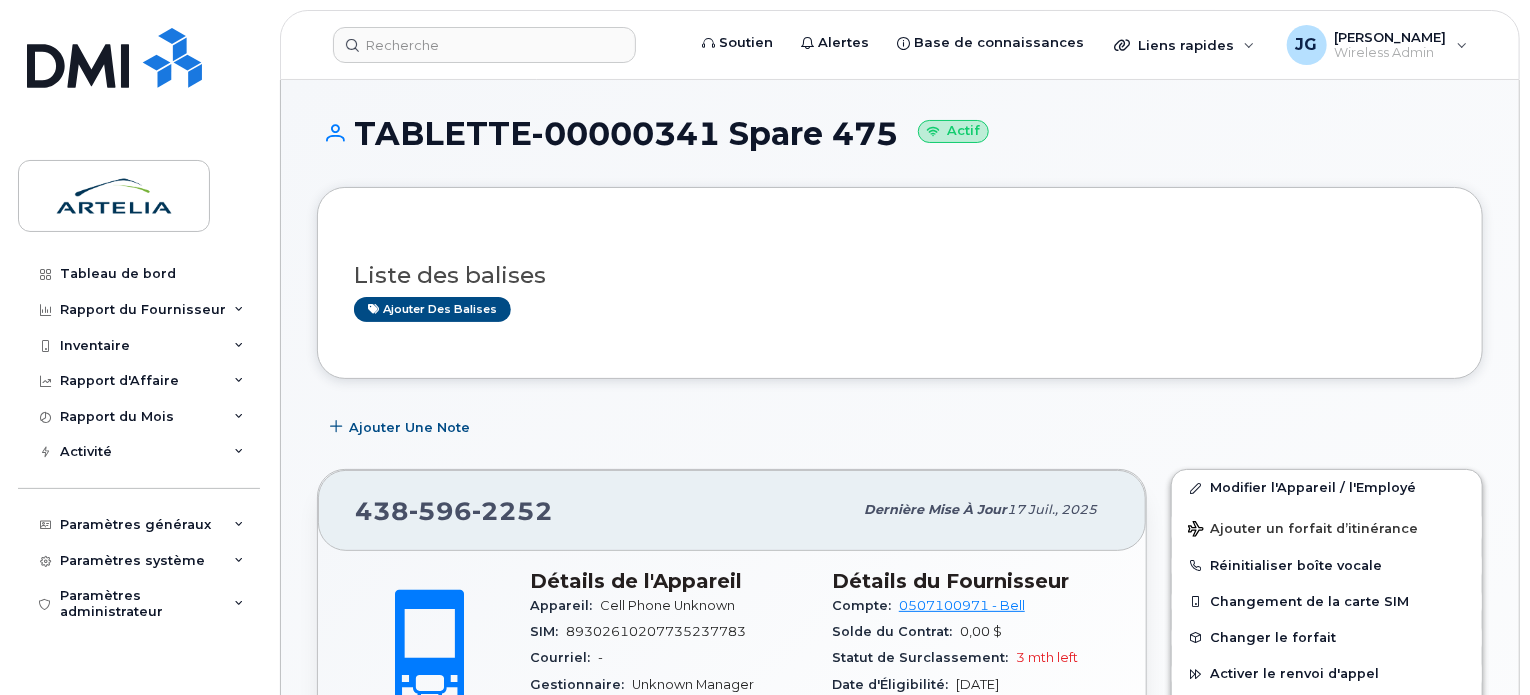 click on "Soutien   Alertes   Base de connaissances Liens rapides Suspendre/Supprimer l’appareil Remplacer la carte SIM Renvoi d’appel Réinitialiser le mot de passe de la messagerie vocale Ajouter un forfait d’itinérance Ajouter appareil Importer ligne personnelle JG Justin Gauthier Wireless Admin English Français  Se déconnecter" at bounding box center [900, 45] 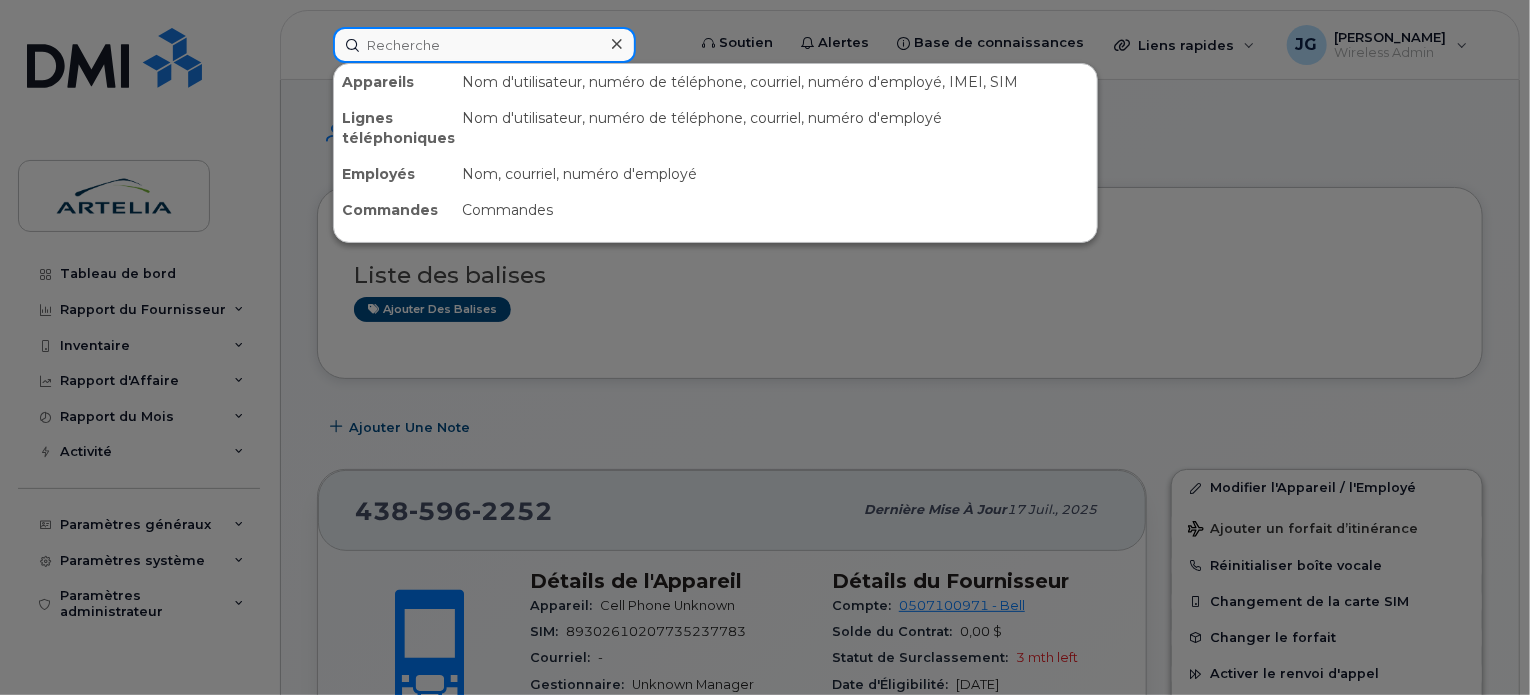 click at bounding box center (484, 45) 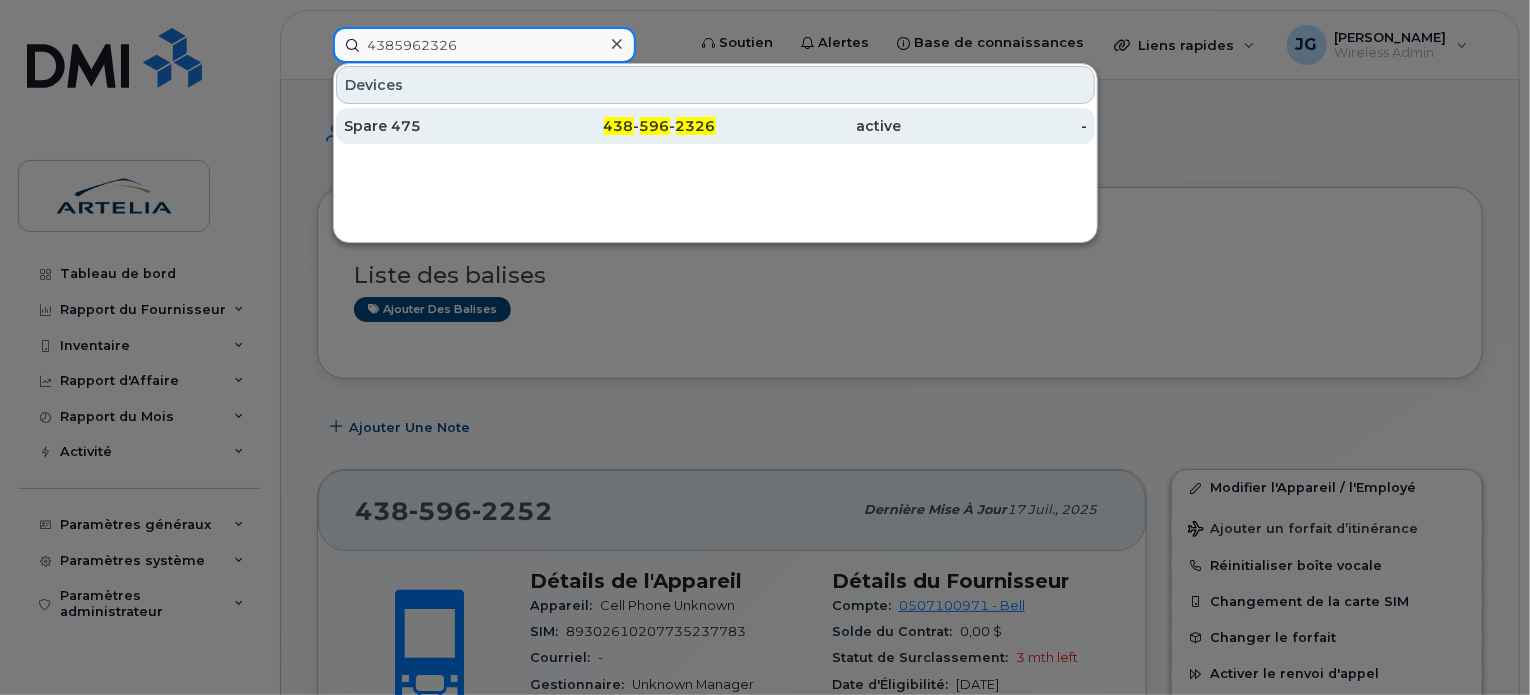 type on "4385962326" 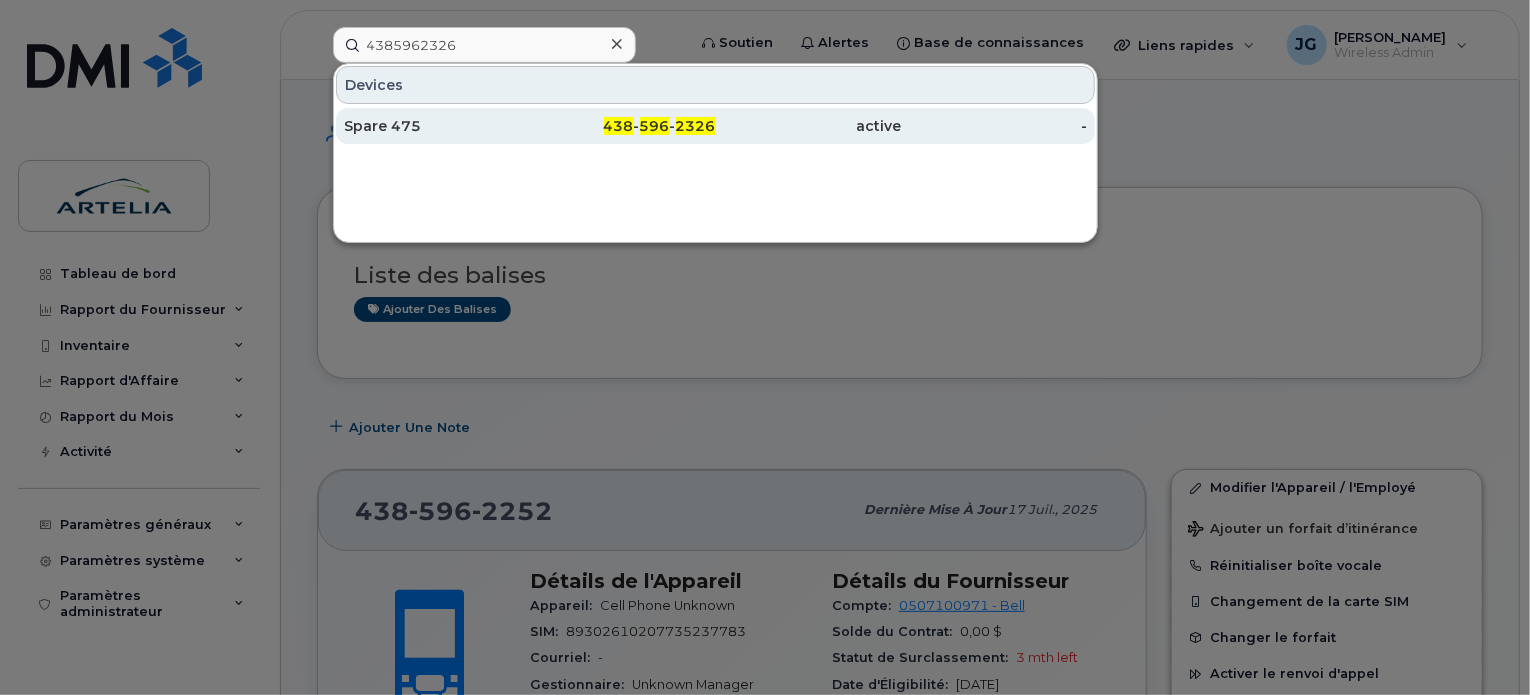 click on "Spare 475" at bounding box center [437, 126] 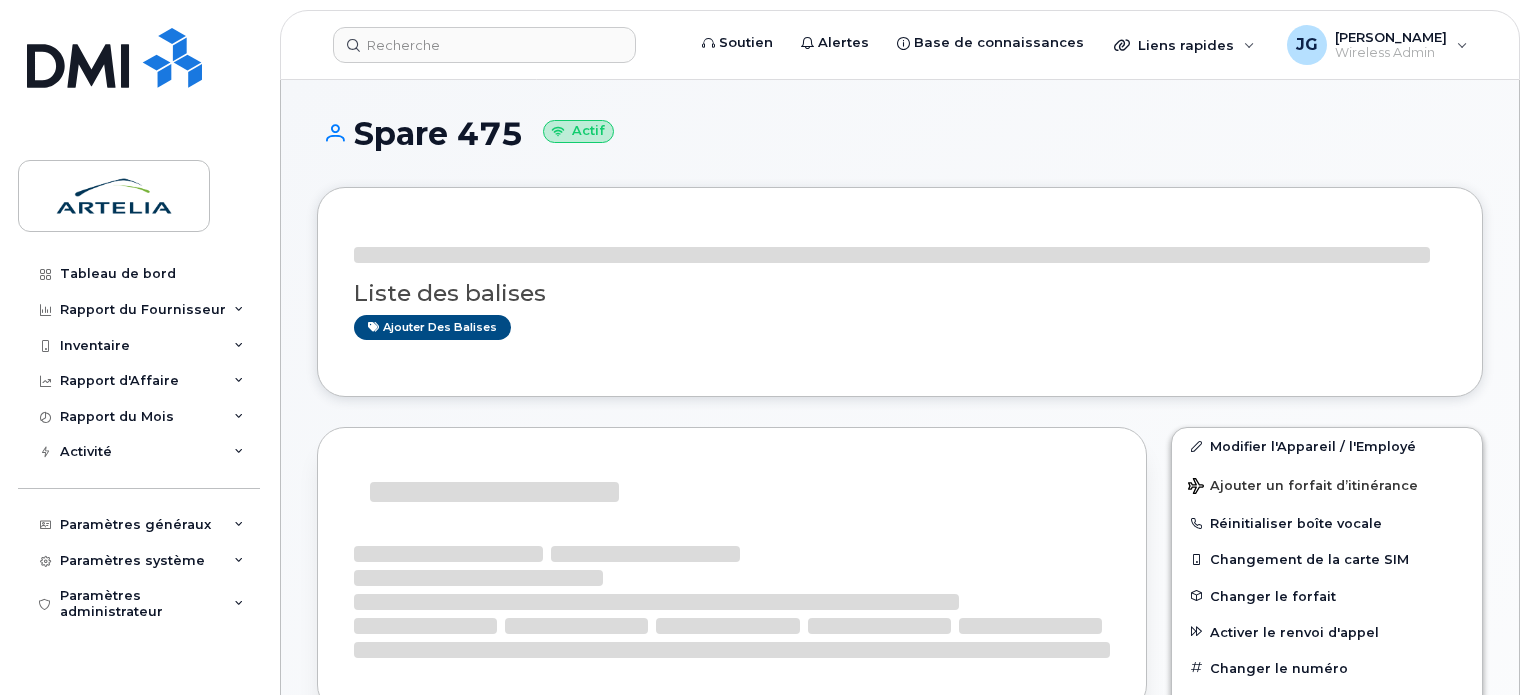 scroll, scrollTop: 0, scrollLeft: 0, axis: both 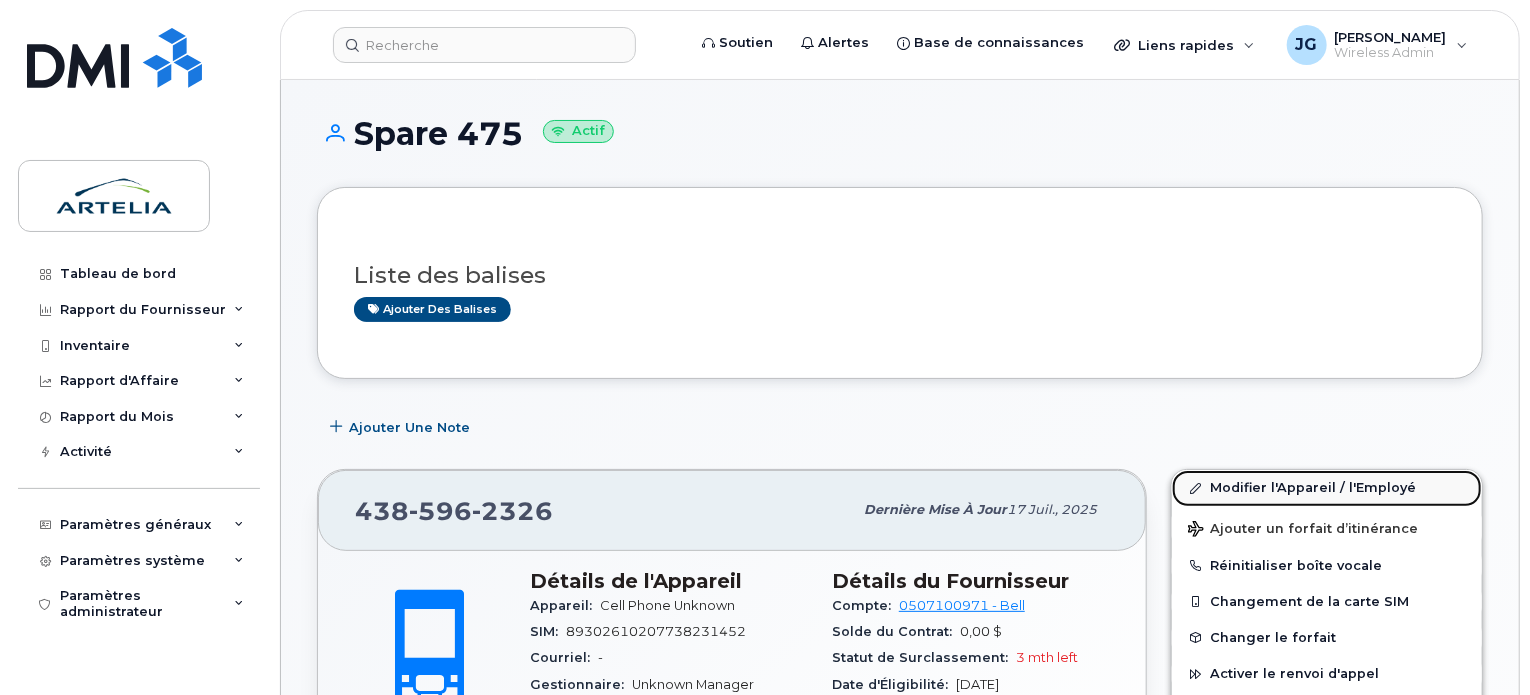 click on "Modifier l'Appareil / l'Employé" at bounding box center [1327, 488] 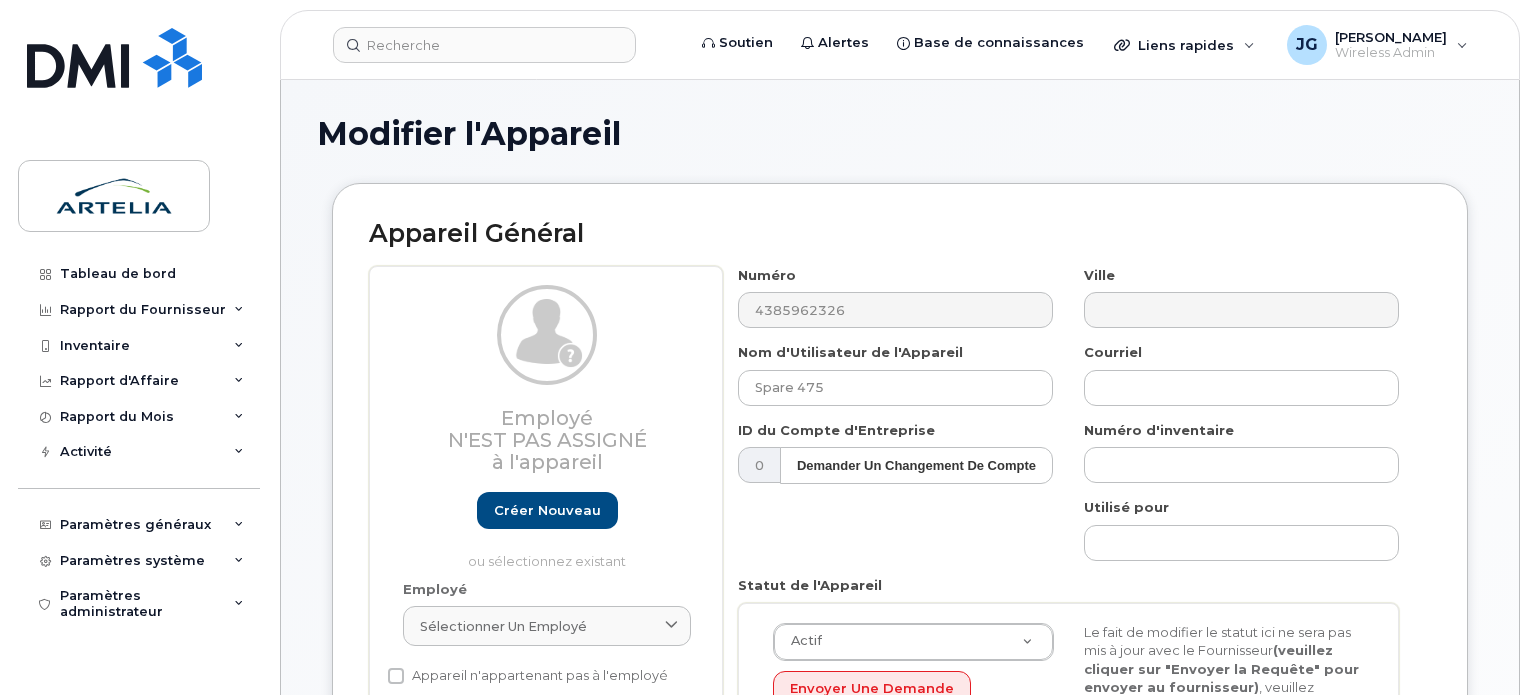 select on "29522010" 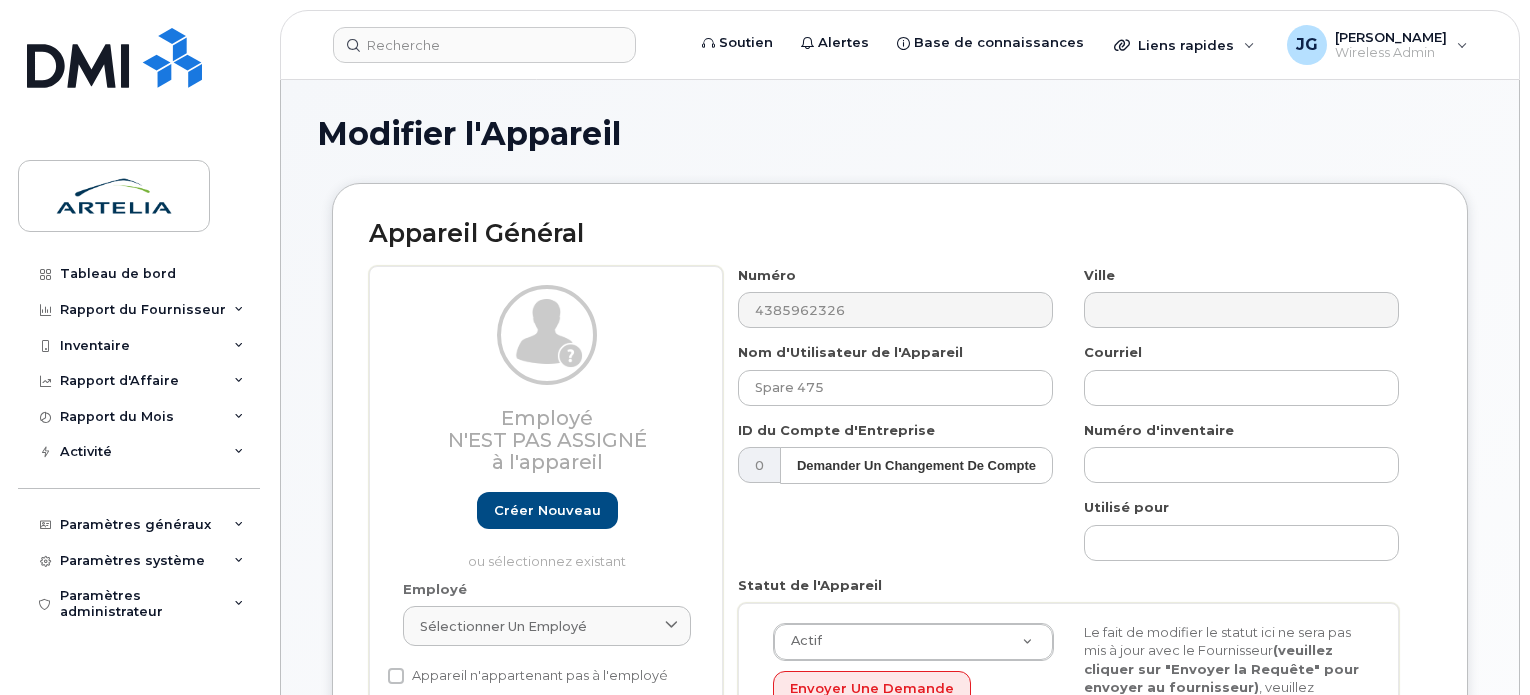 scroll, scrollTop: 0, scrollLeft: 0, axis: both 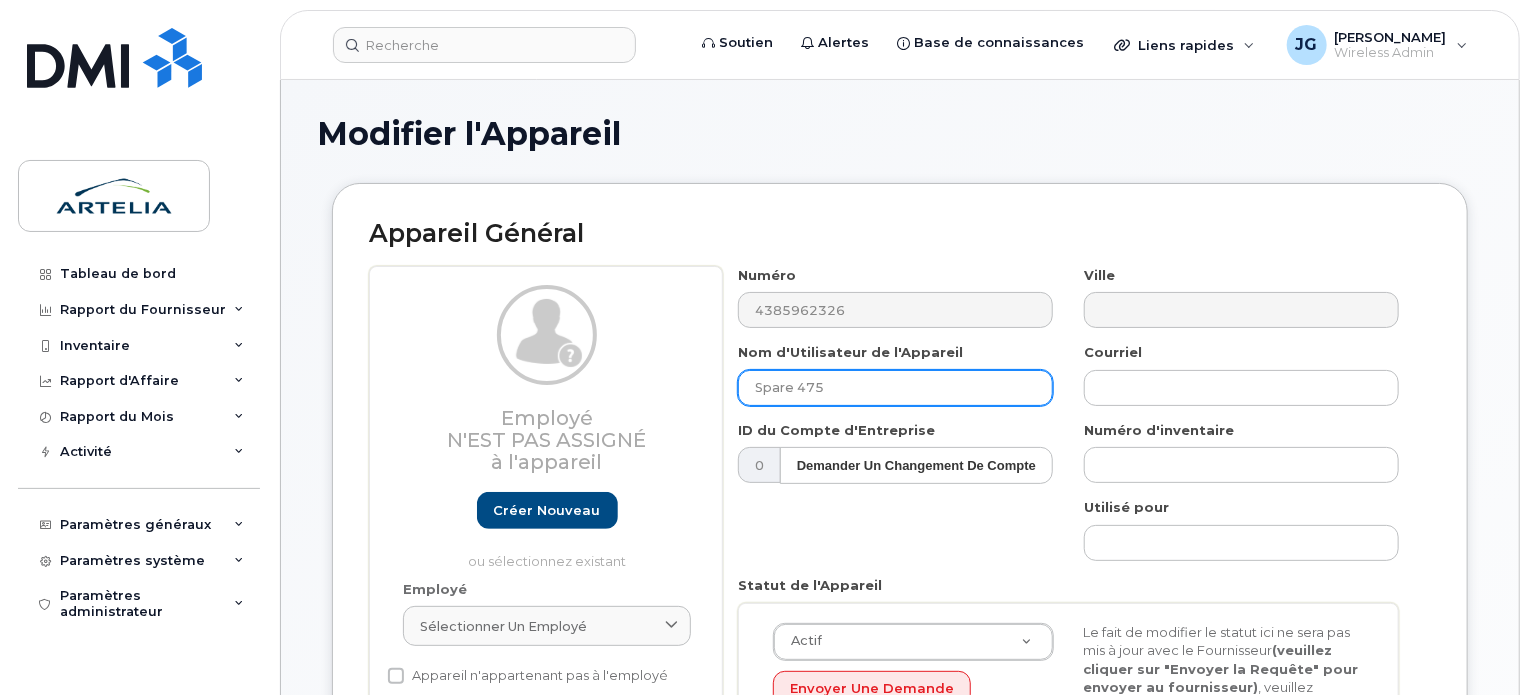 click on "Spare 475" at bounding box center [895, 388] 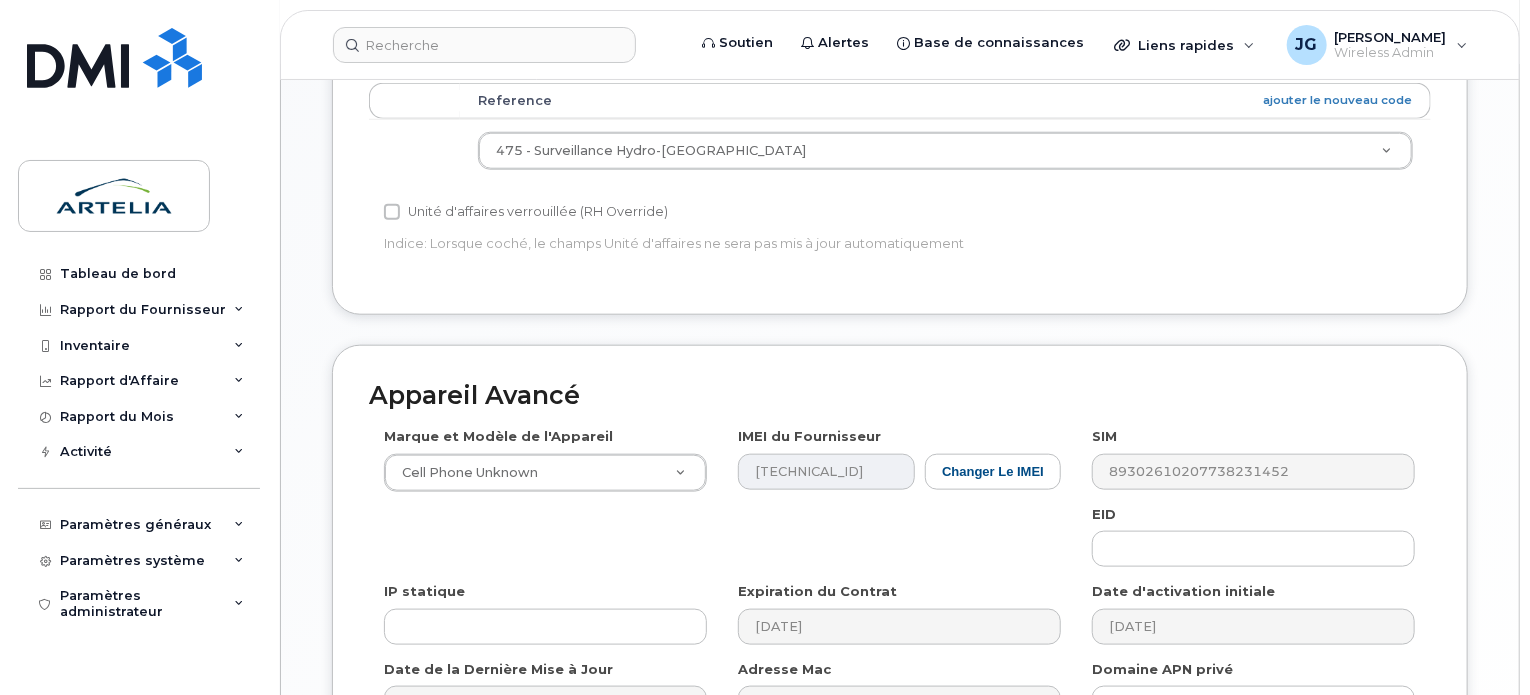 scroll, scrollTop: 1115, scrollLeft: 0, axis: vertical 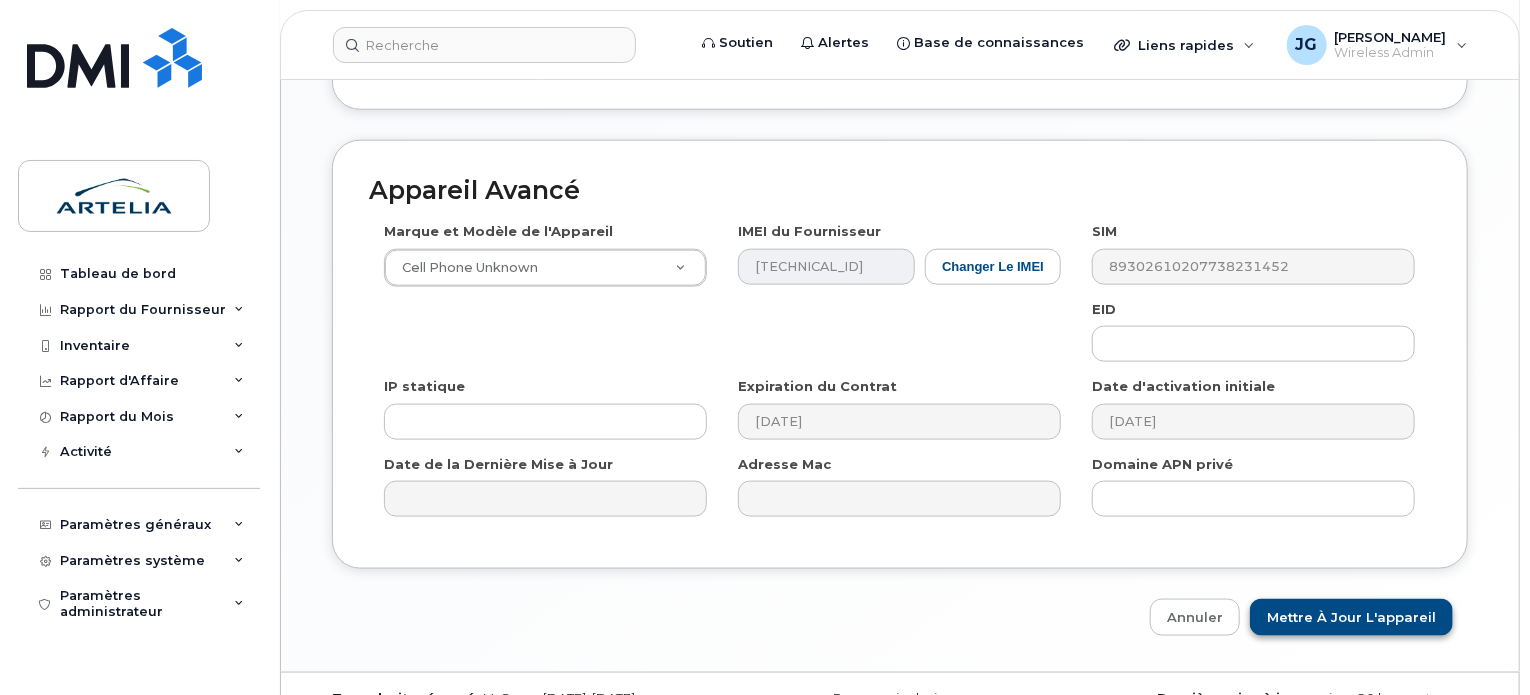 type on "TABLETTE-00000340 Spare 475" 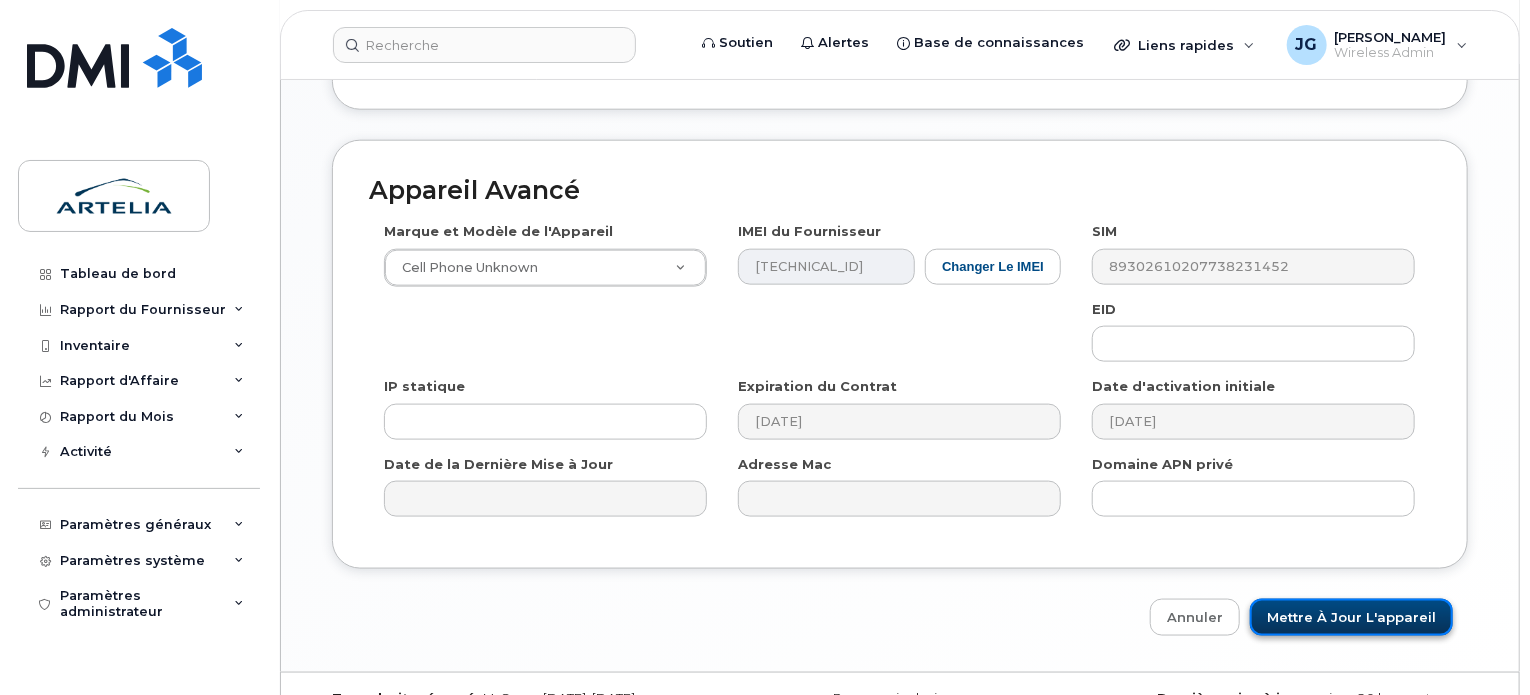 click on "Mettre à jour l'appareil" at bounding box center (1351, 617) 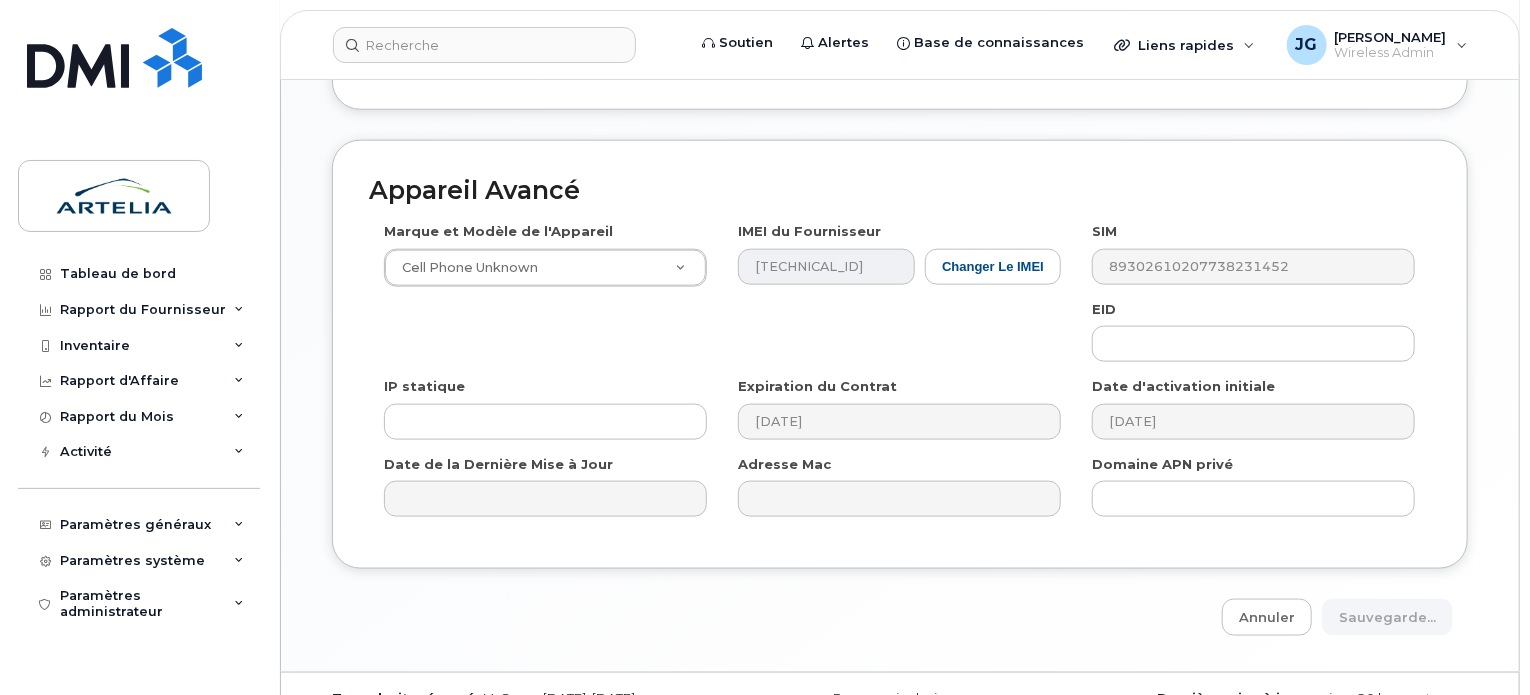 type on "Sauvegarde..." 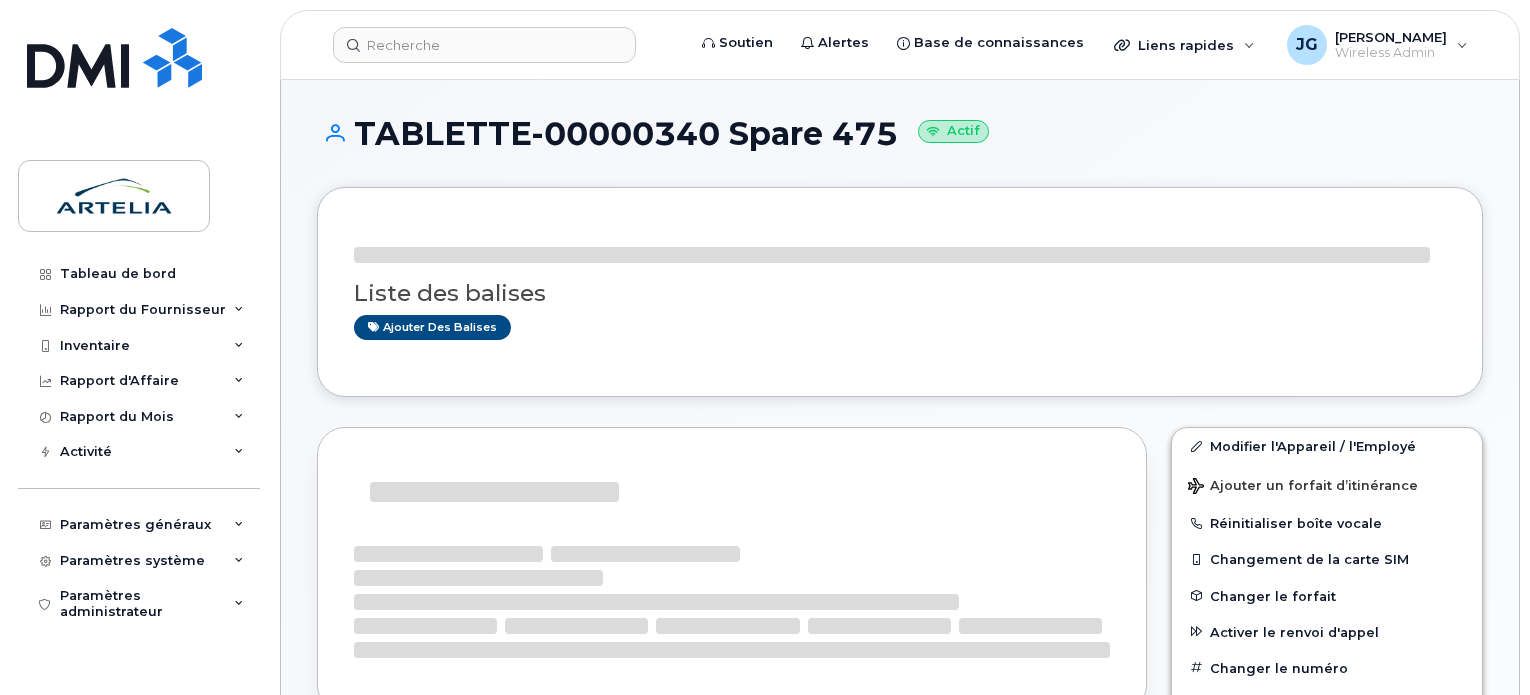 scroll, scrollTop: 0, scrollLeft: 0, axis: both 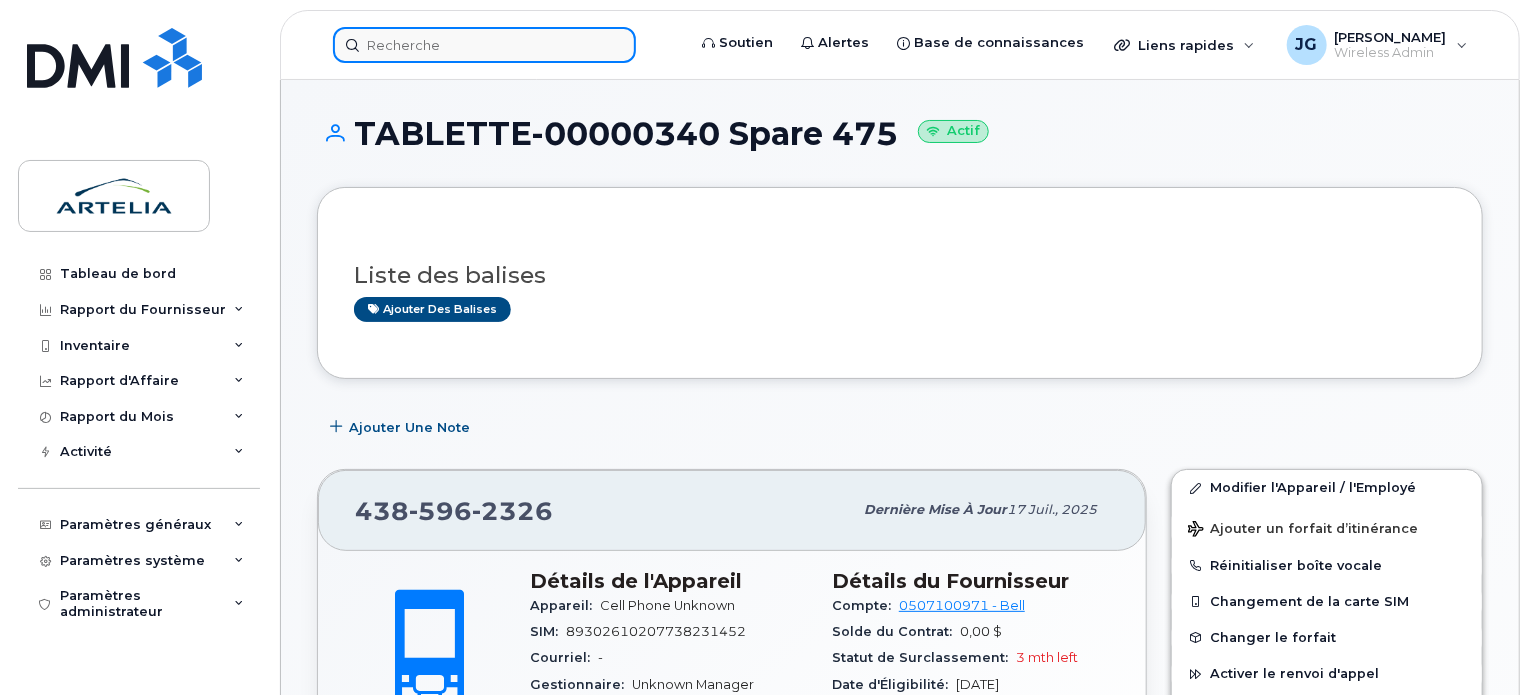 click at bounding box center (484, 45) 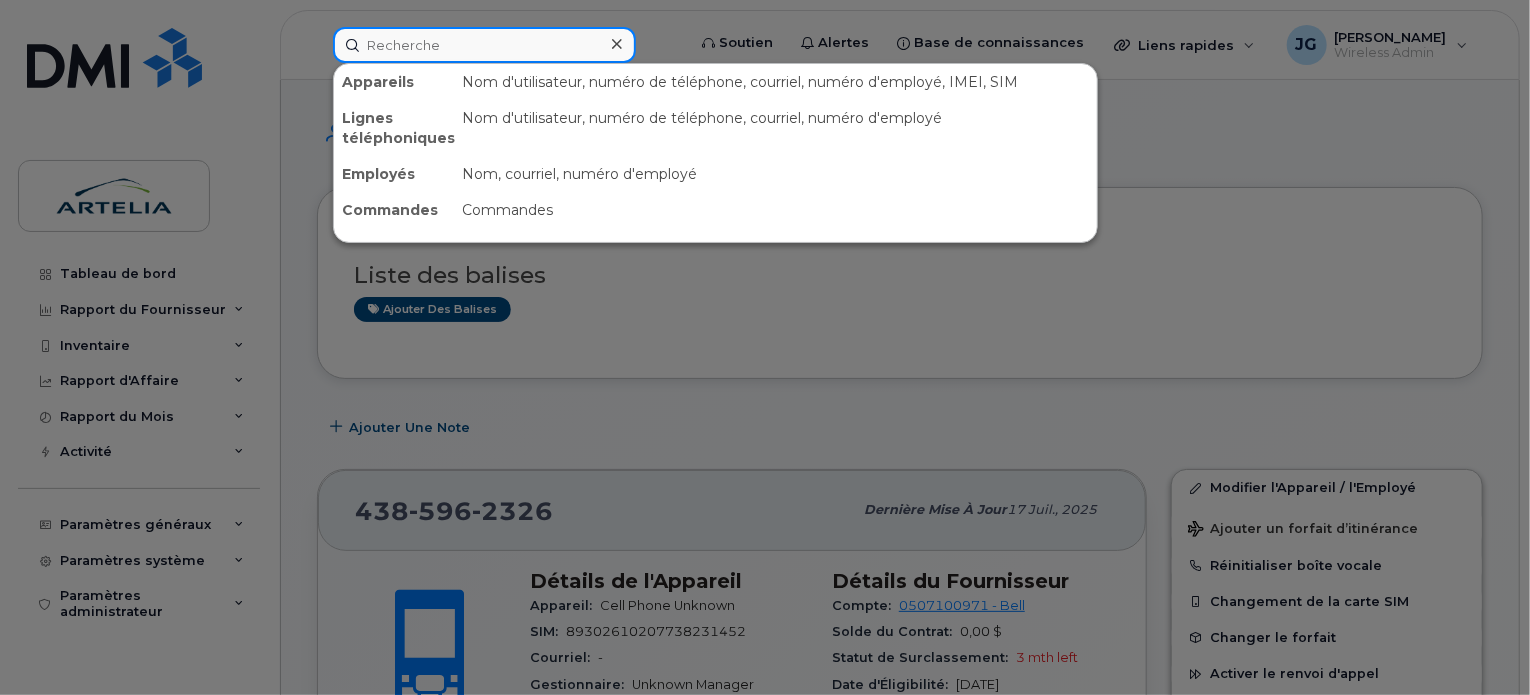 paste on "4385354057" 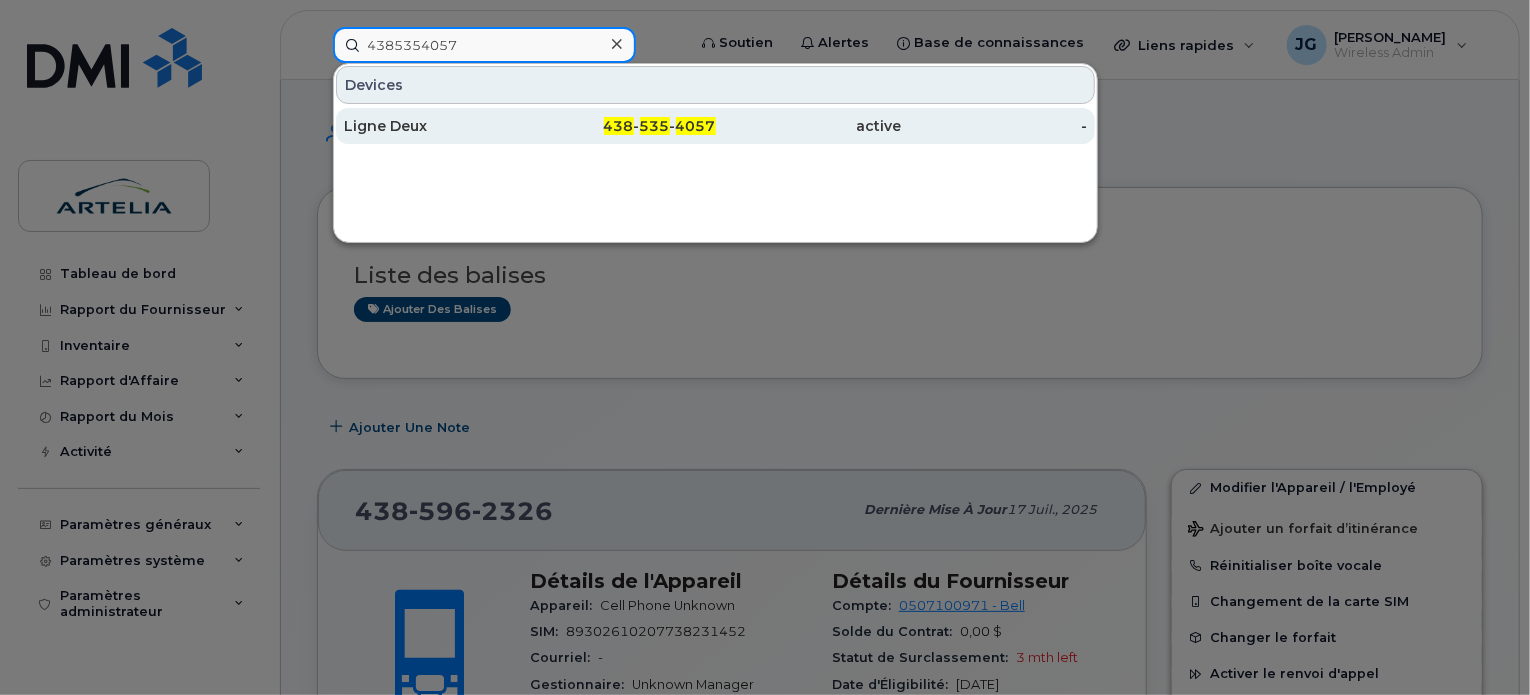 type on "4385354057" 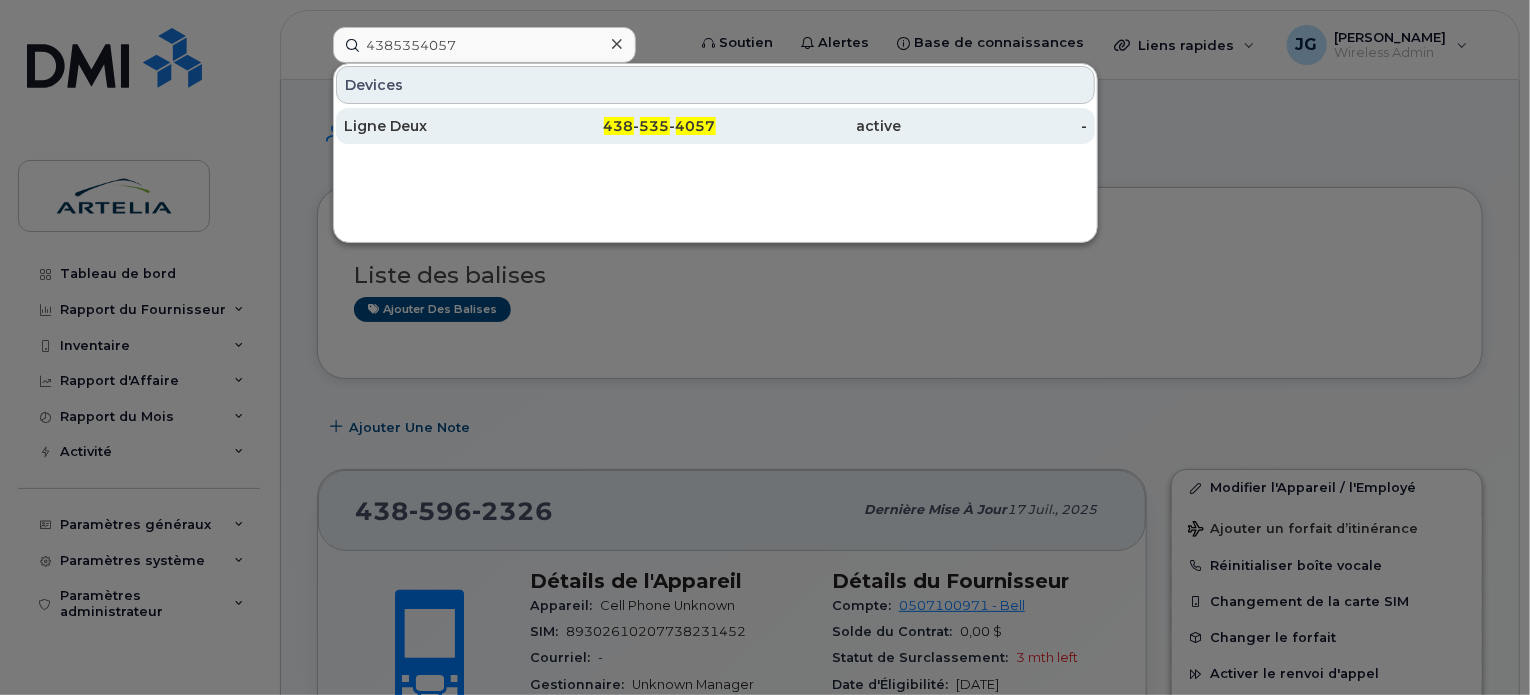 click on "Ligne Deux" 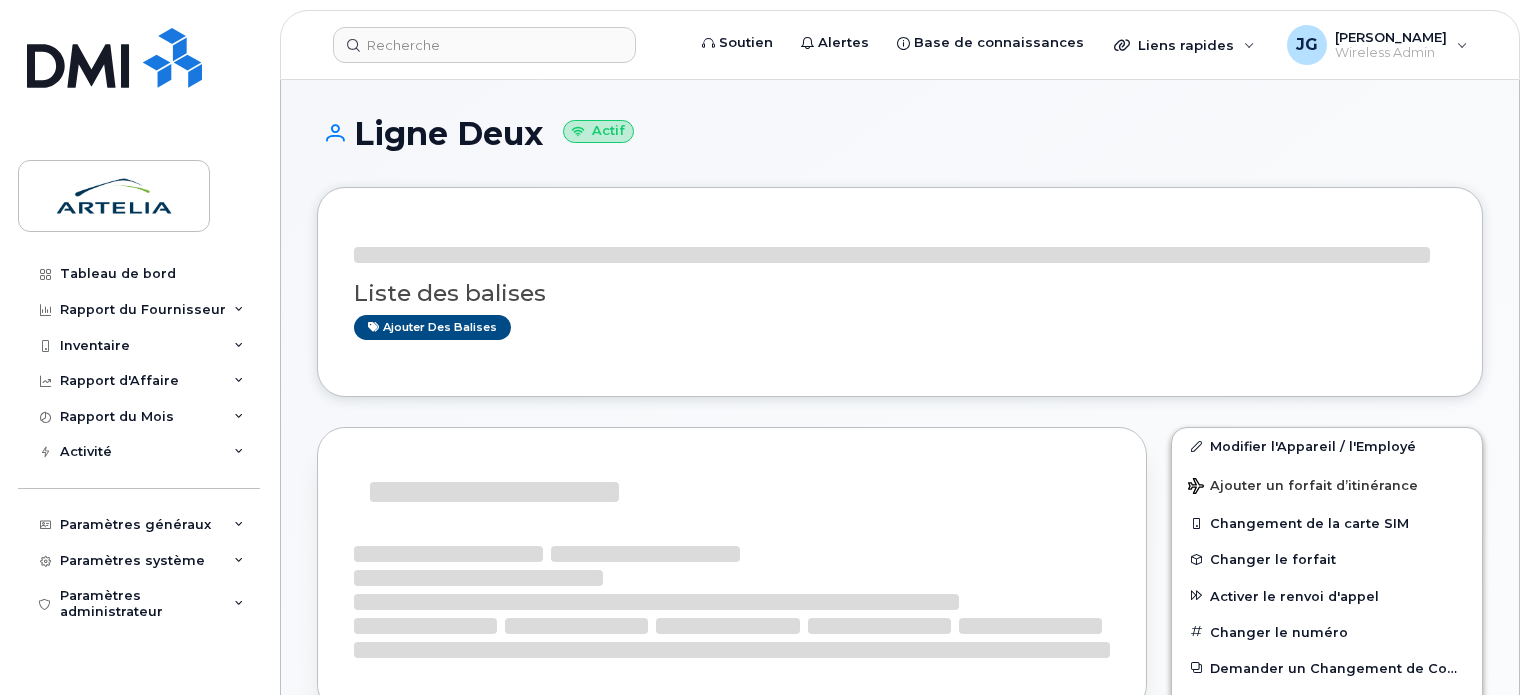 scroll, scrollTop: 0, scrollLeft: 0, axis: both 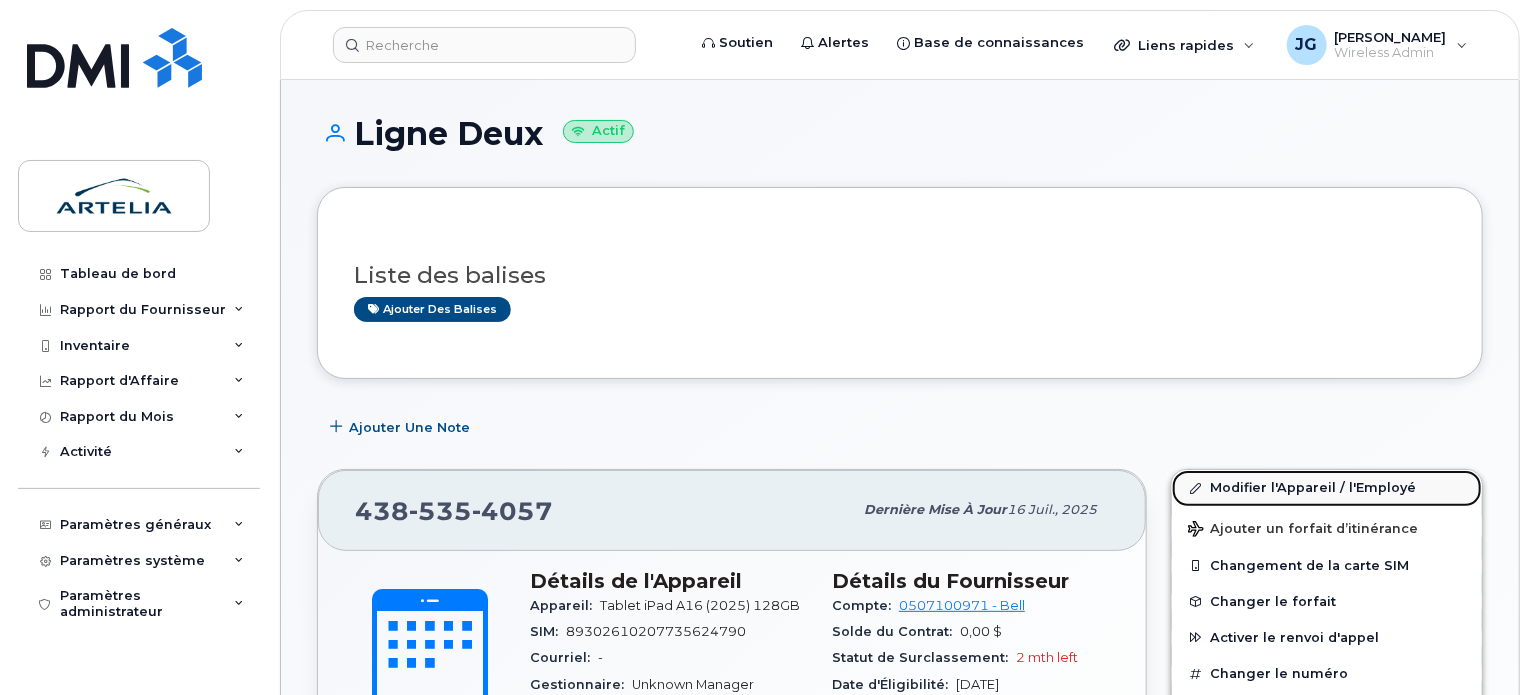 click on "Modifier l'Appareil / l'Employé" at bounding box center (1327, 488) 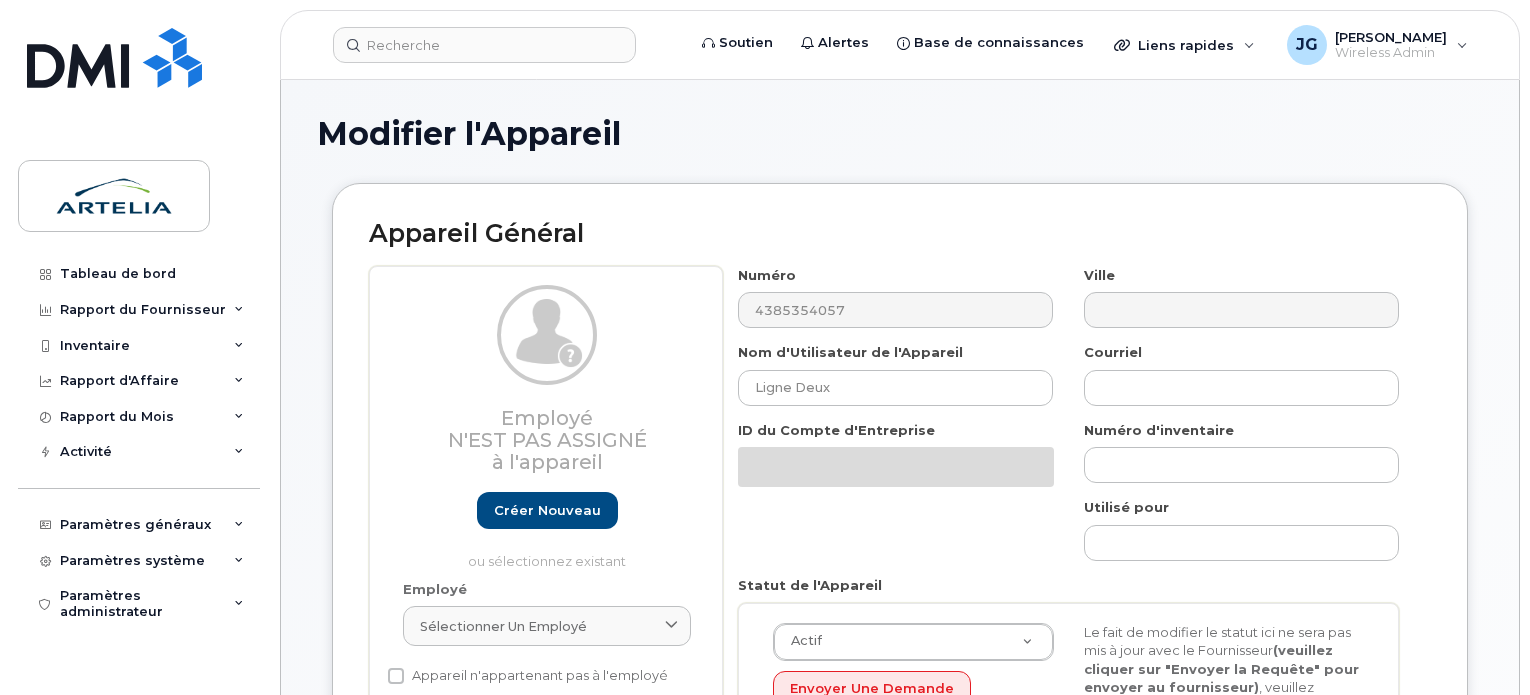select on "29521959" 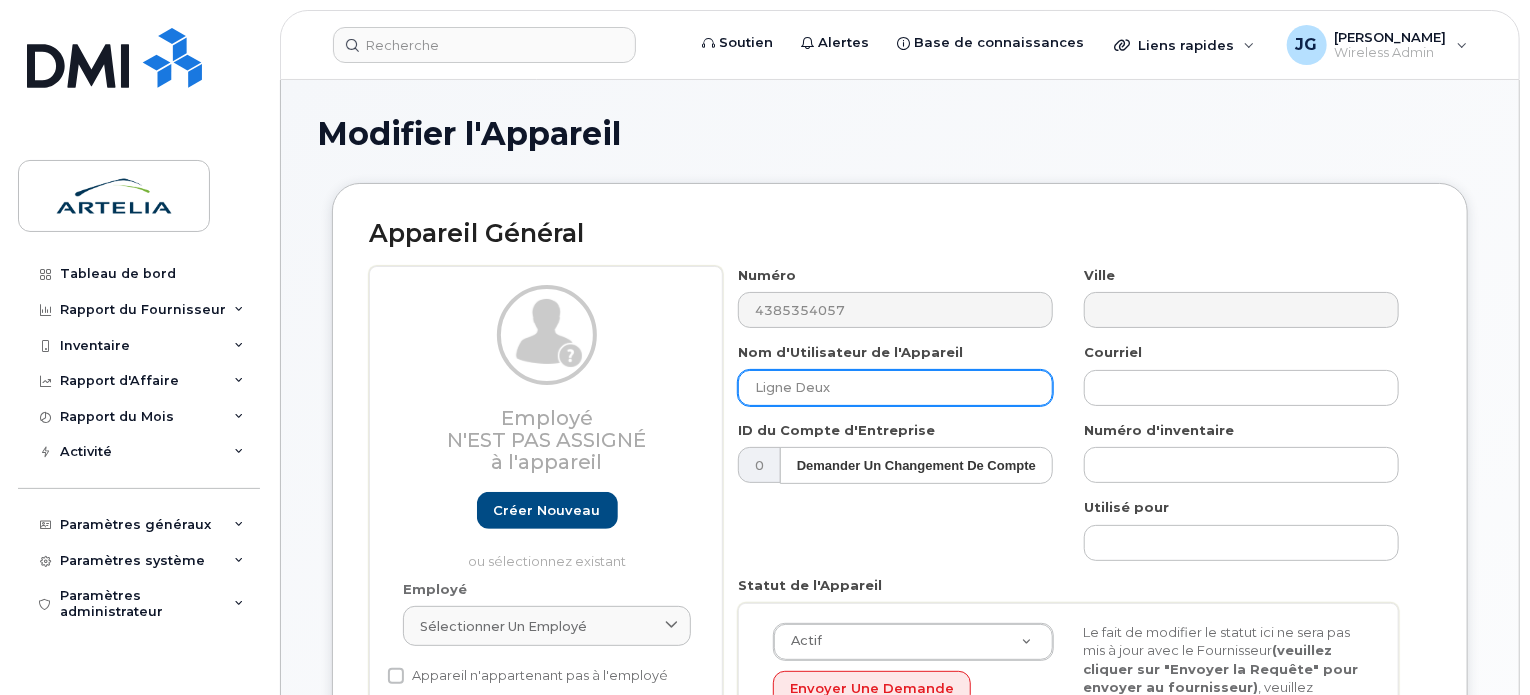 drag, startPoint x: 885, startPoint y: 395, endPoint x: 655, endPoint y: 372, distance: 231.14714 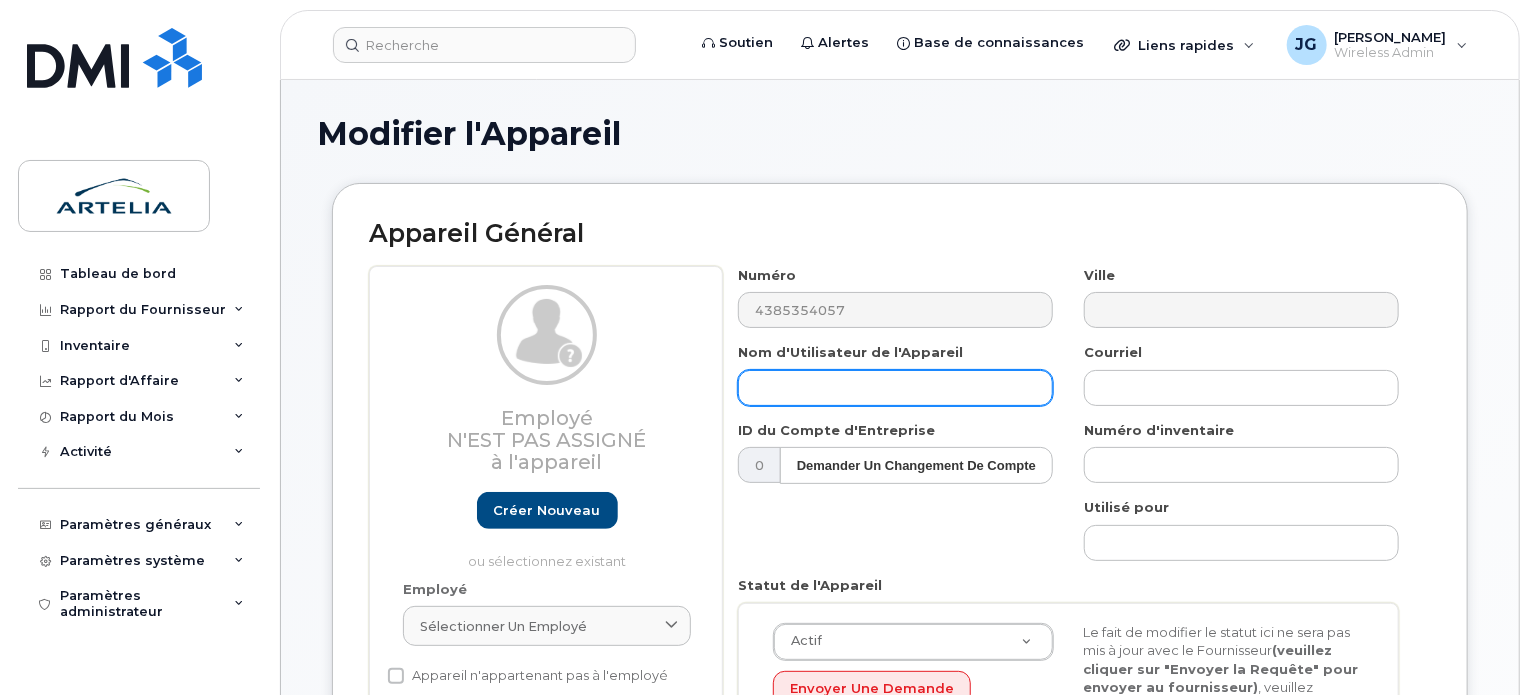 paste on "TABLETTE-00000342" 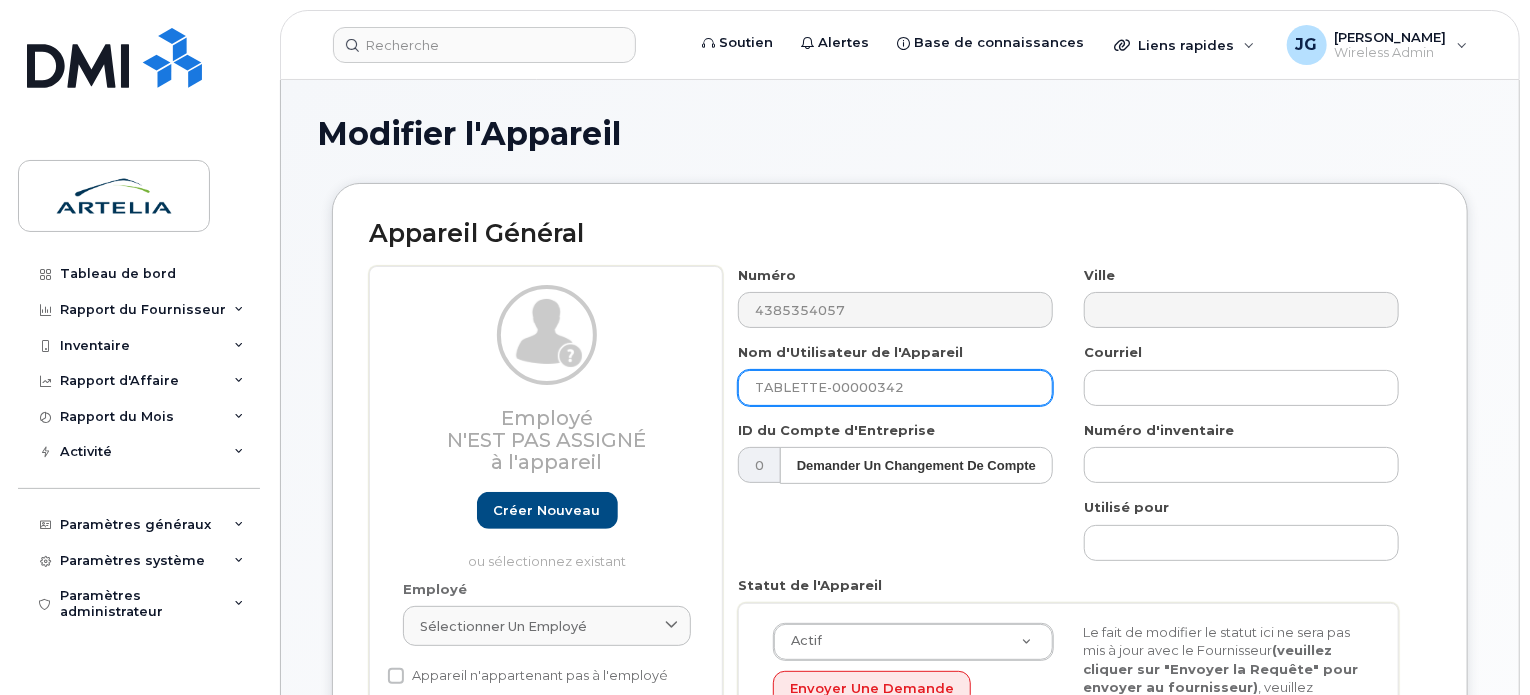 paste on "kdjadi" 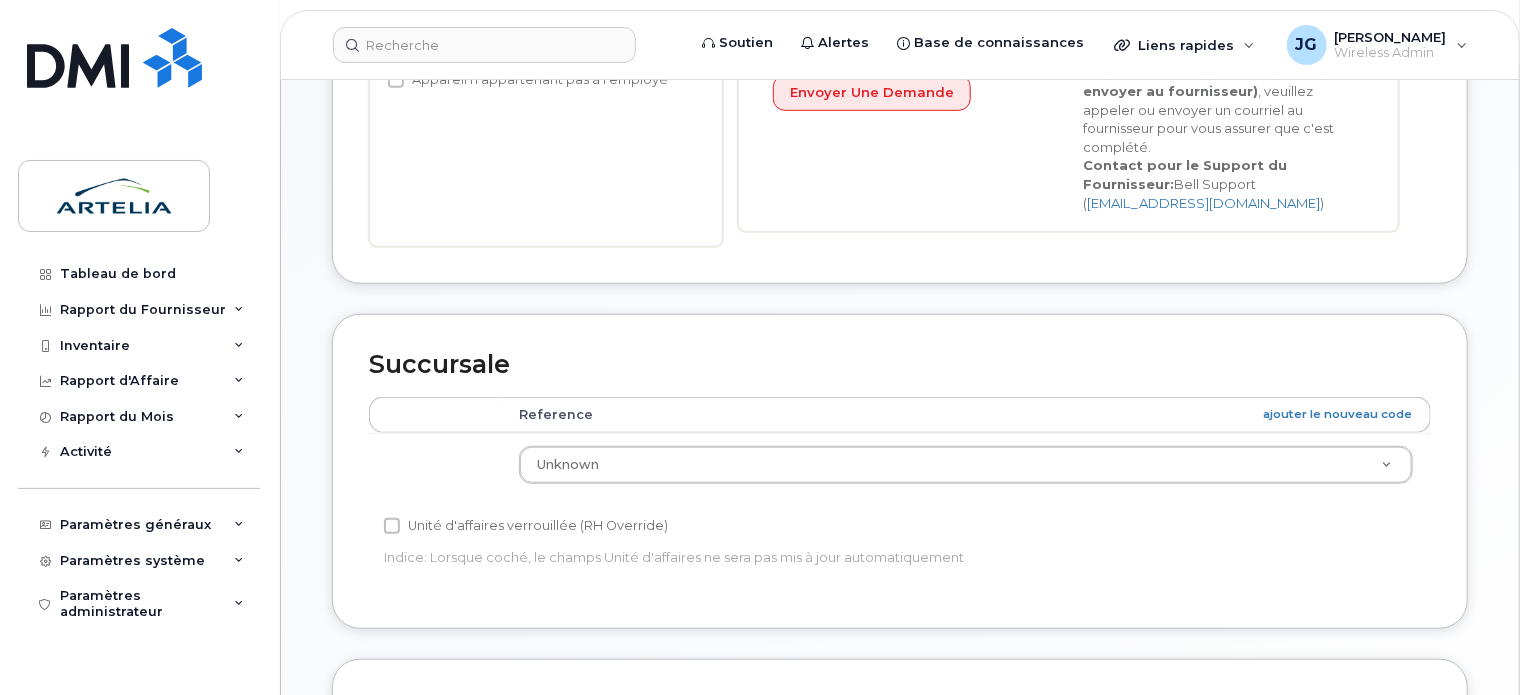 scroll, scrollTop: 625, scrollLeft: 0, axis: vertical 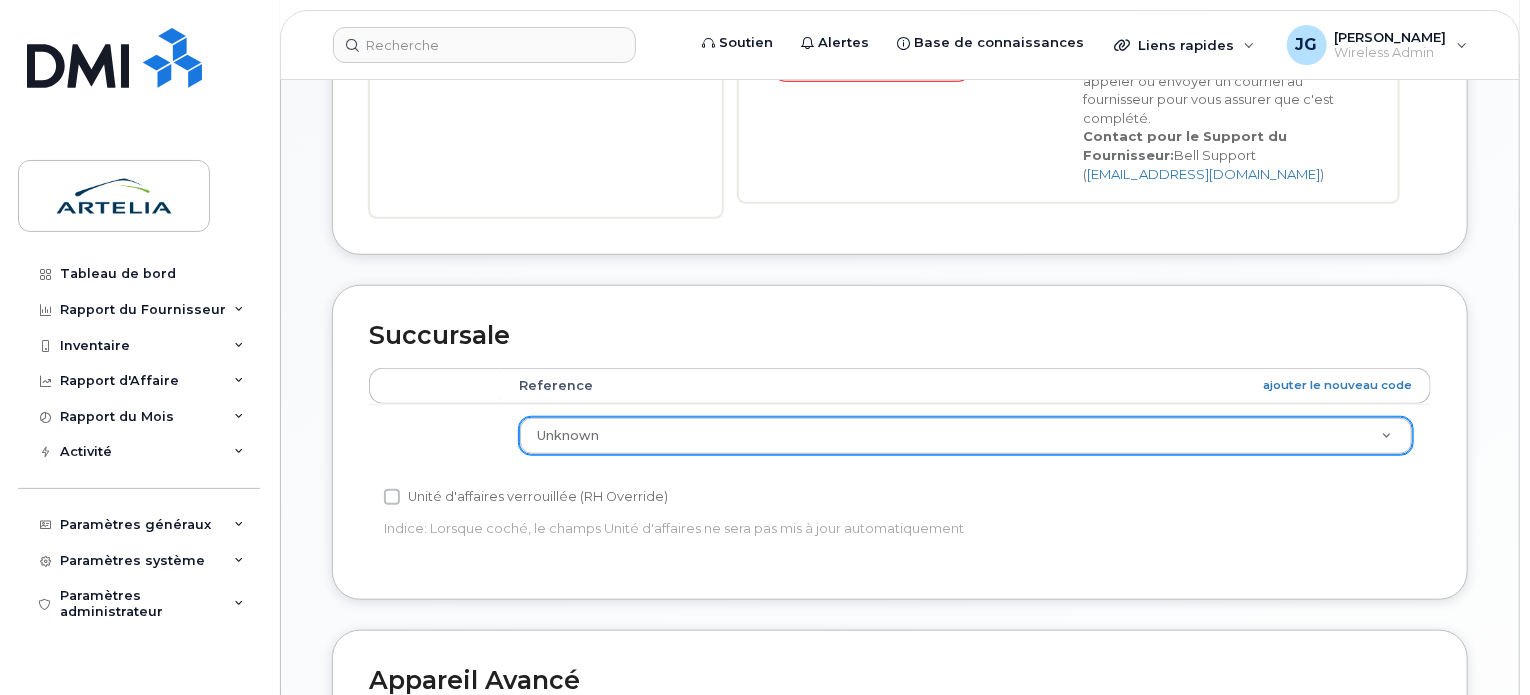 type on "TABLETTE-00000342 kdjadi" 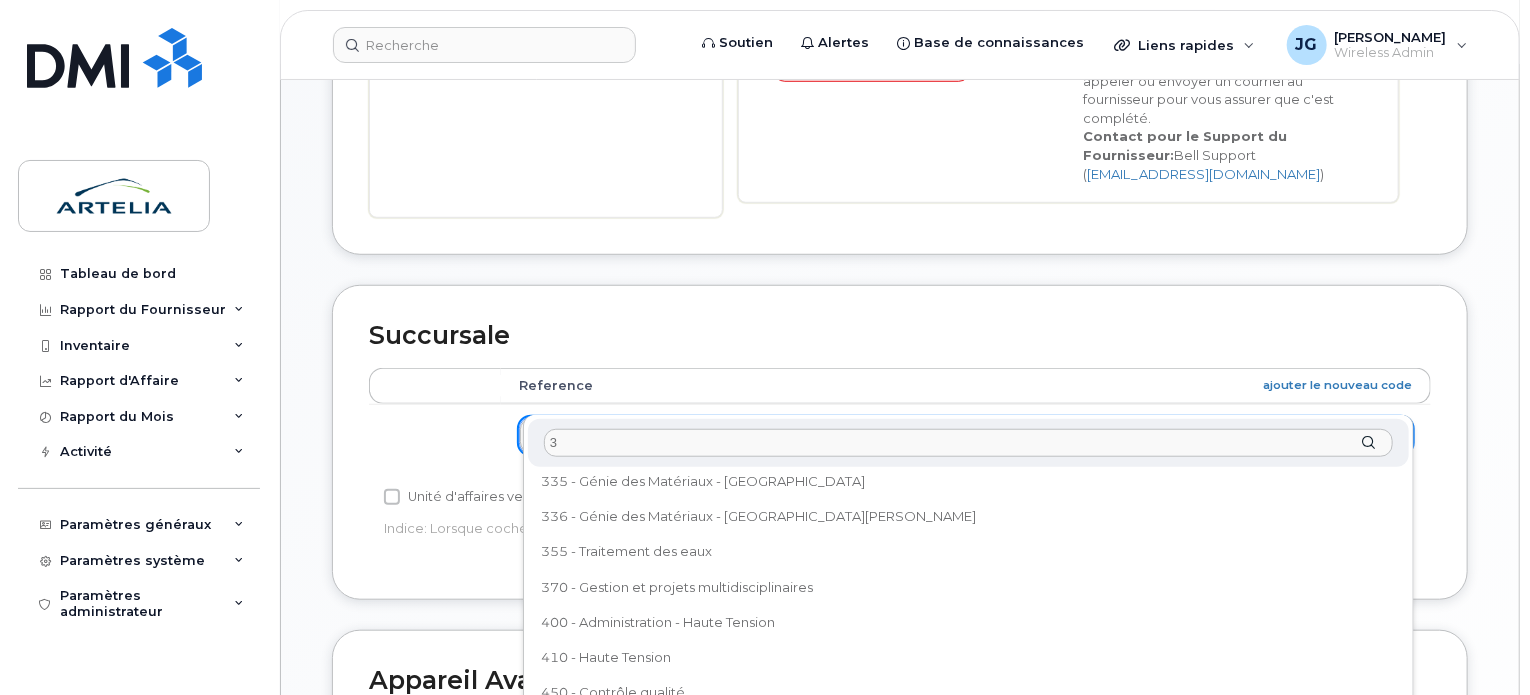 scroll, scrollTop: 0, scrollLeft: 0, axis: both 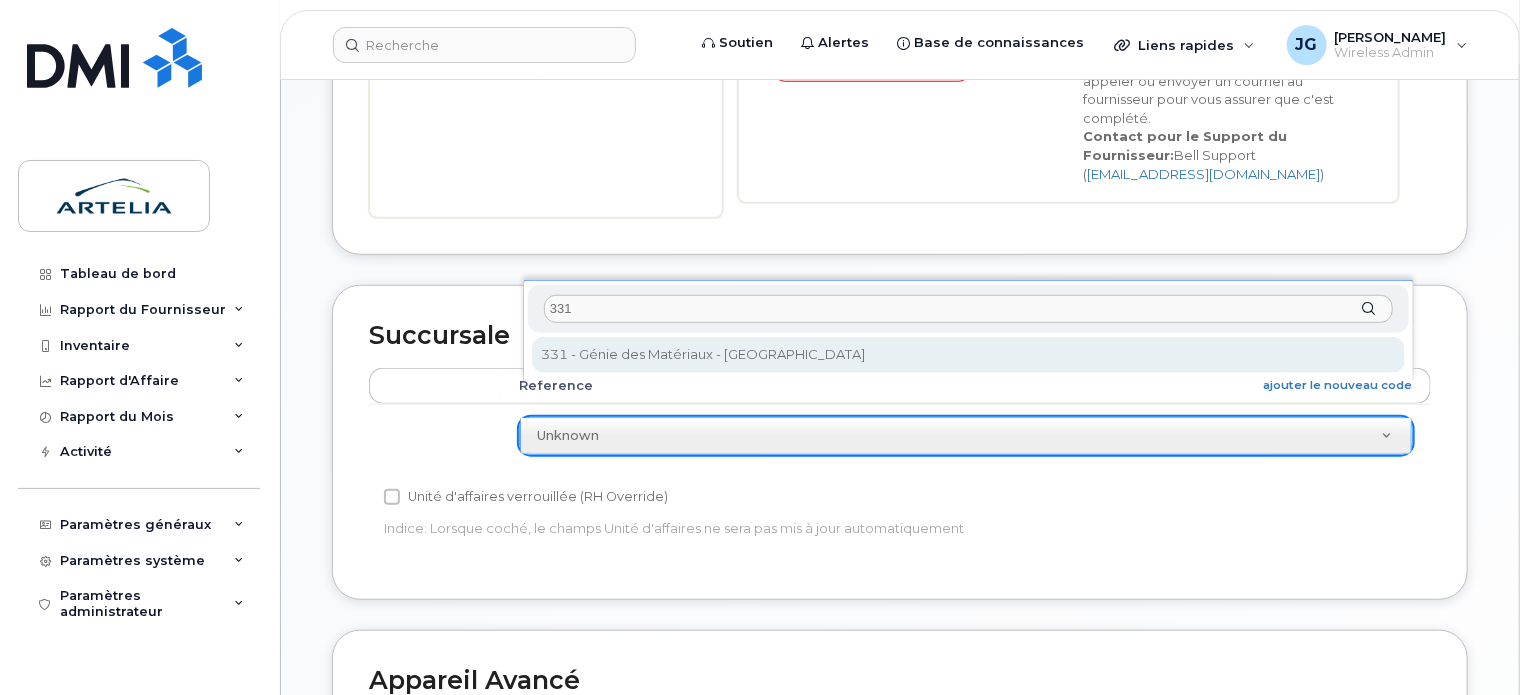 type on "331" 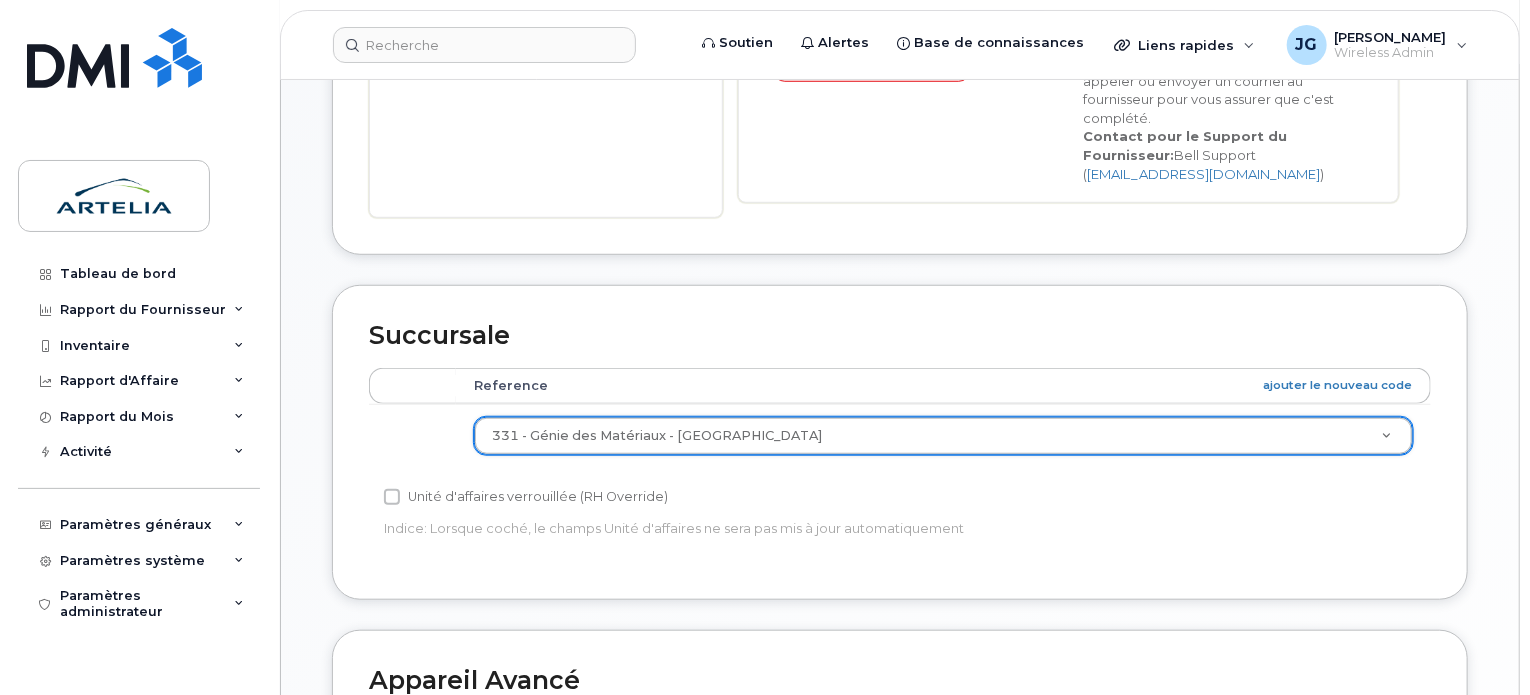 scroll, scrollTop: 1115, scrollLeft: 0, axis: vertical 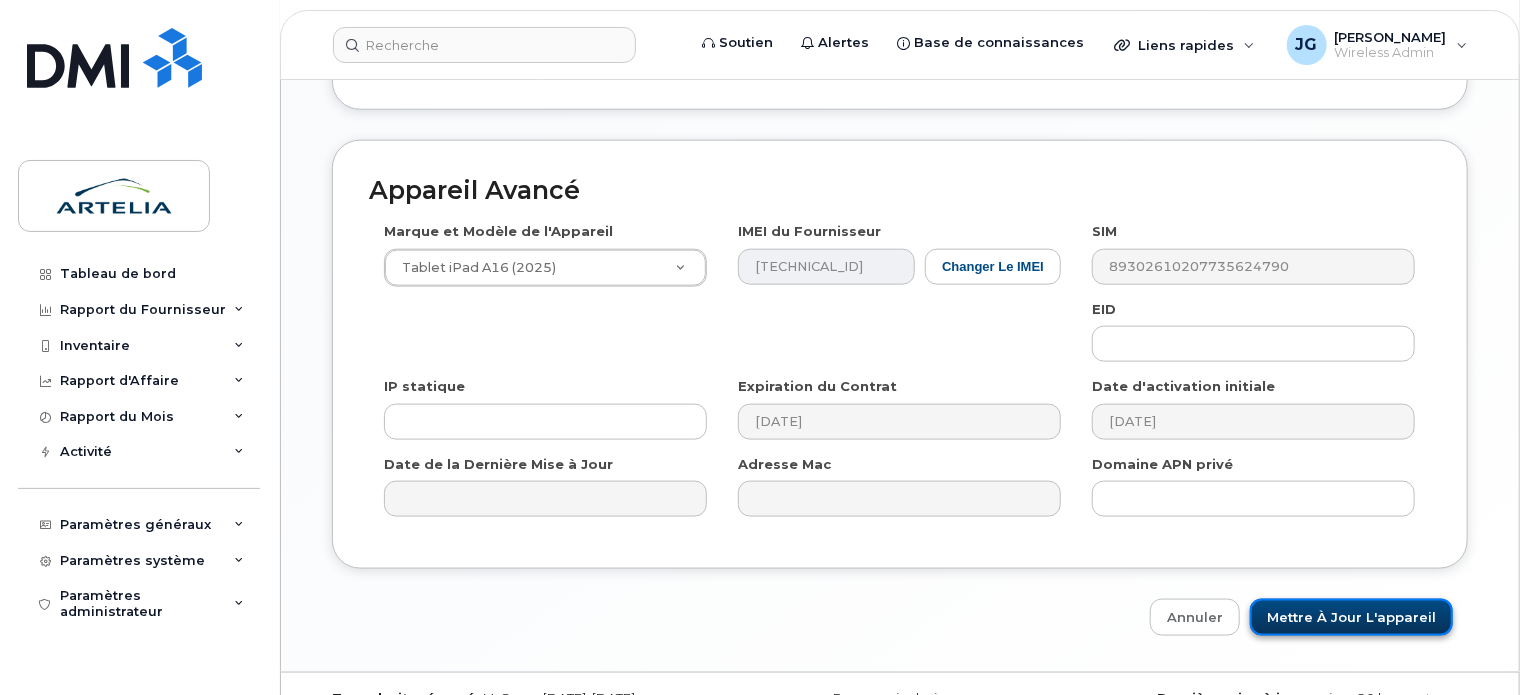 click on "Mettre à jour l'appareil" at bounding box center [1351, 617] 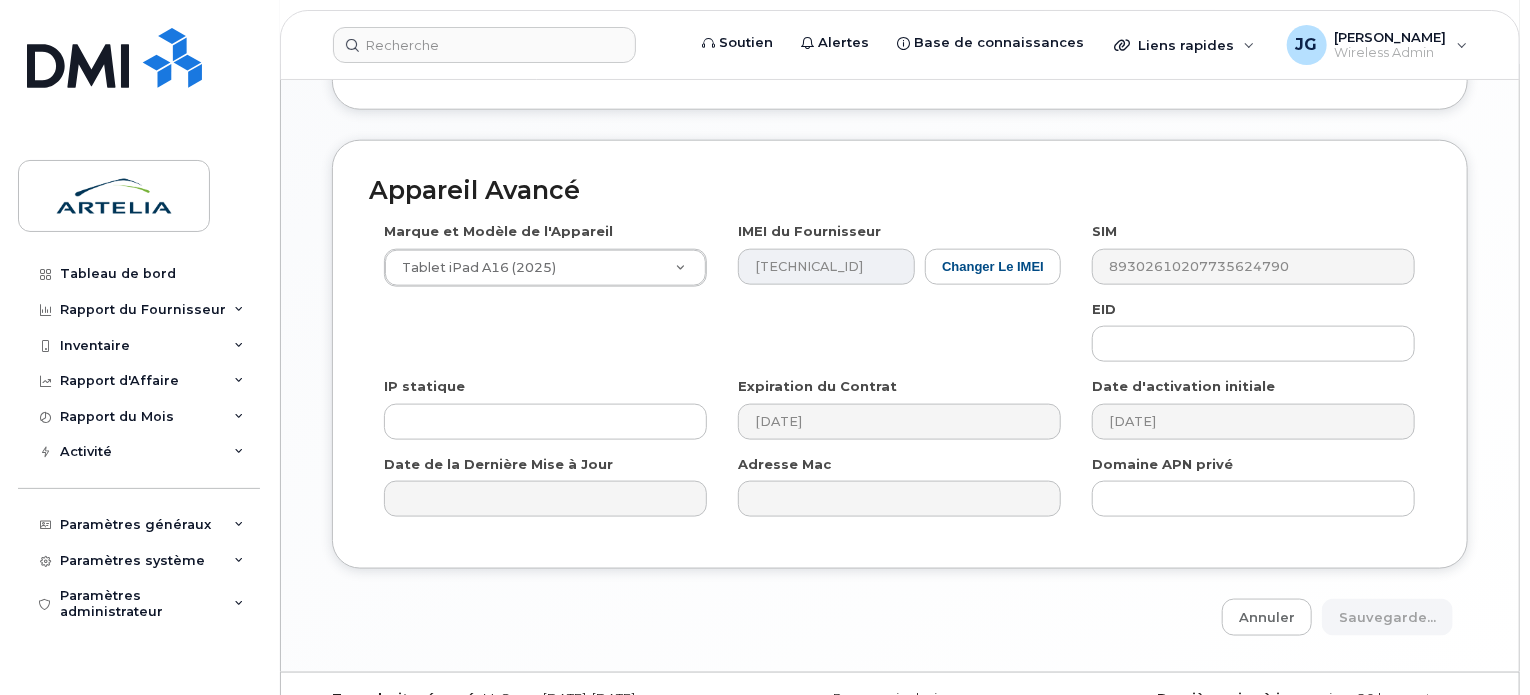type on "Sauvegarde..." 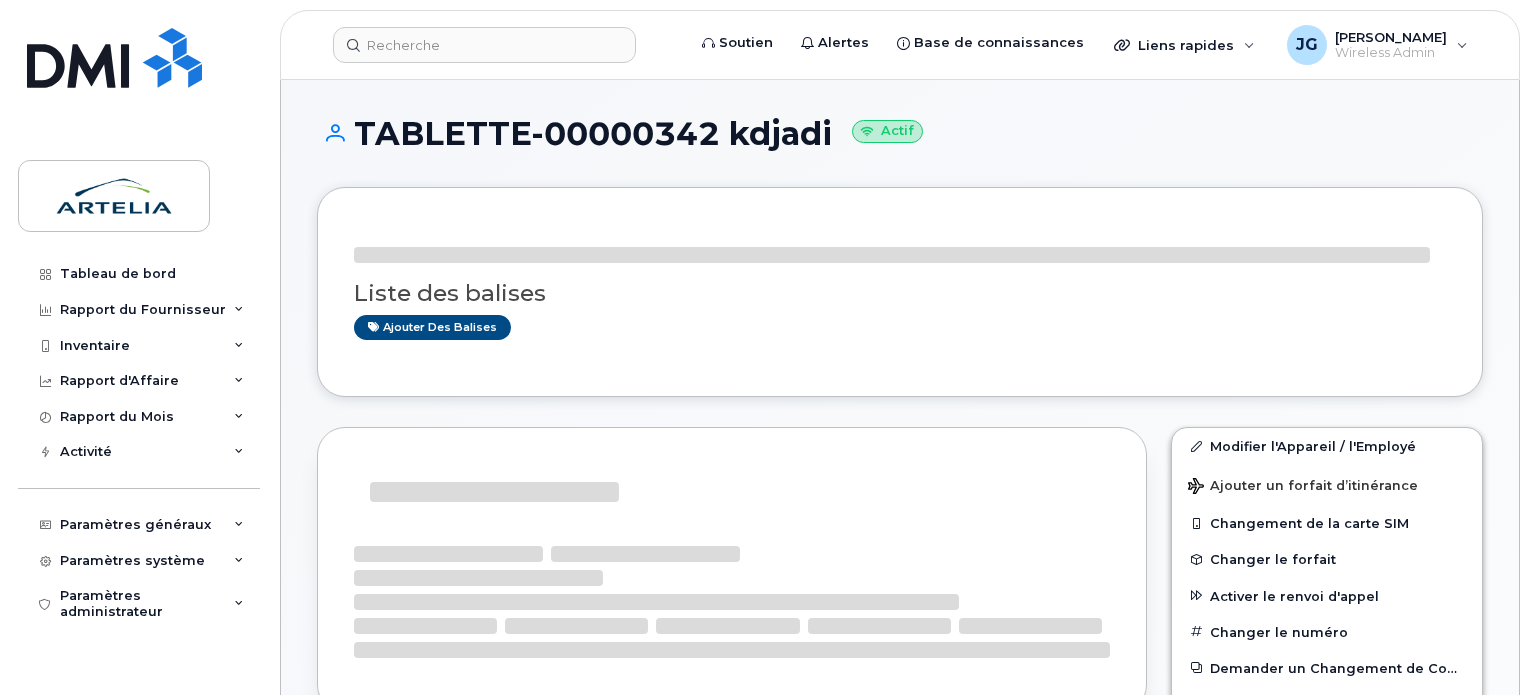 scroll, scrollTop: 0, scrollLeft: 0, axis: both 